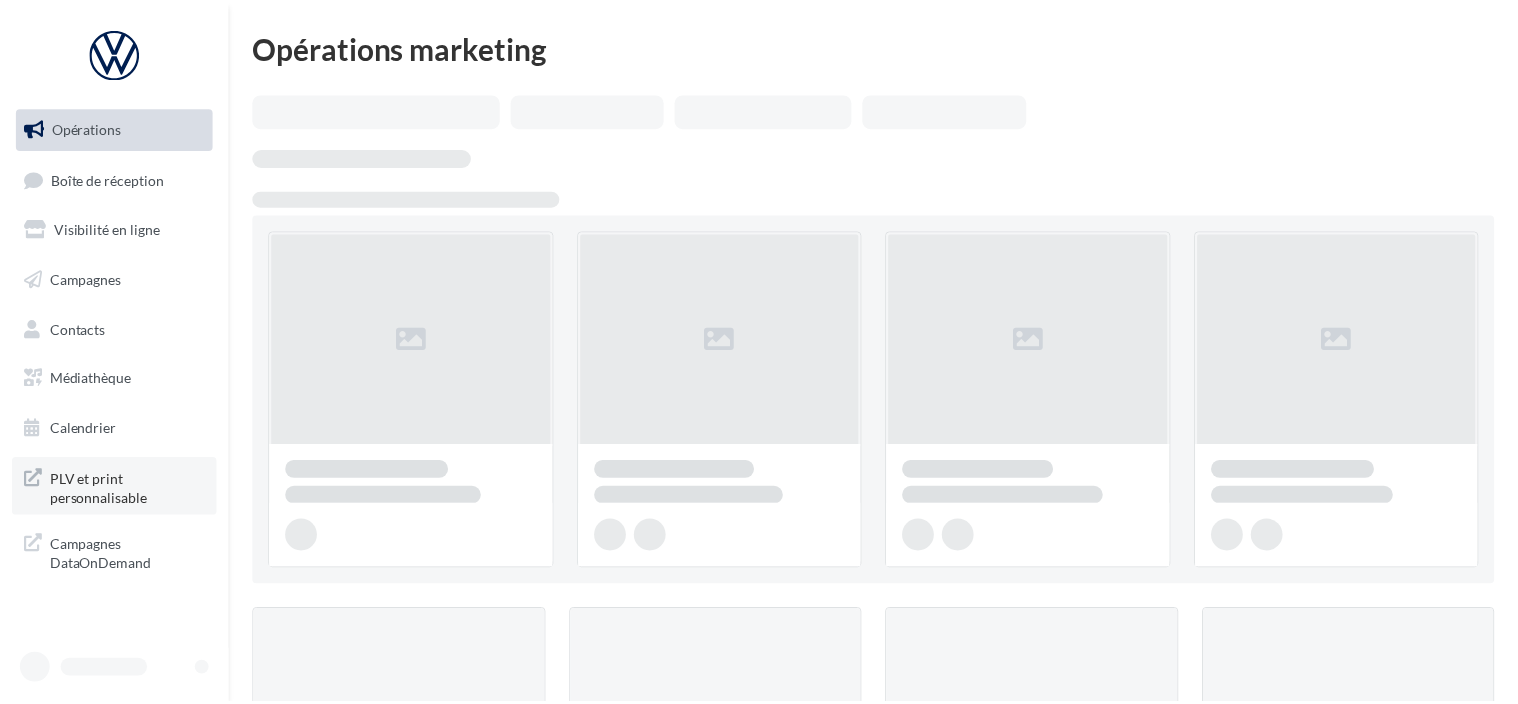 scroll, scrollTop: 0, scrollLeft: 0, axis: both 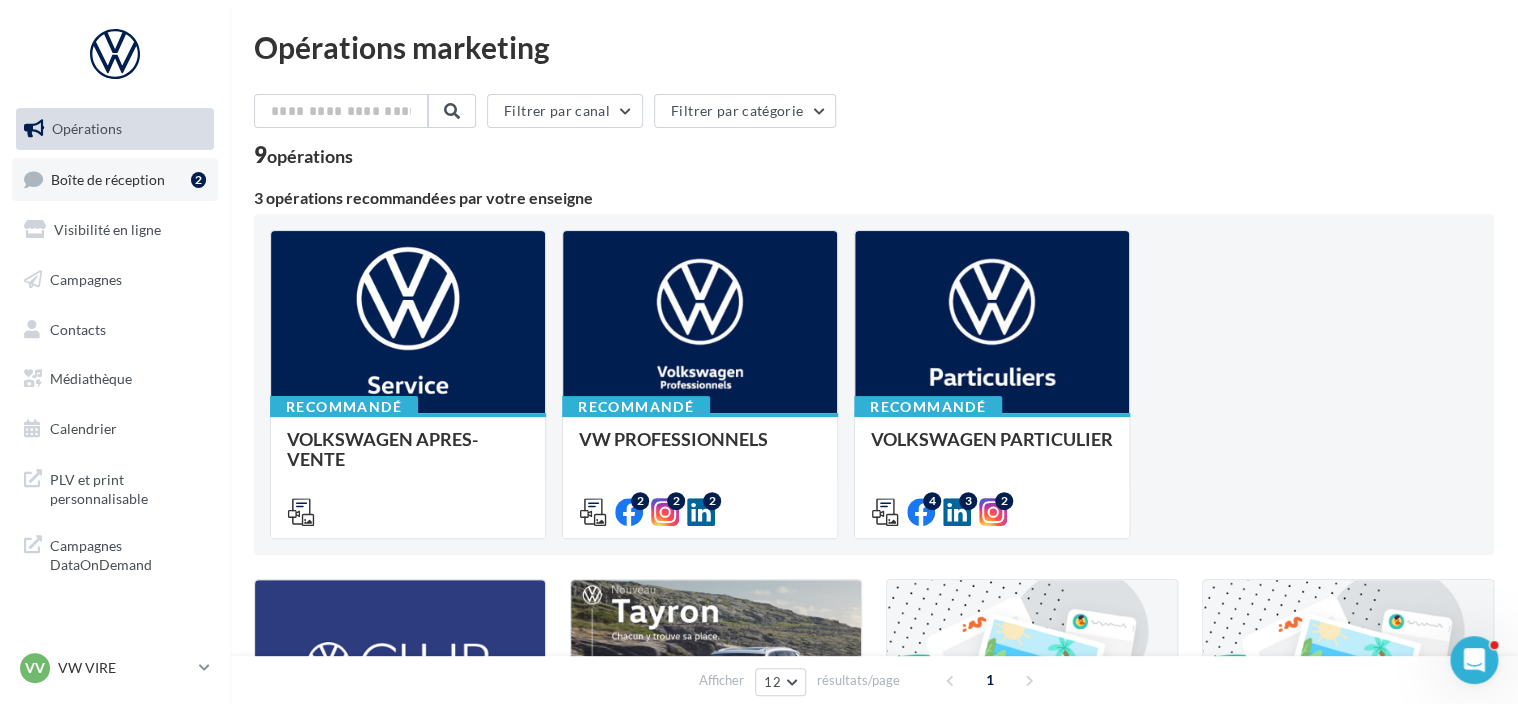 click on "Boîte de réception" at bounding box center (108, 178) 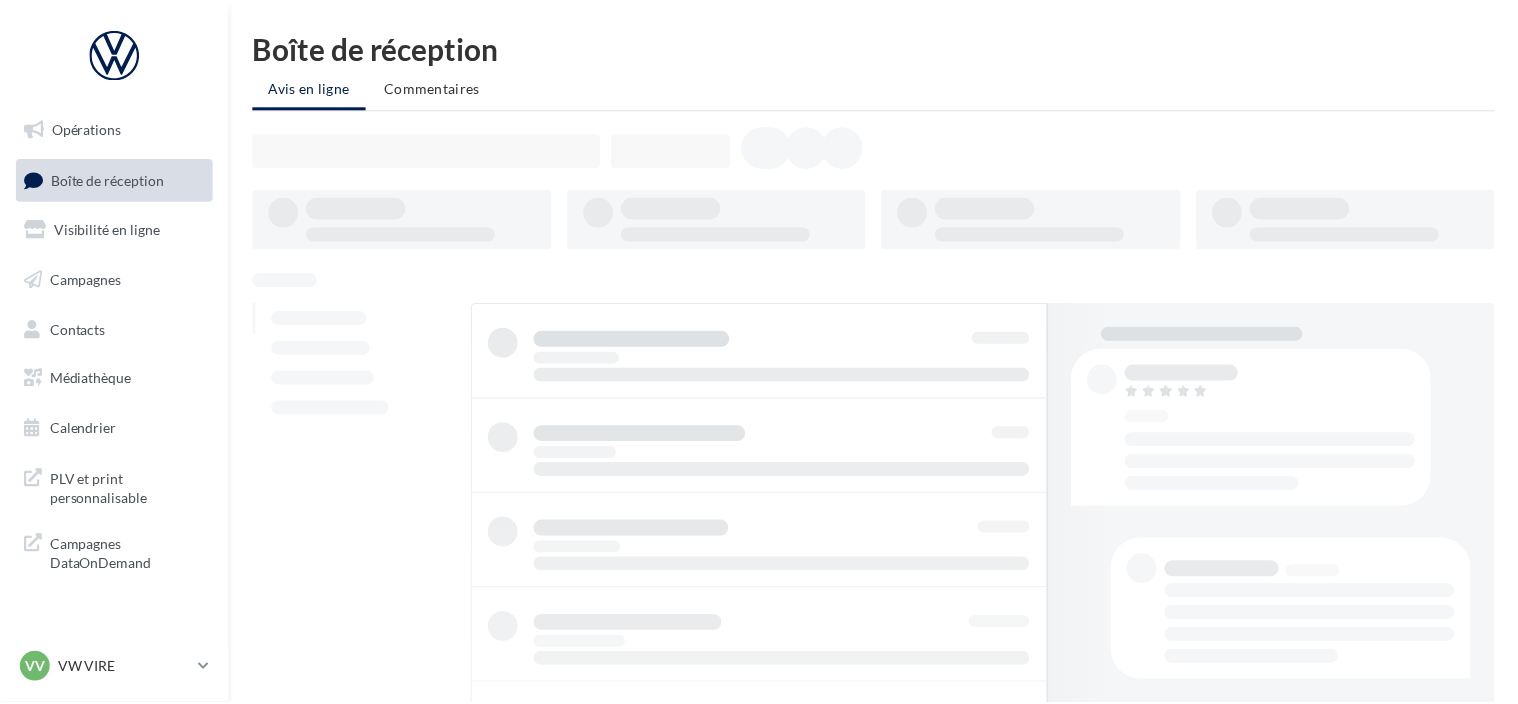 scroll, scrollTop: 0, scrollLeft: 0, axis: both 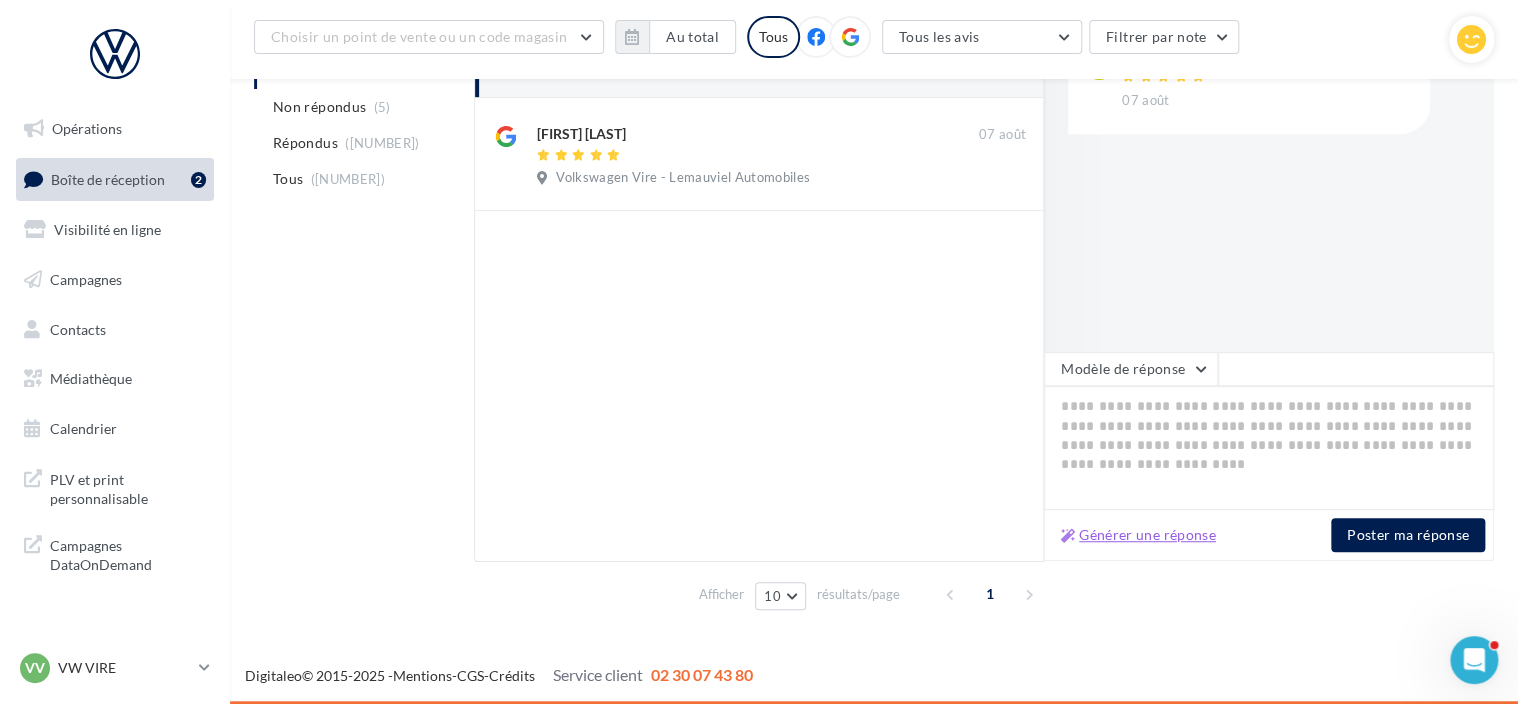 click on "Générer une réponse" at bounding box center [1138, 535] 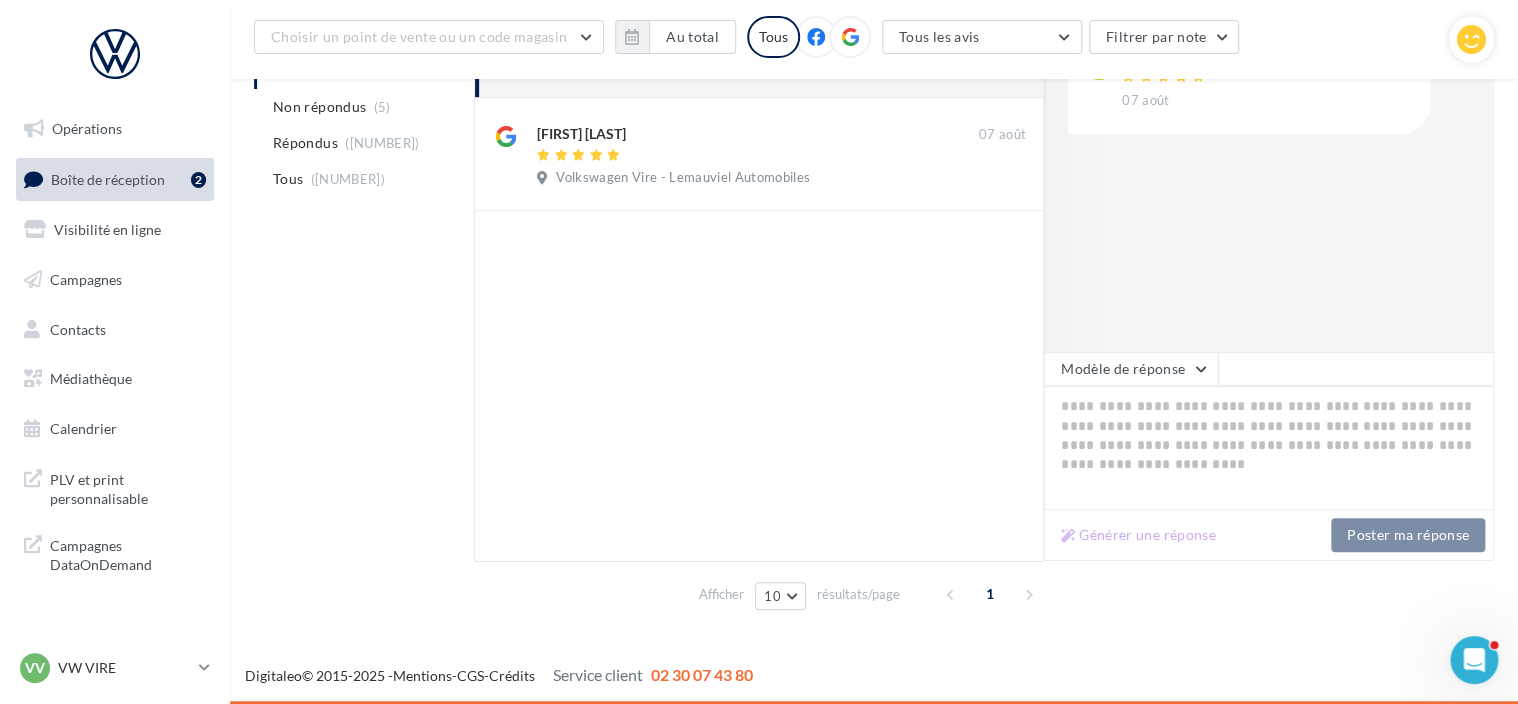 type on "**********" 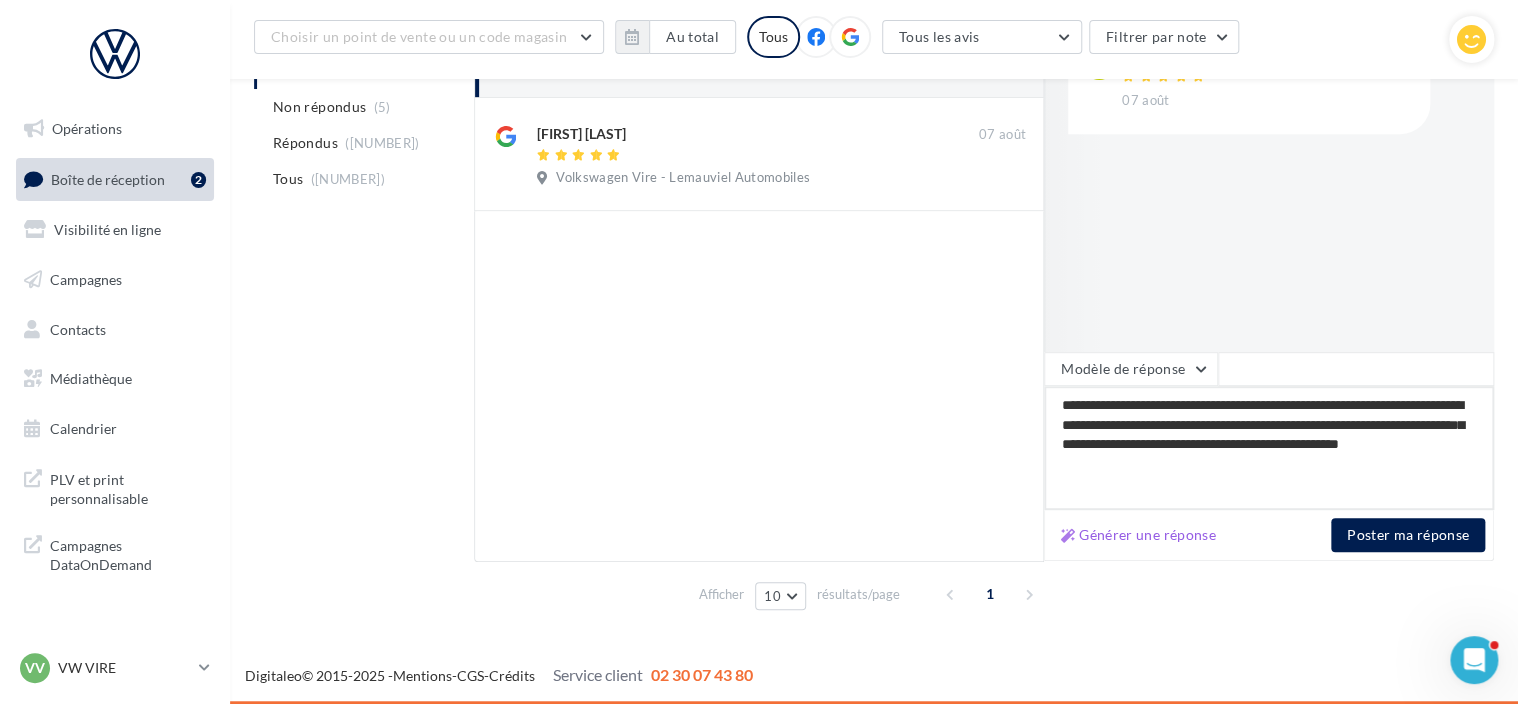 drag, startPoint x: 1161, startPoint y: 398, endPoint x: 1051, endPoint y: 403, distance: 110.11358 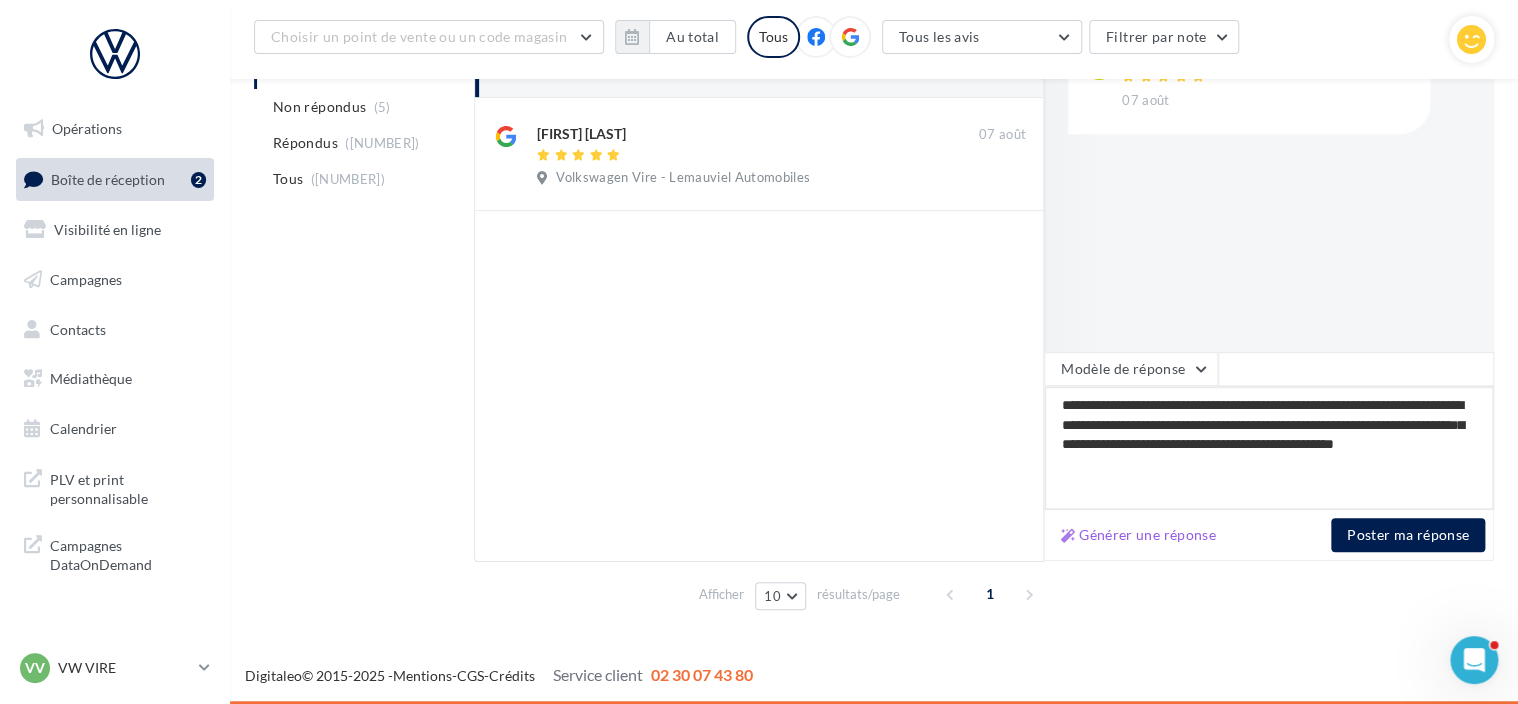 type on "**********" 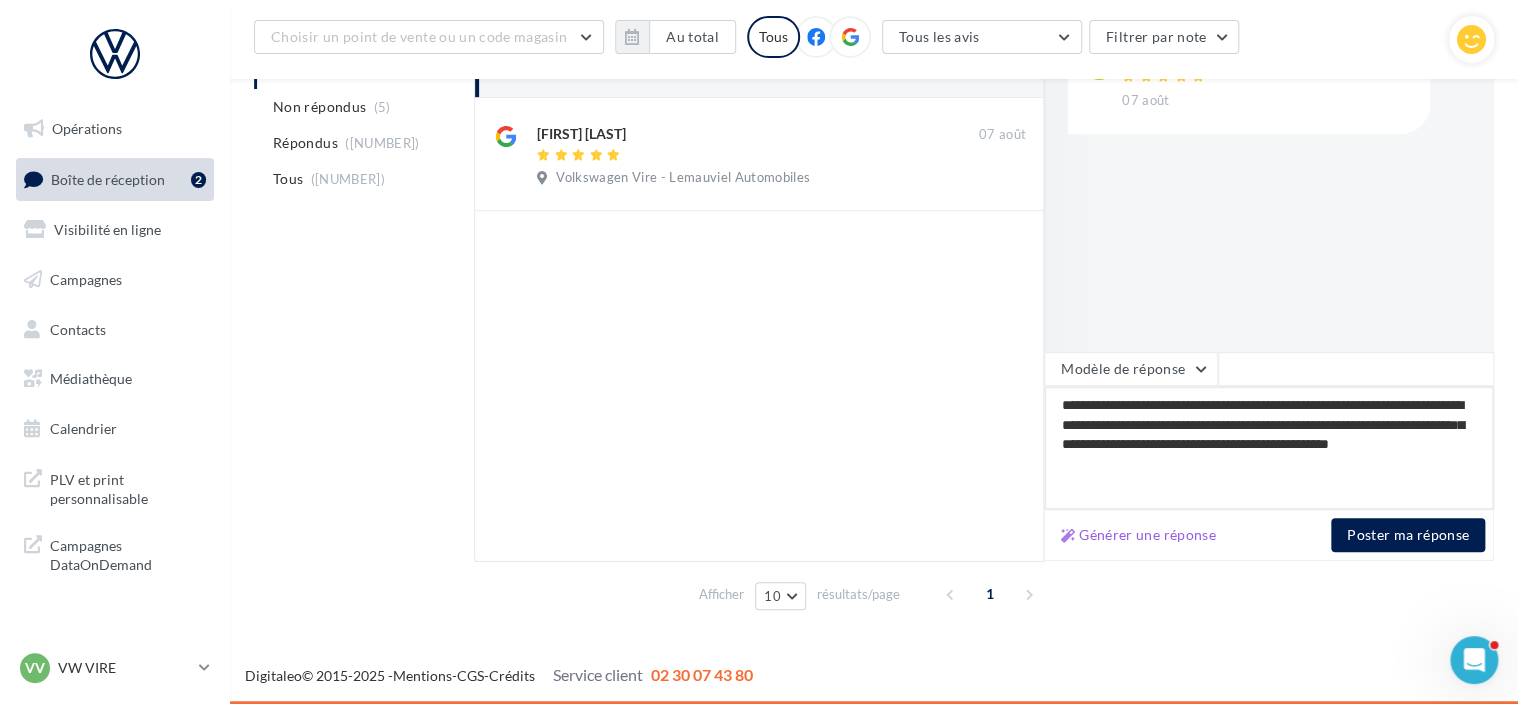 type on "**********" 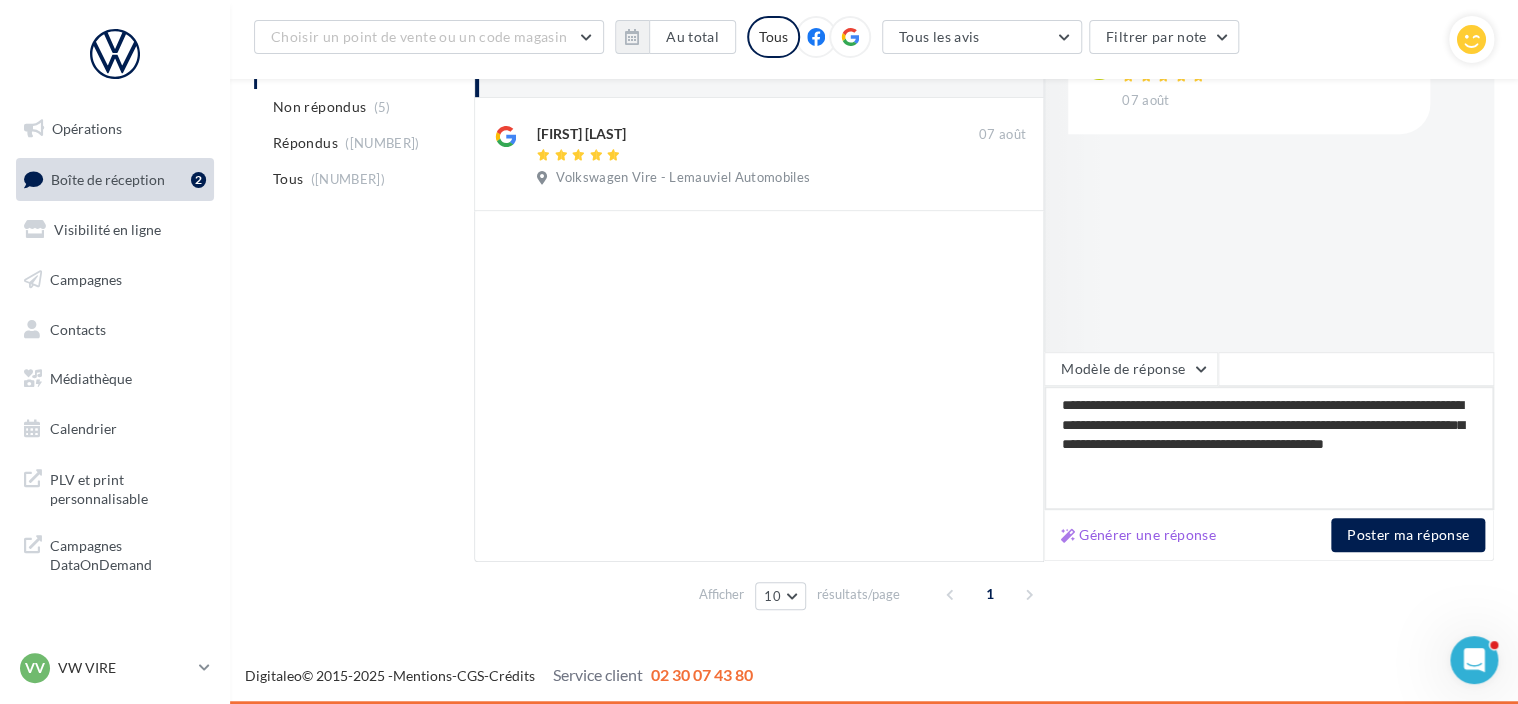 type on "**********" 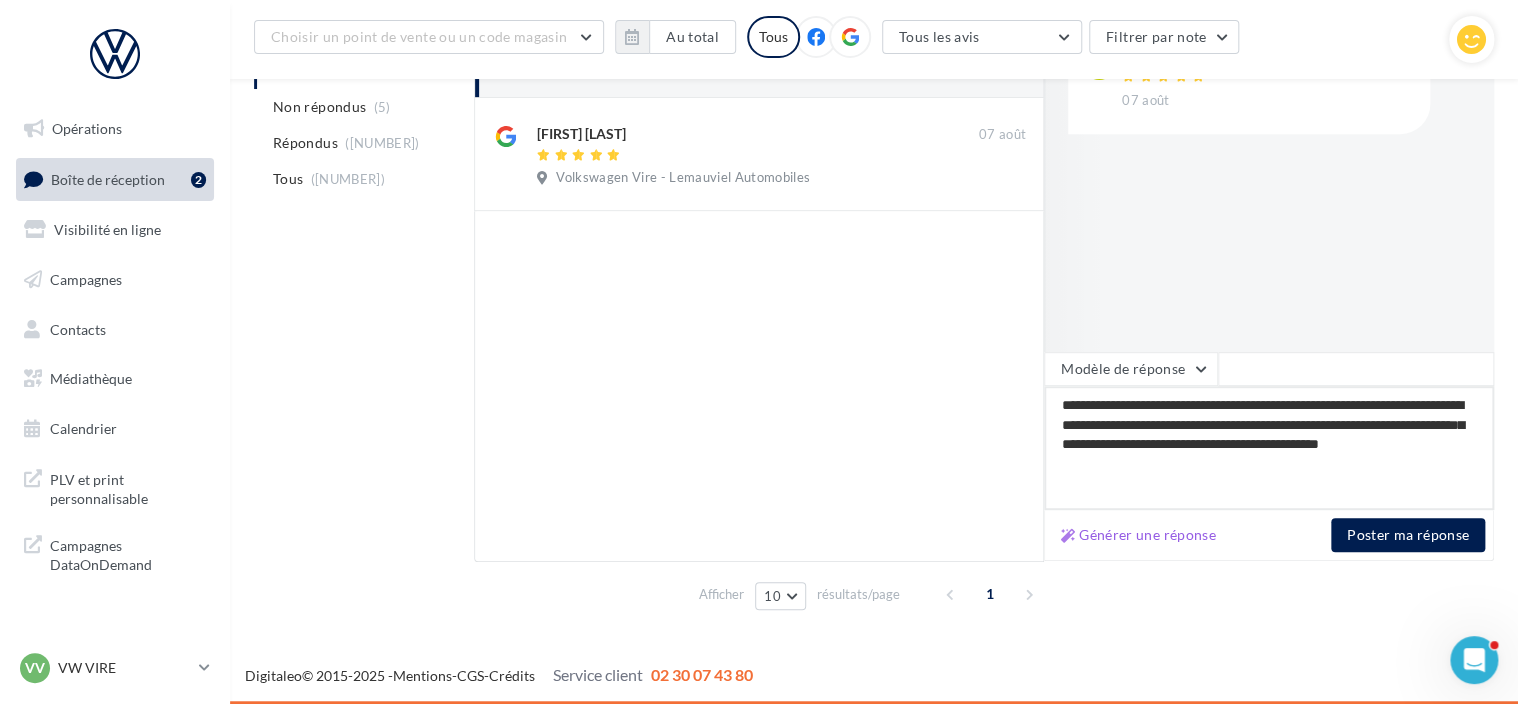 type on "**********" 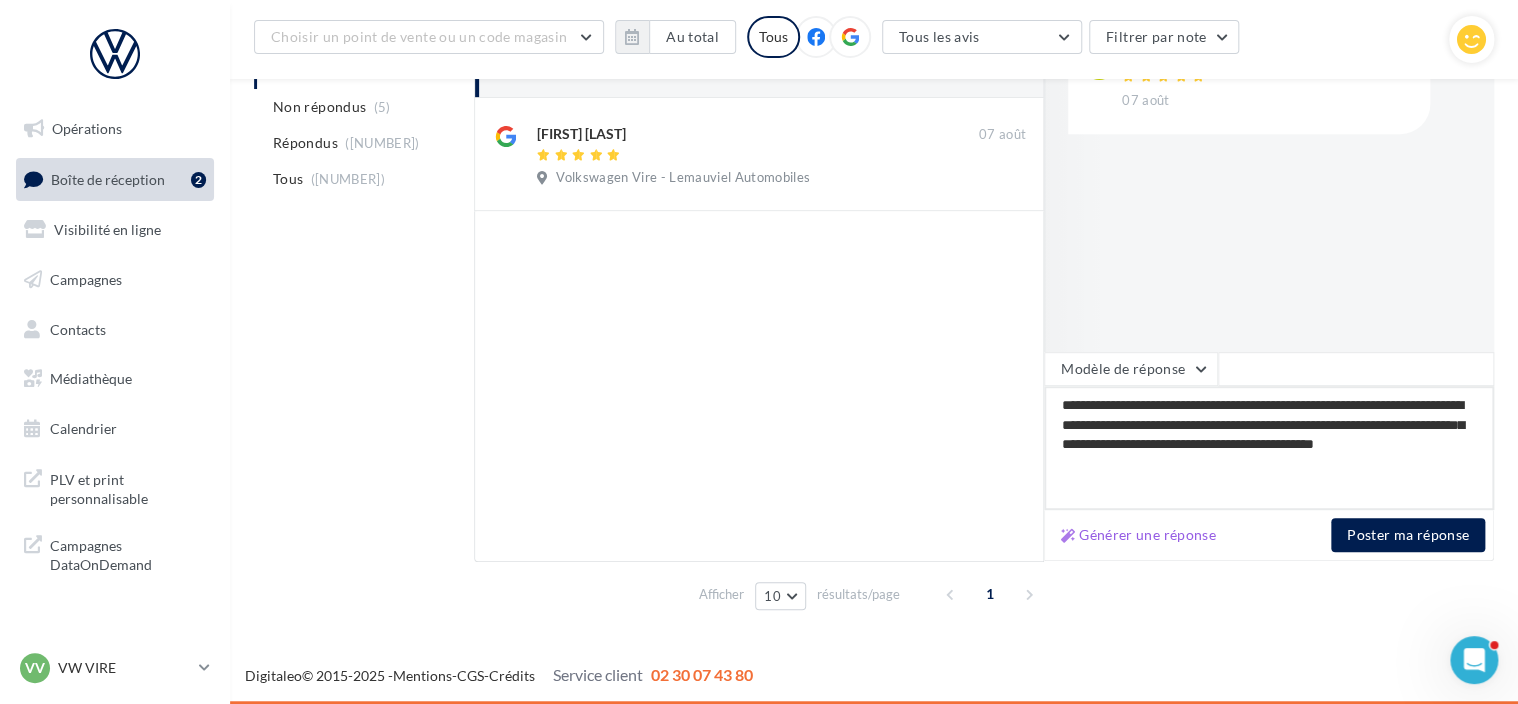 type on "**********" 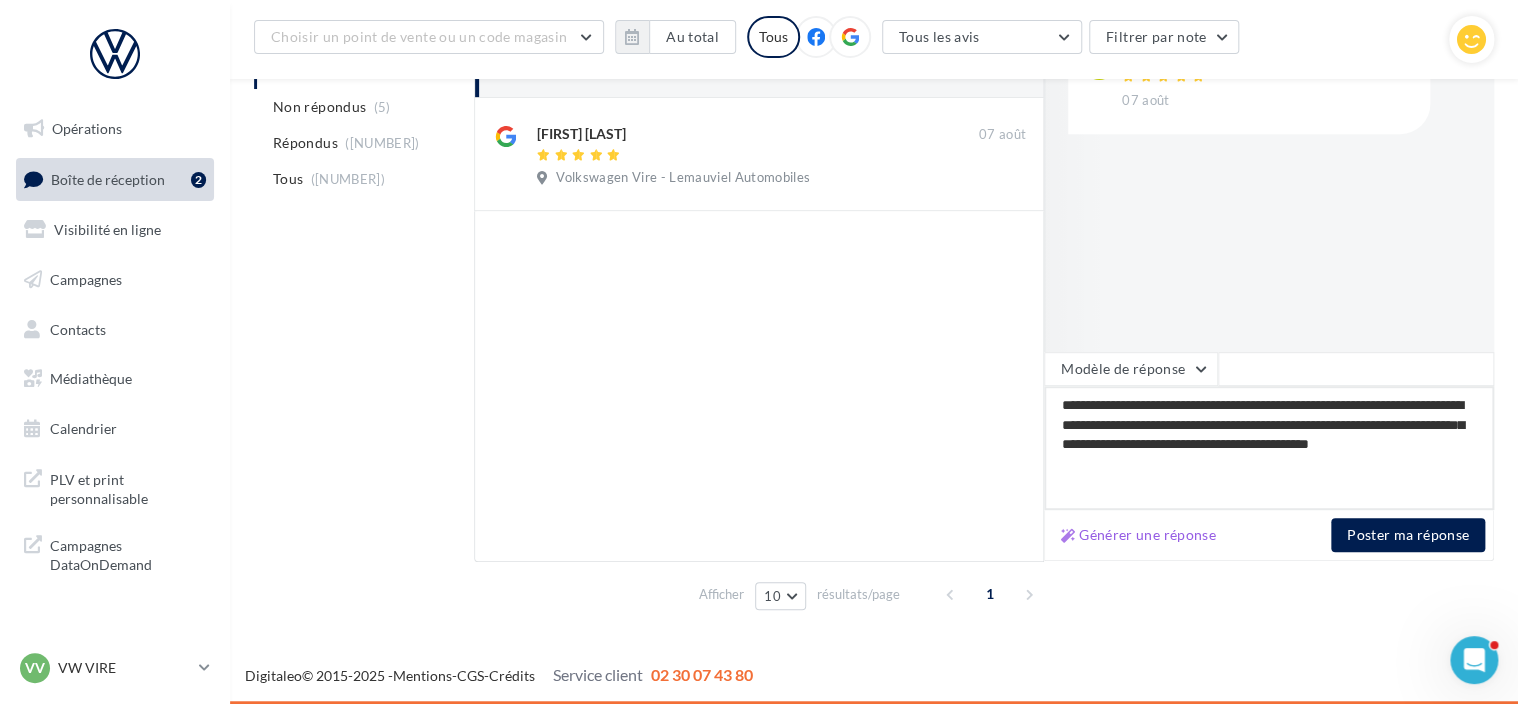 type on "**********" 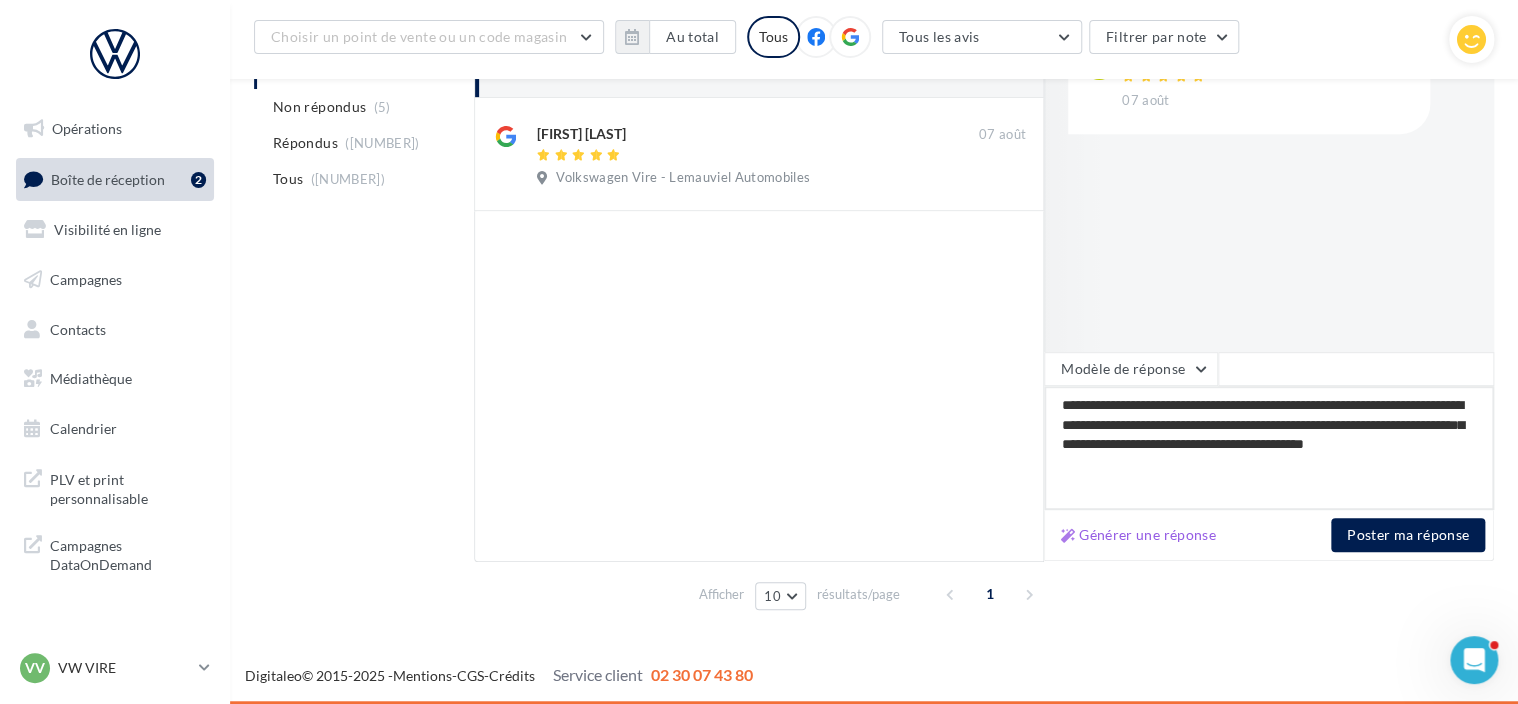 type on "**********" 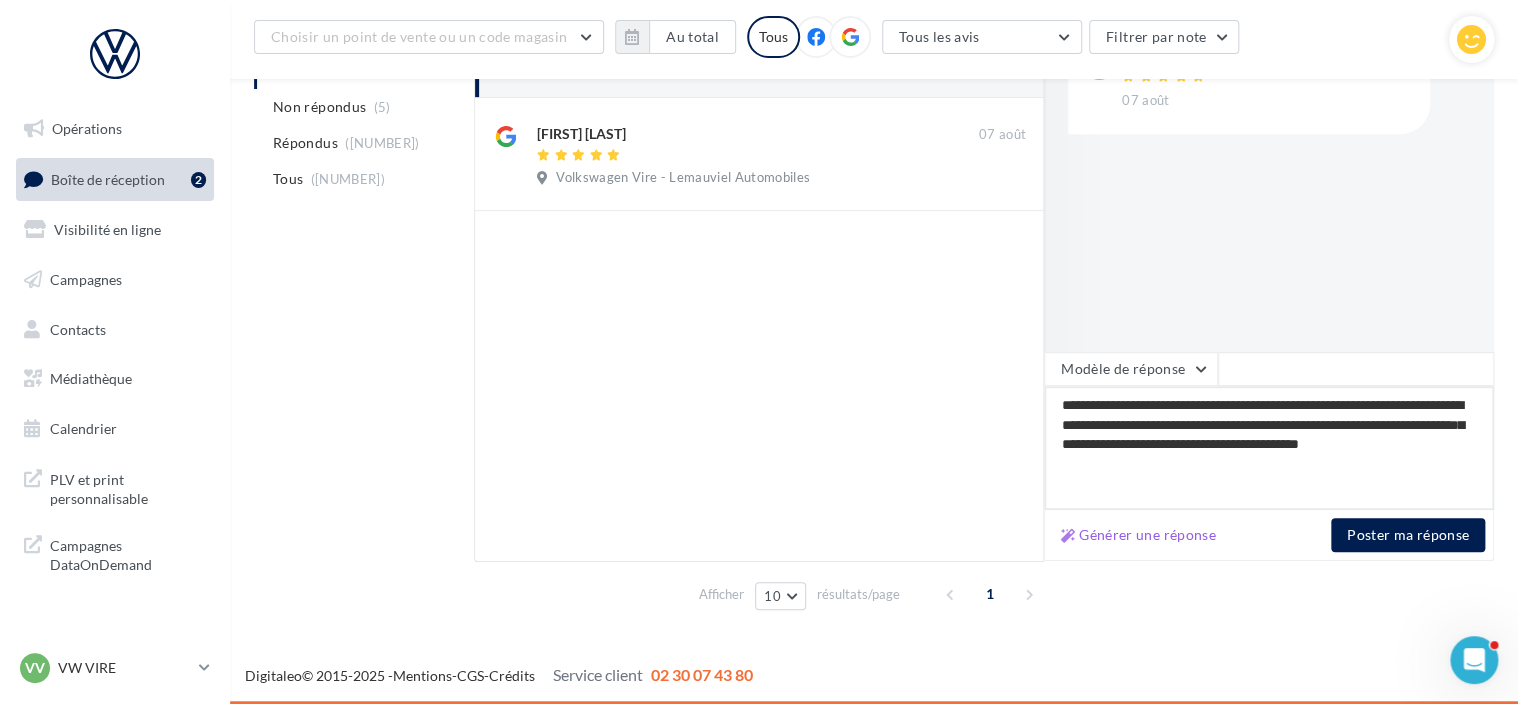 type on "**********" 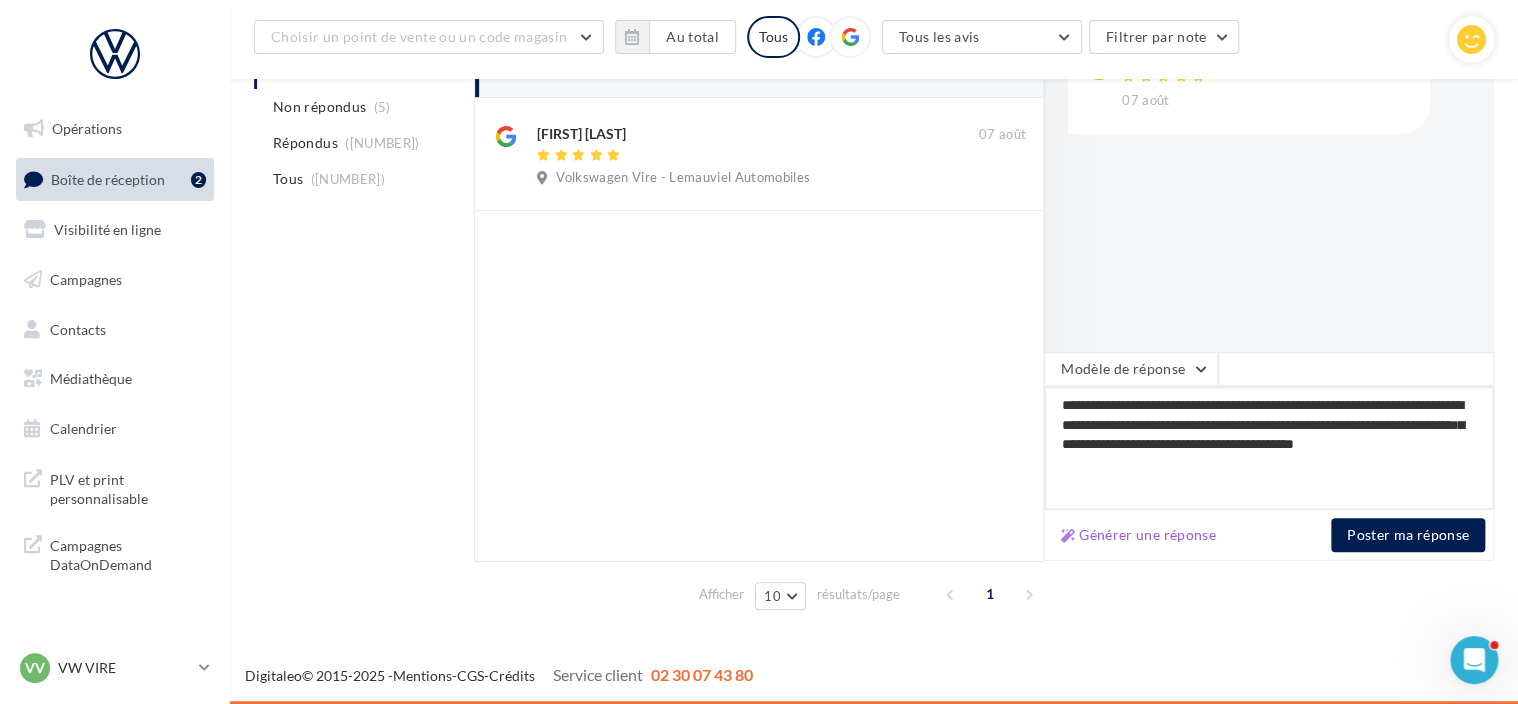 type on "**********" 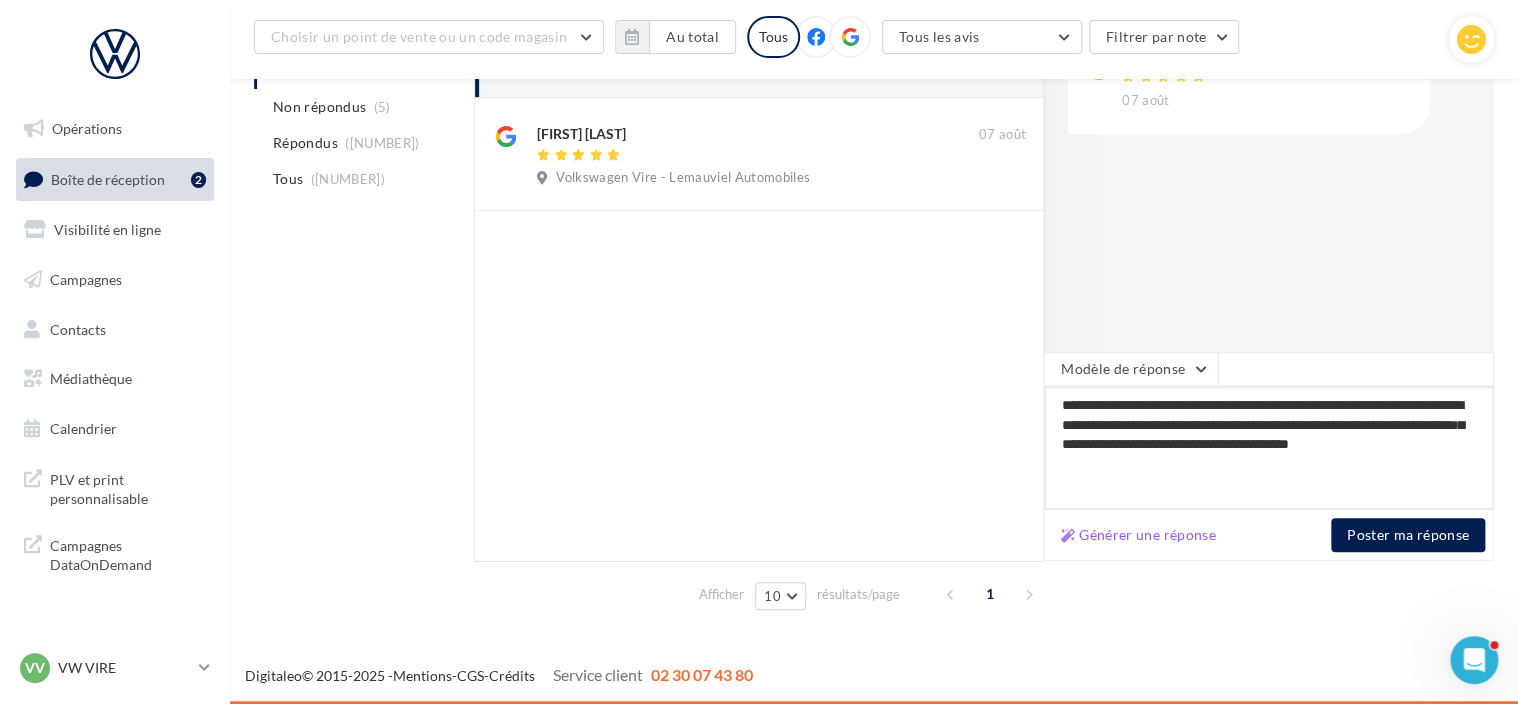 type on "**********" 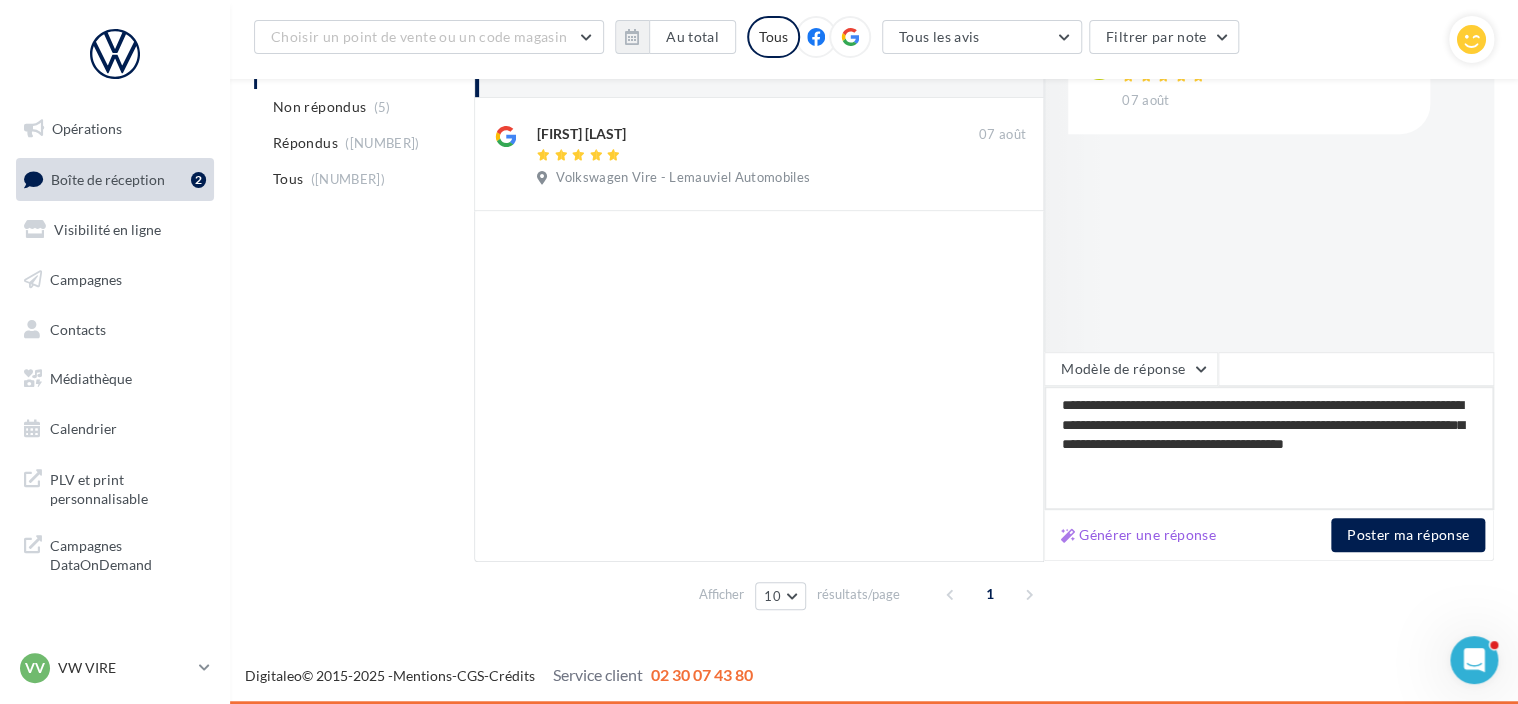 type on "**********" 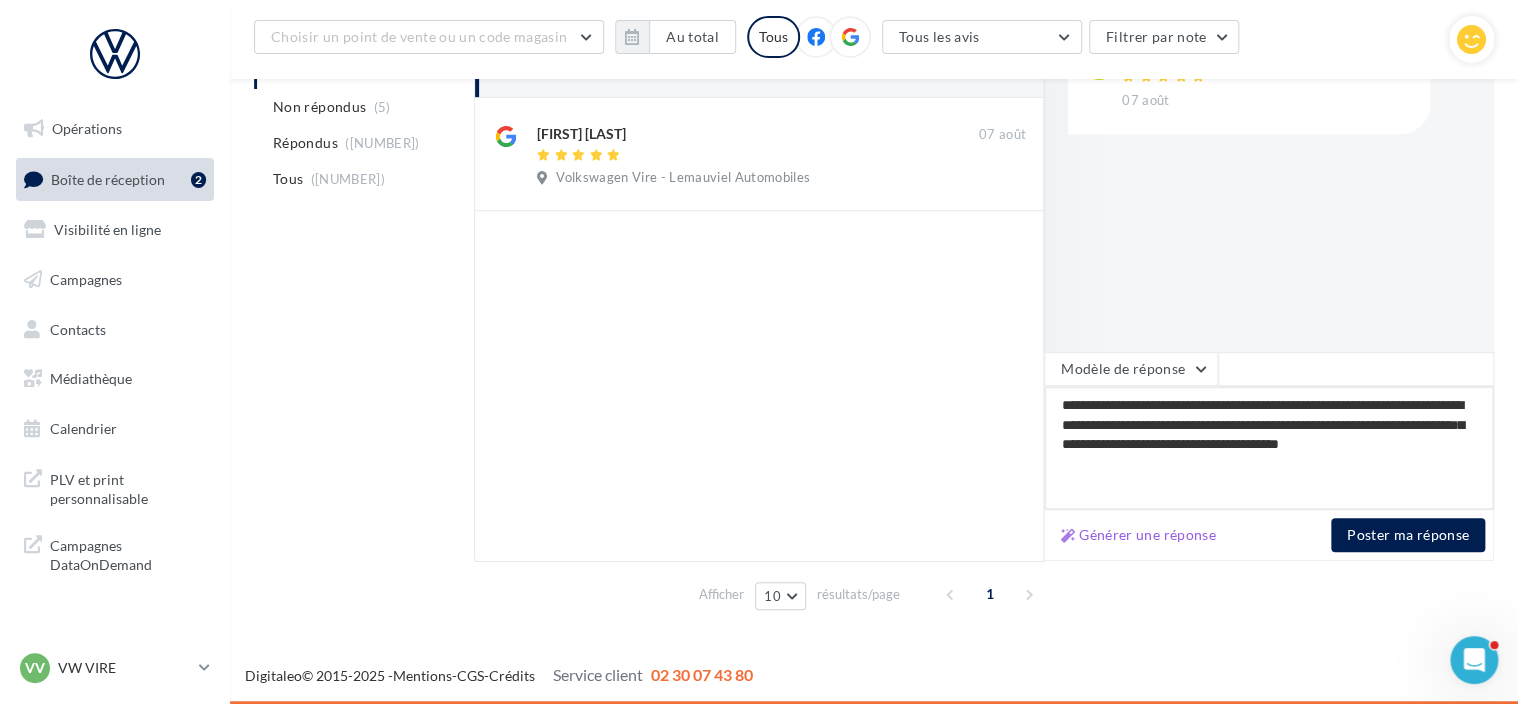 type on "**********" 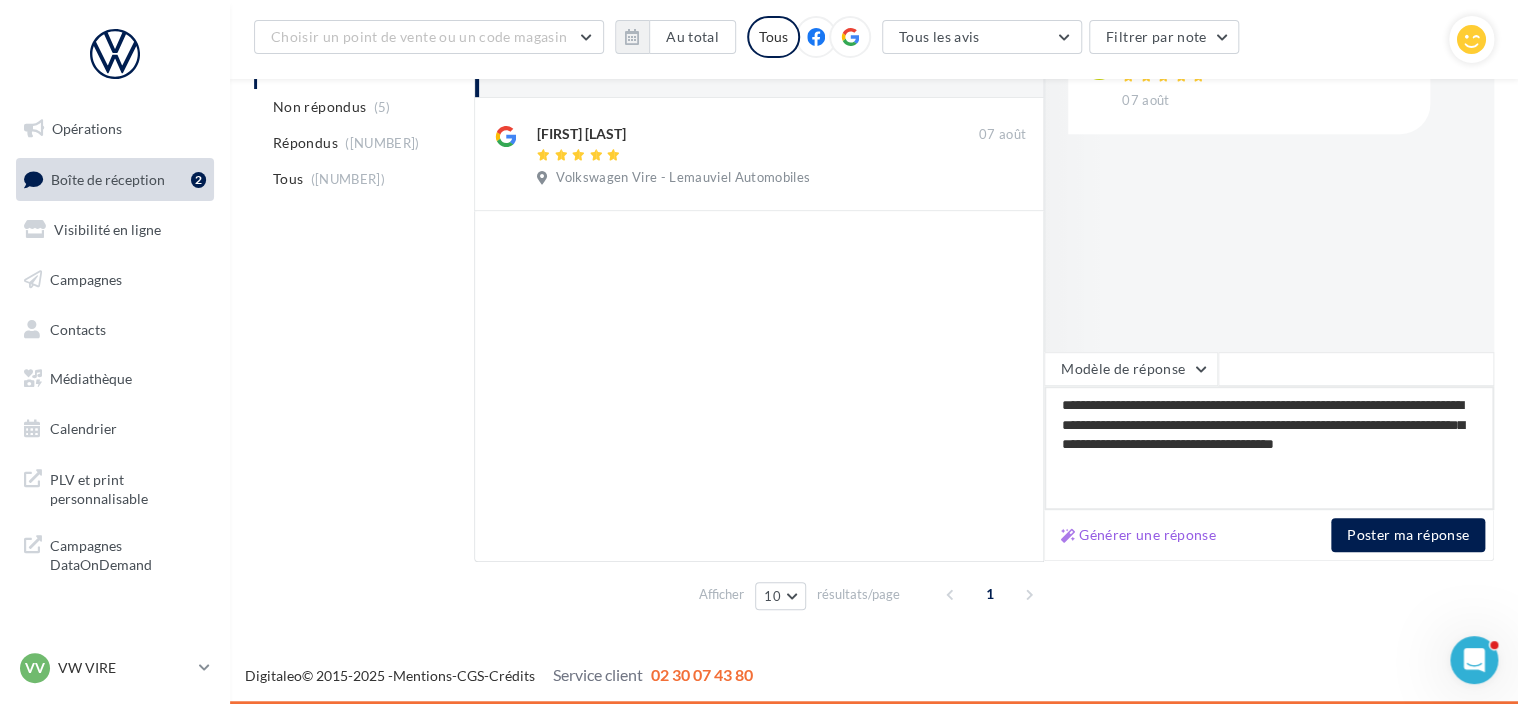 type on "**********" 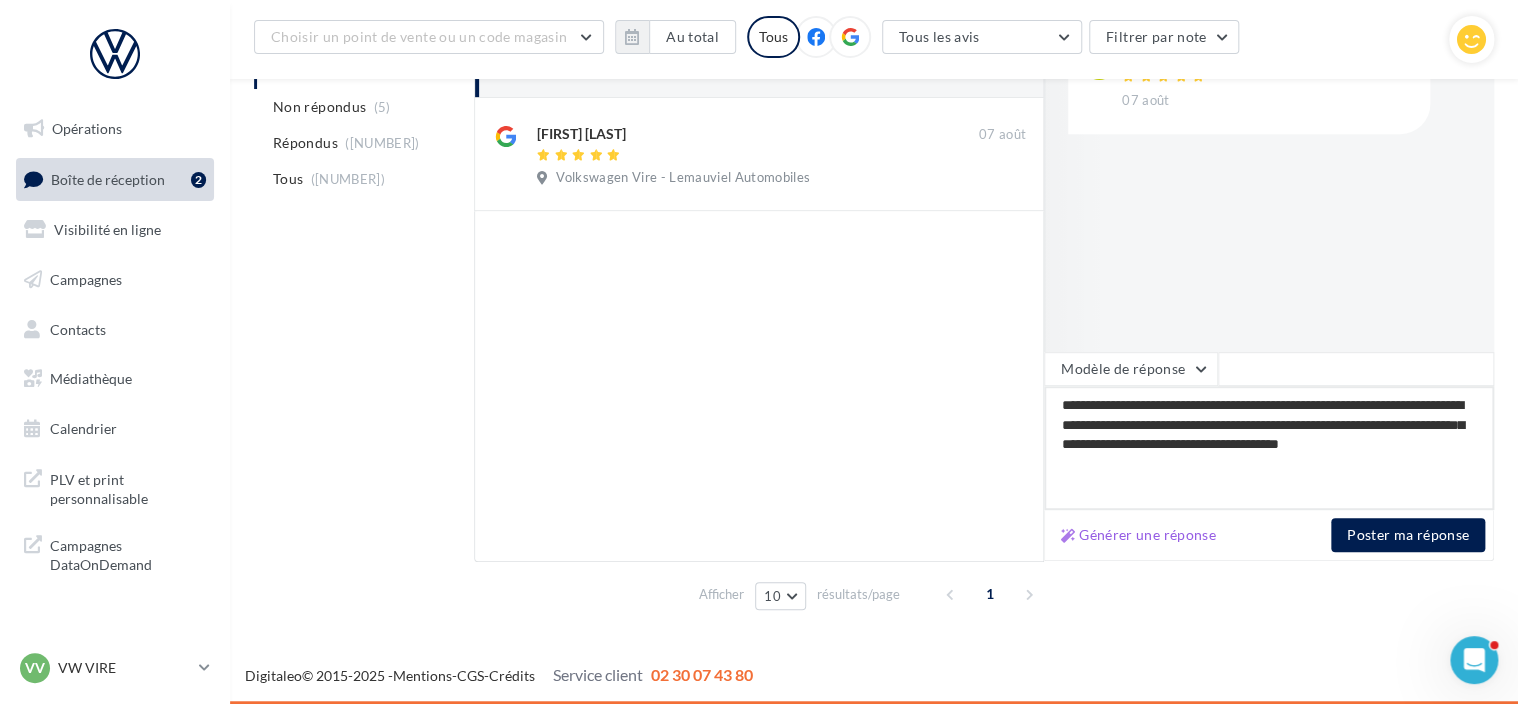 type on "**********" 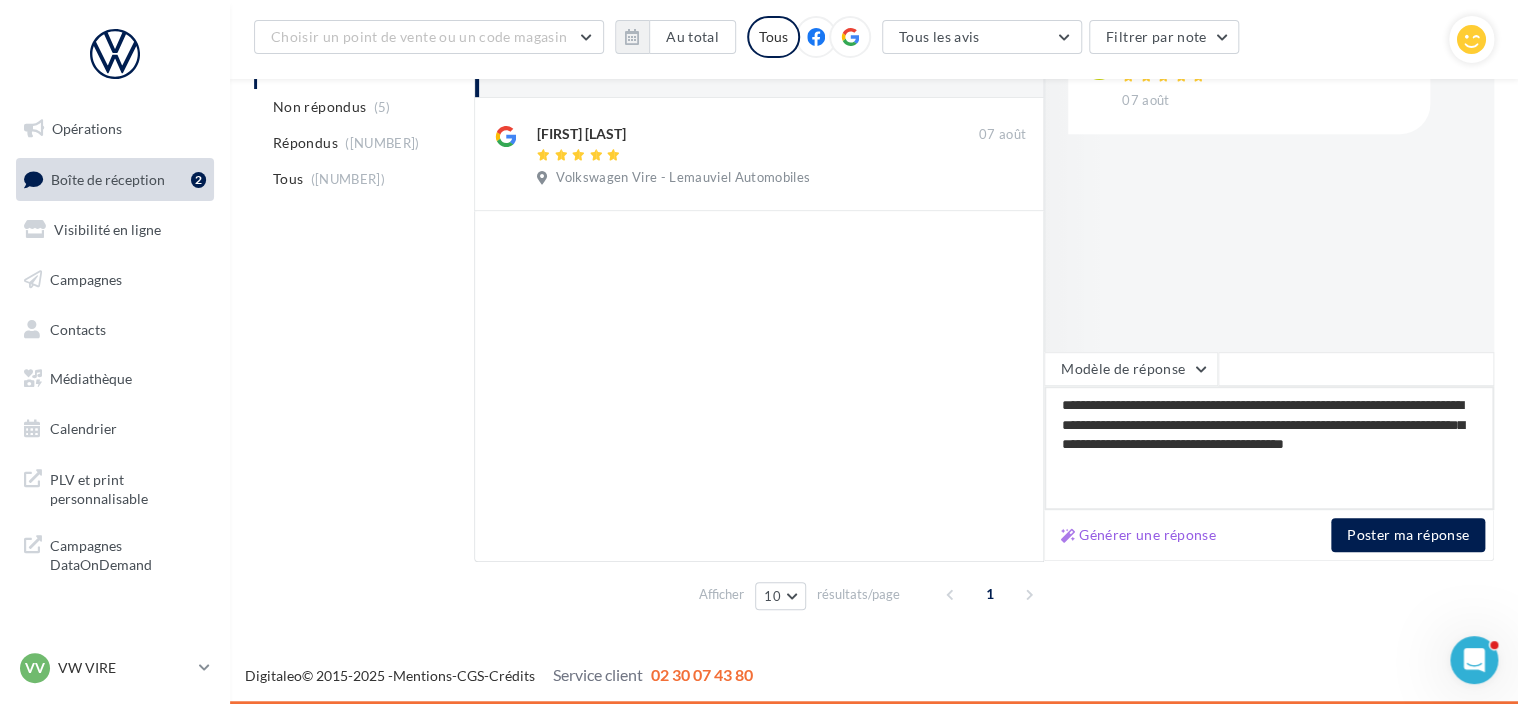 type on "**********" 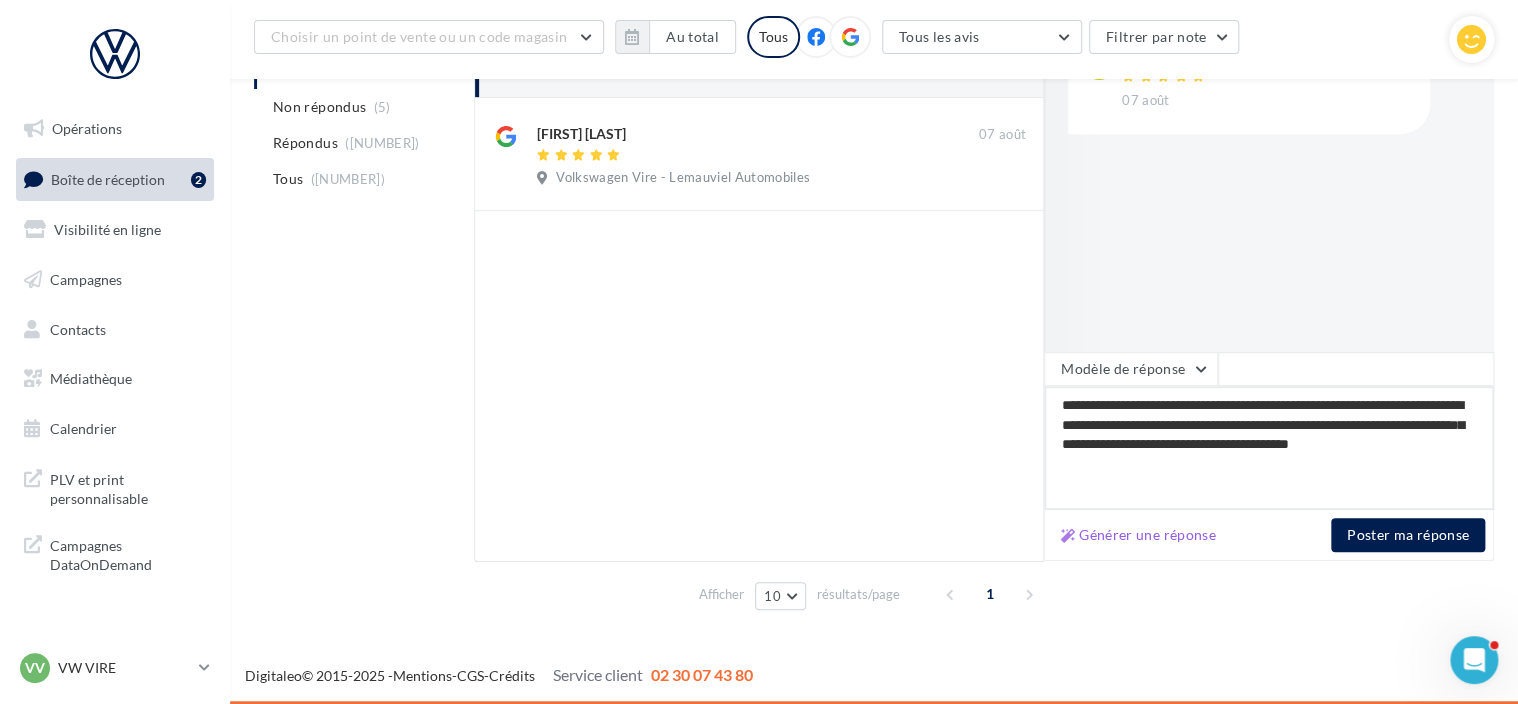 type on "**********" 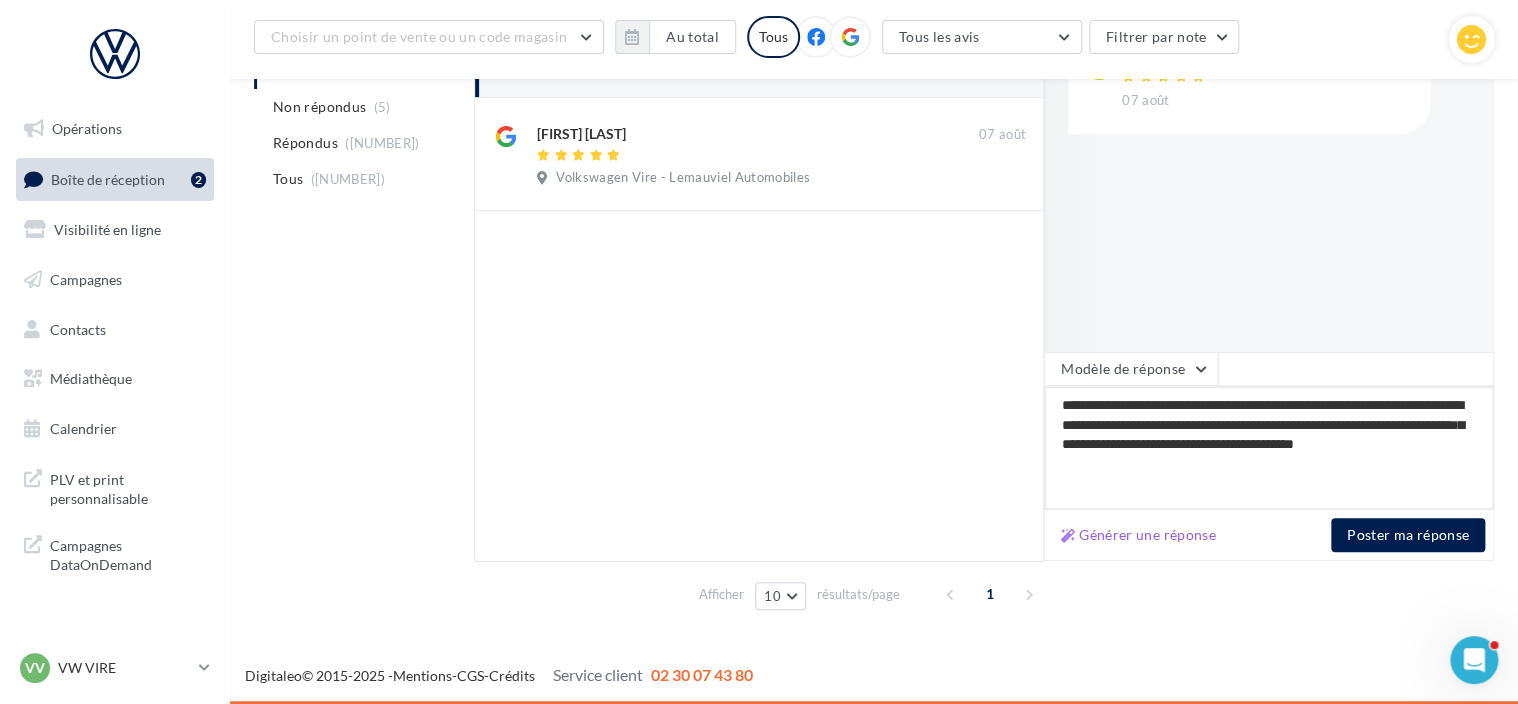 type on "**********" 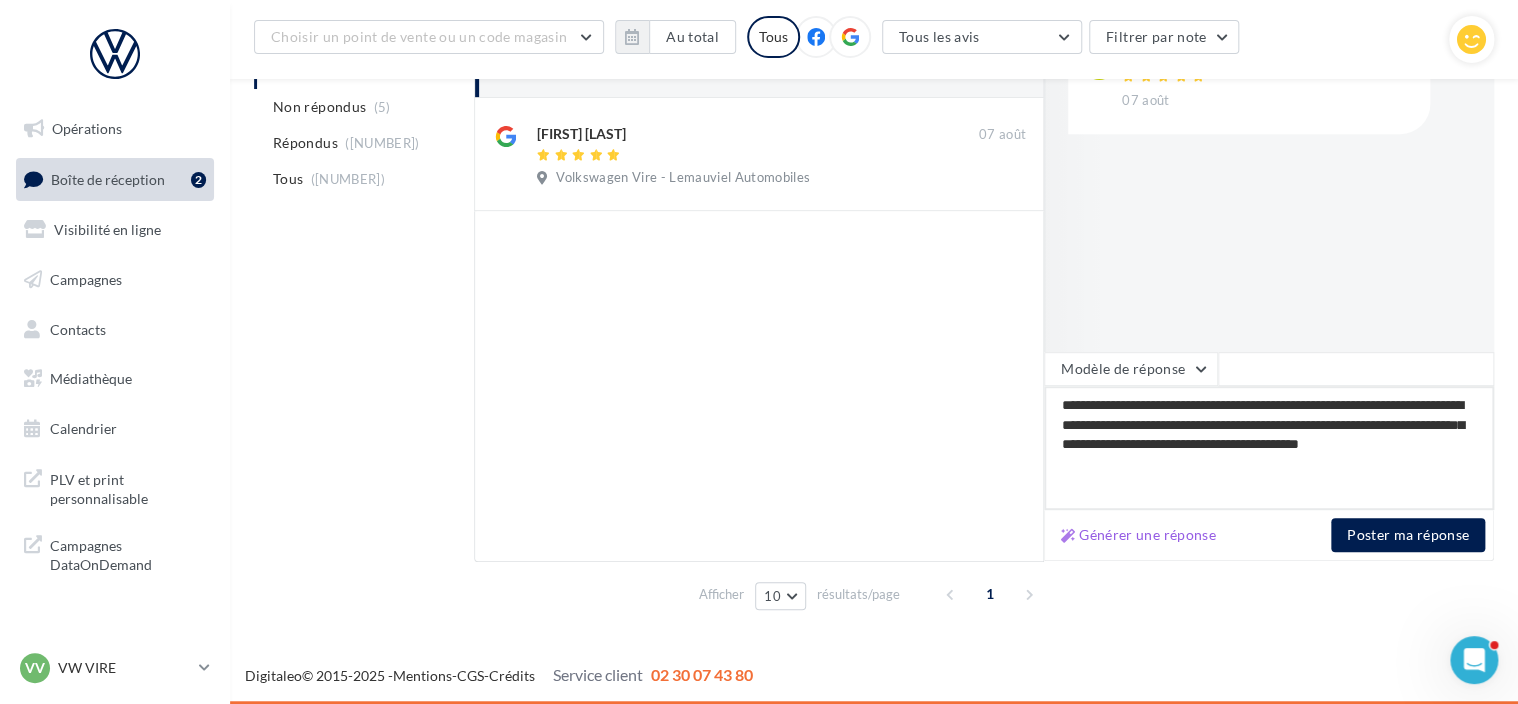 type on "**********" 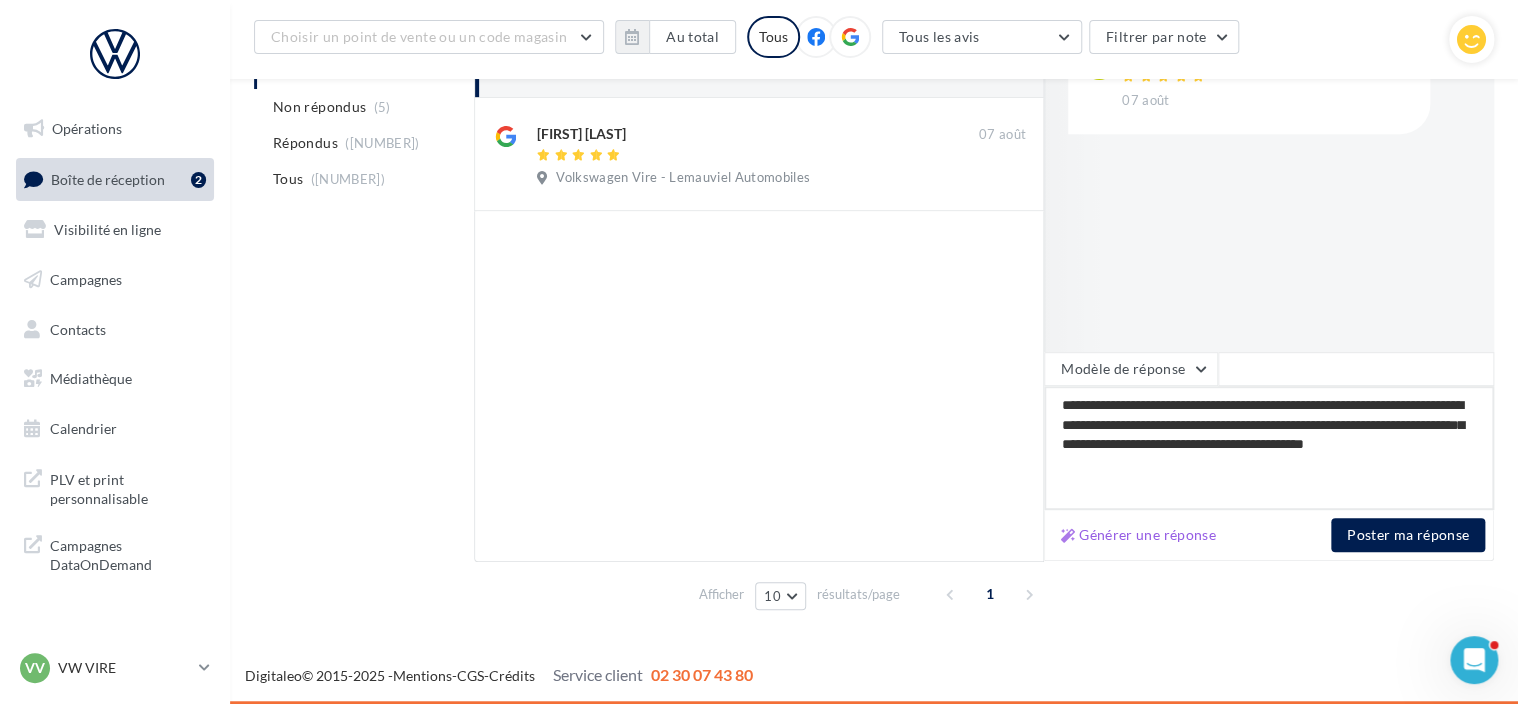type on "**********" 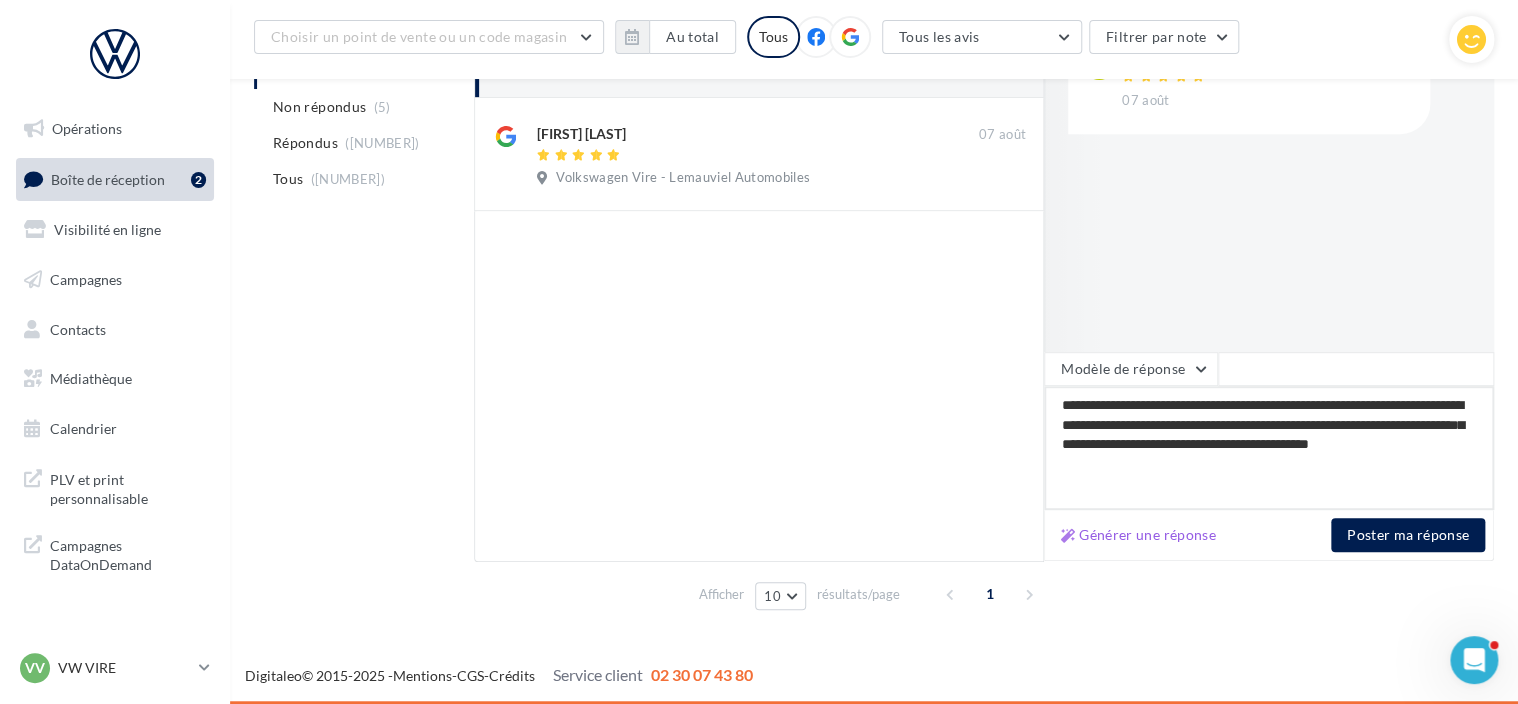 type on "**********" 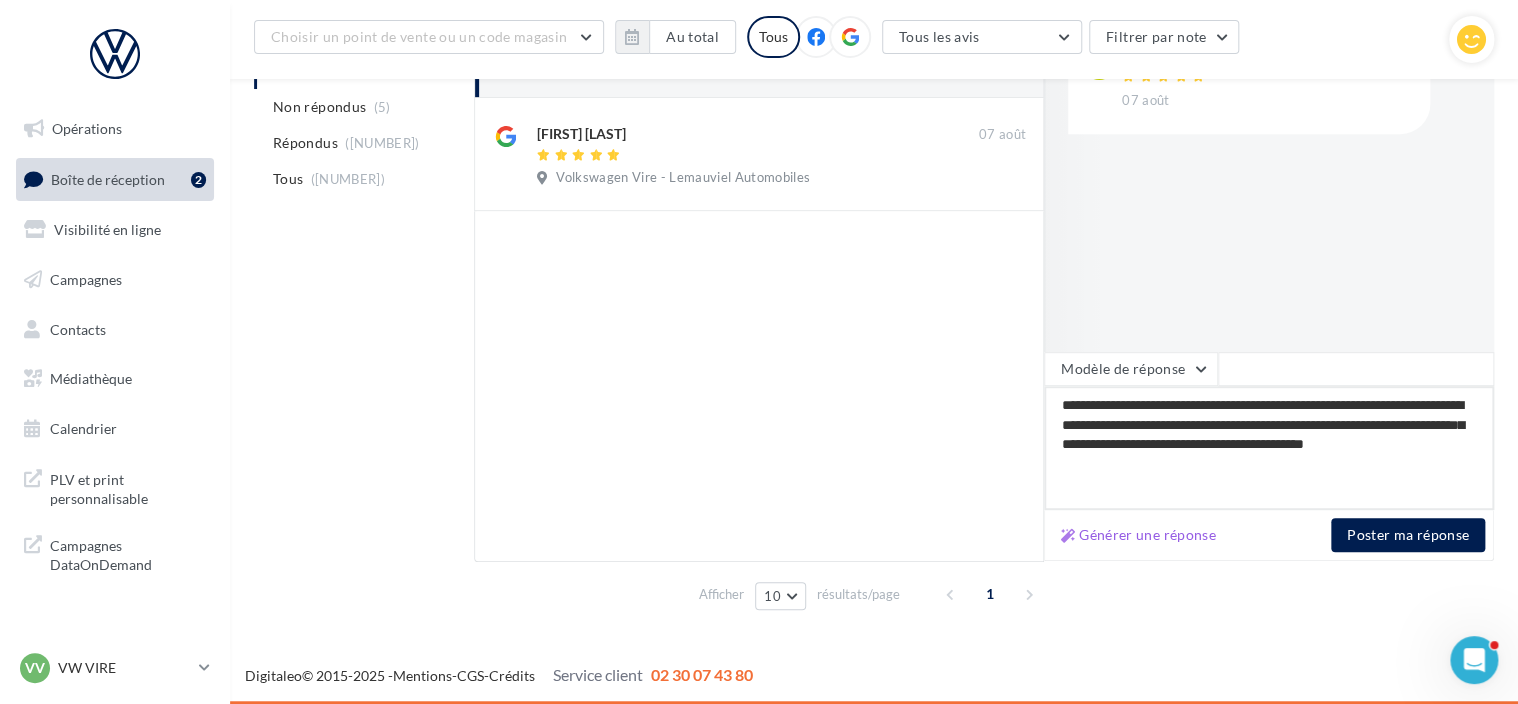type on "*********" 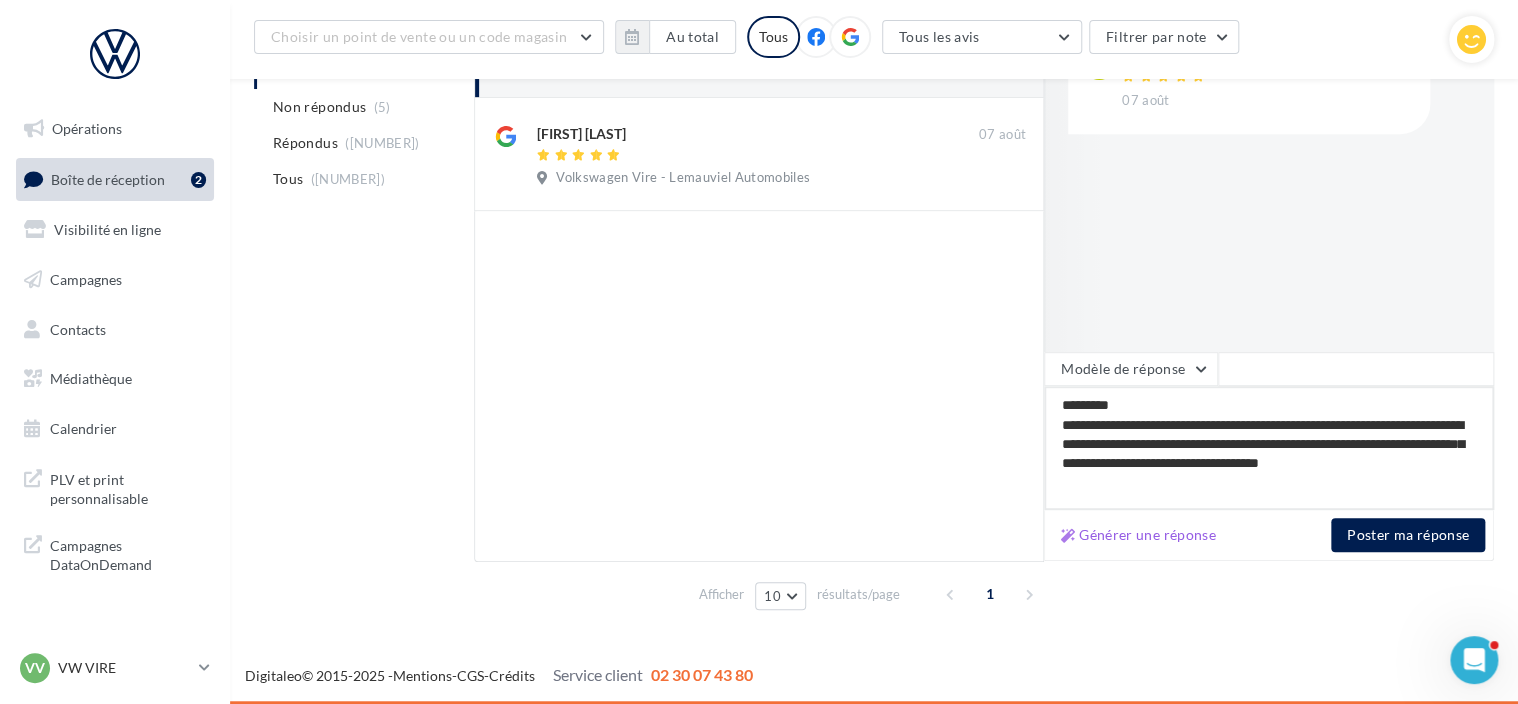 type on "*********" 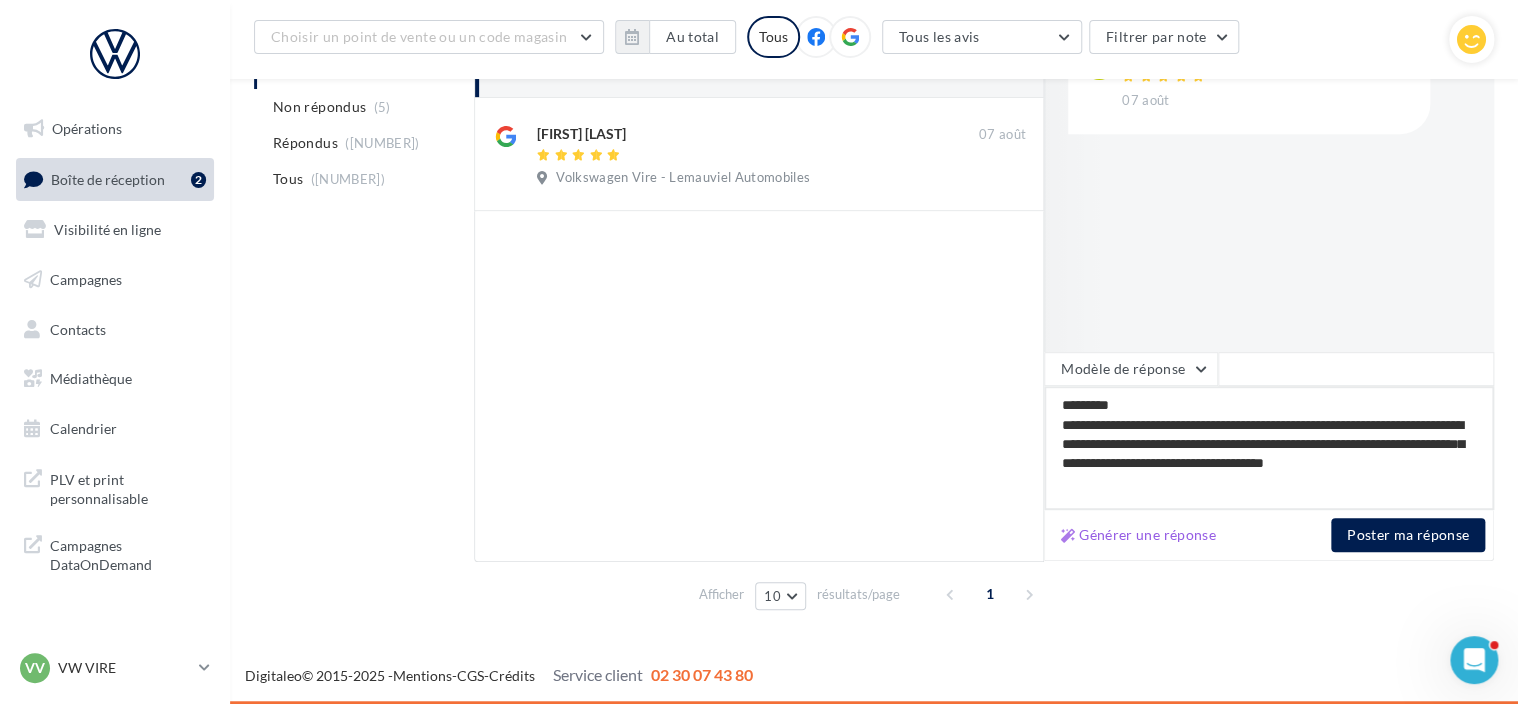 type on "*********" 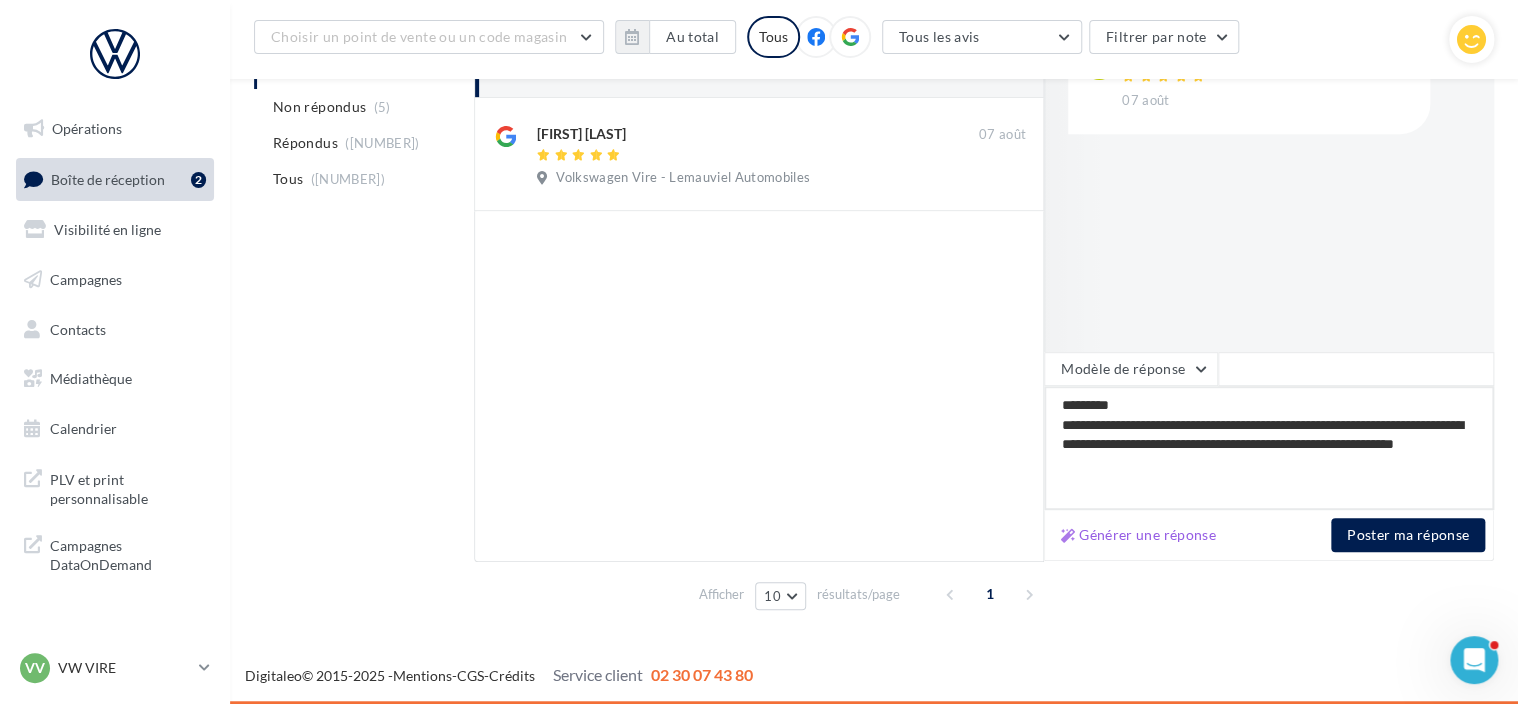 type on "*********" 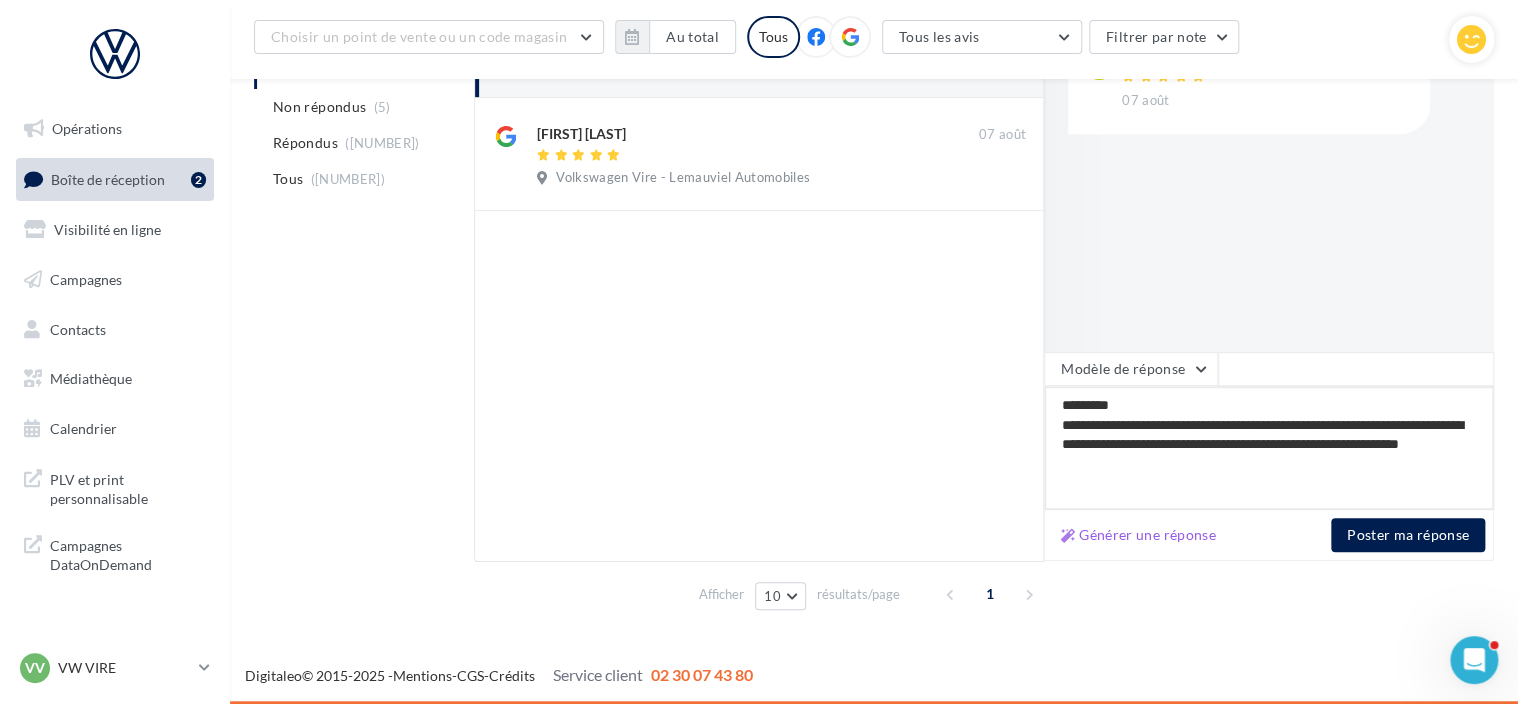 type on "*********" 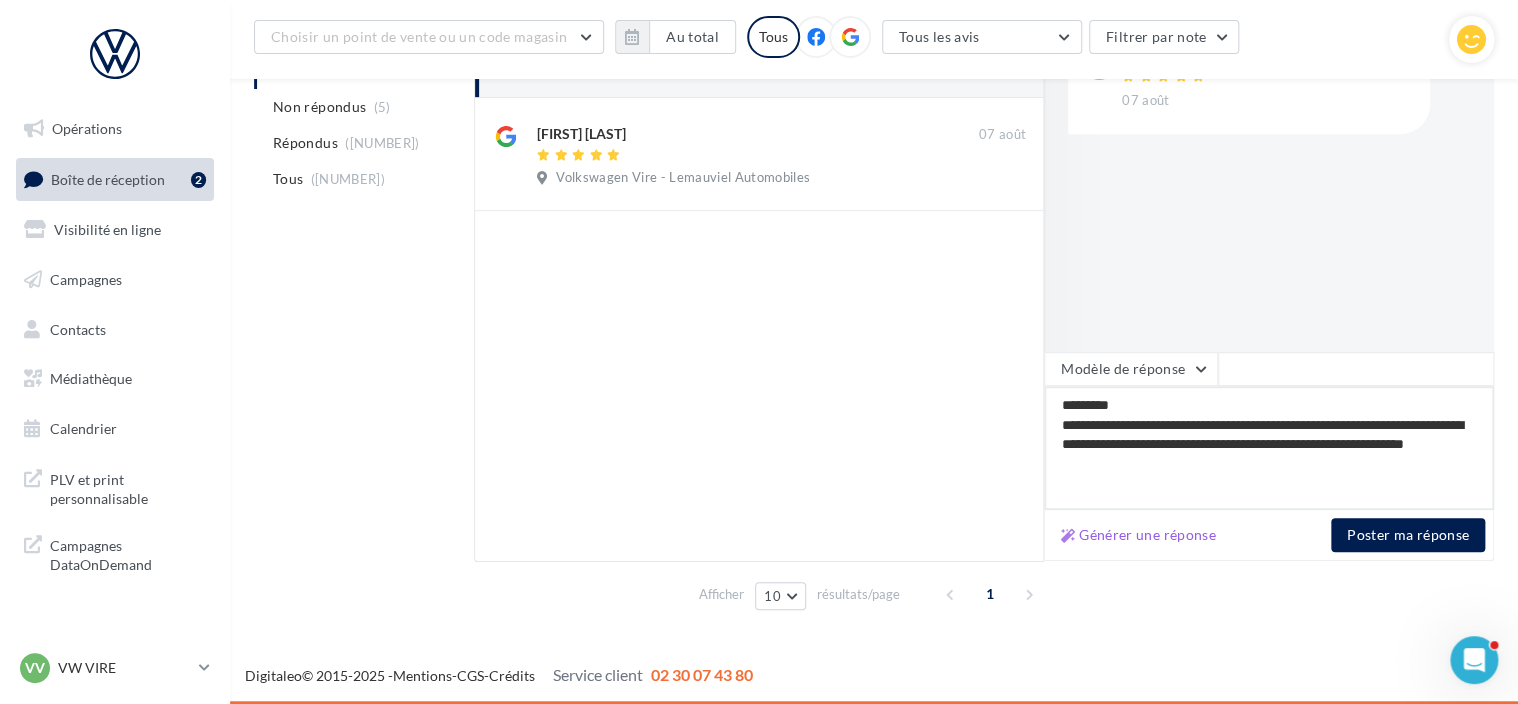 type on "*********" 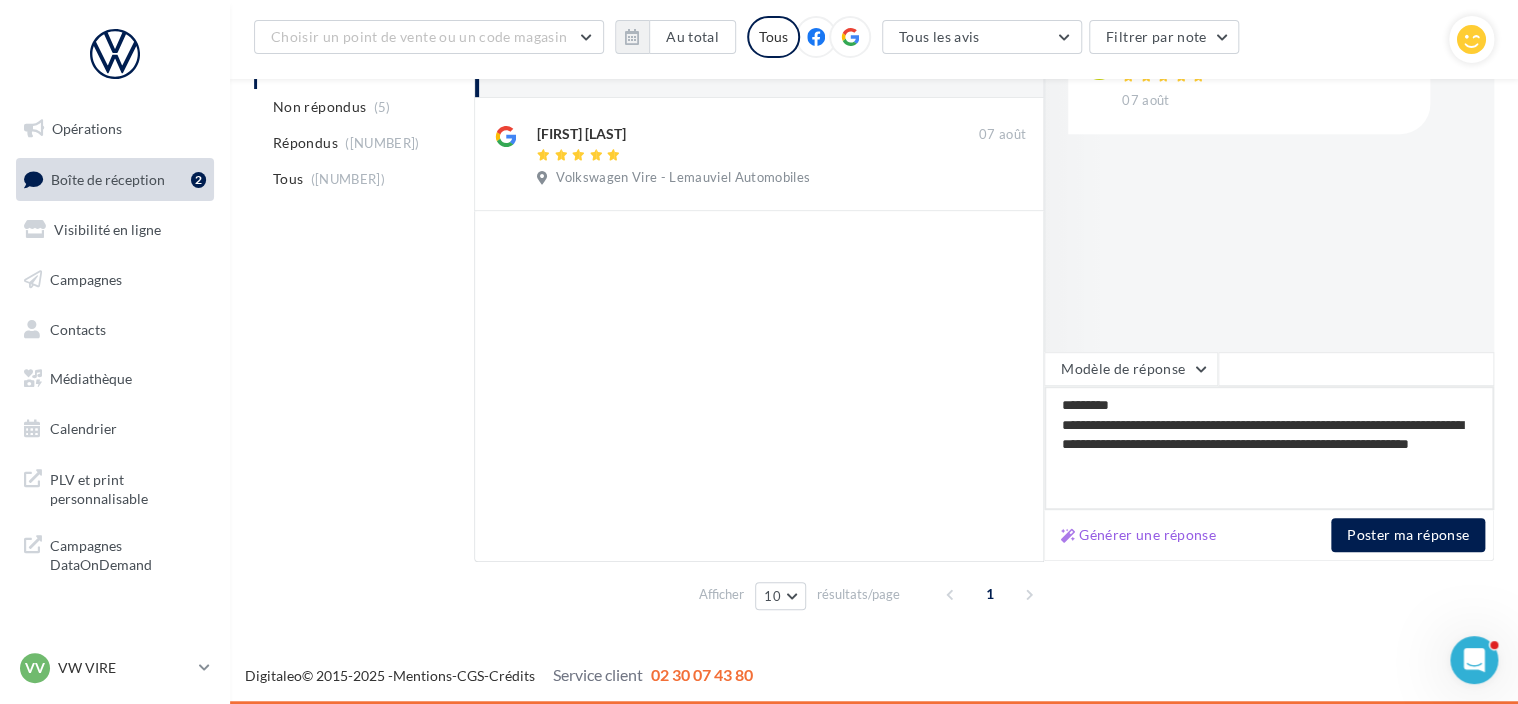 type on "*********" 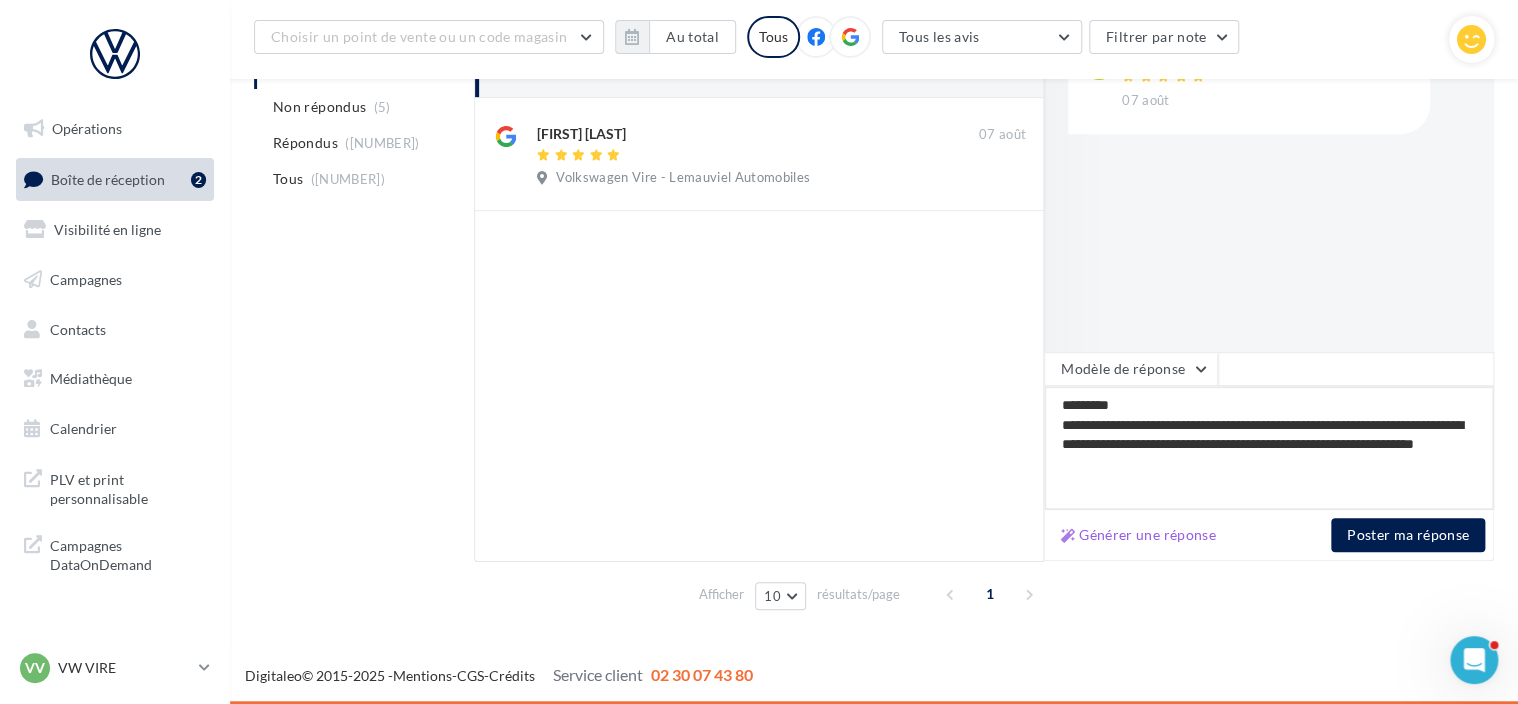 type on "*********" 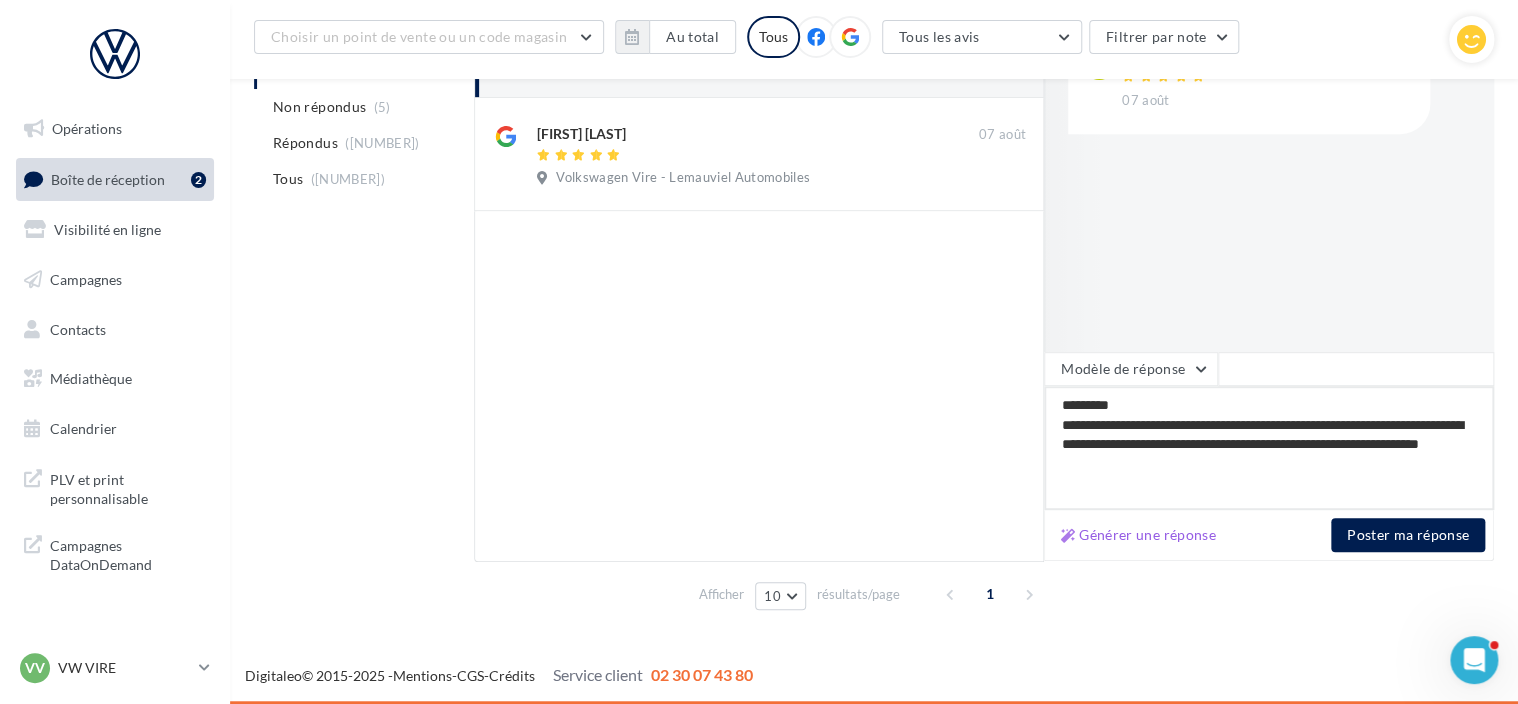 type on "*********" 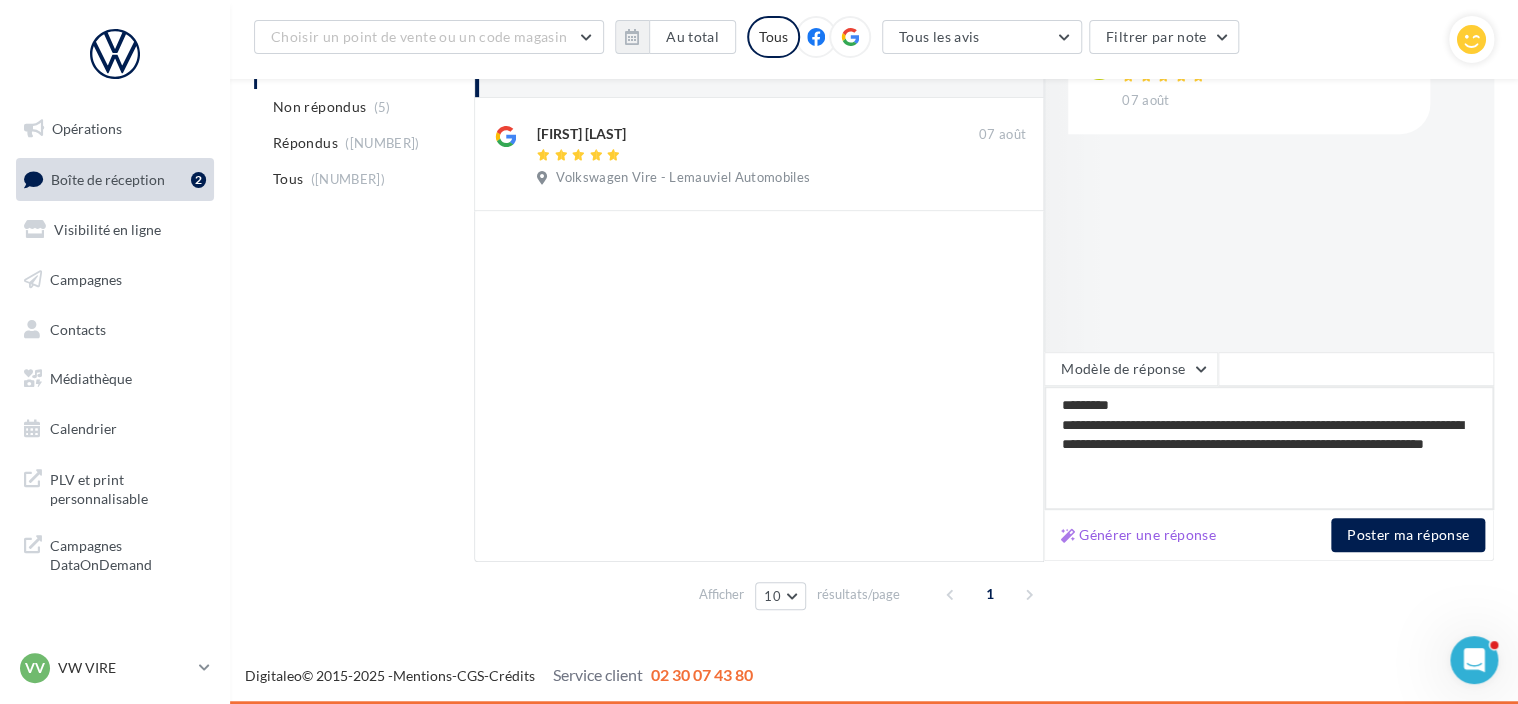 type on "*********" 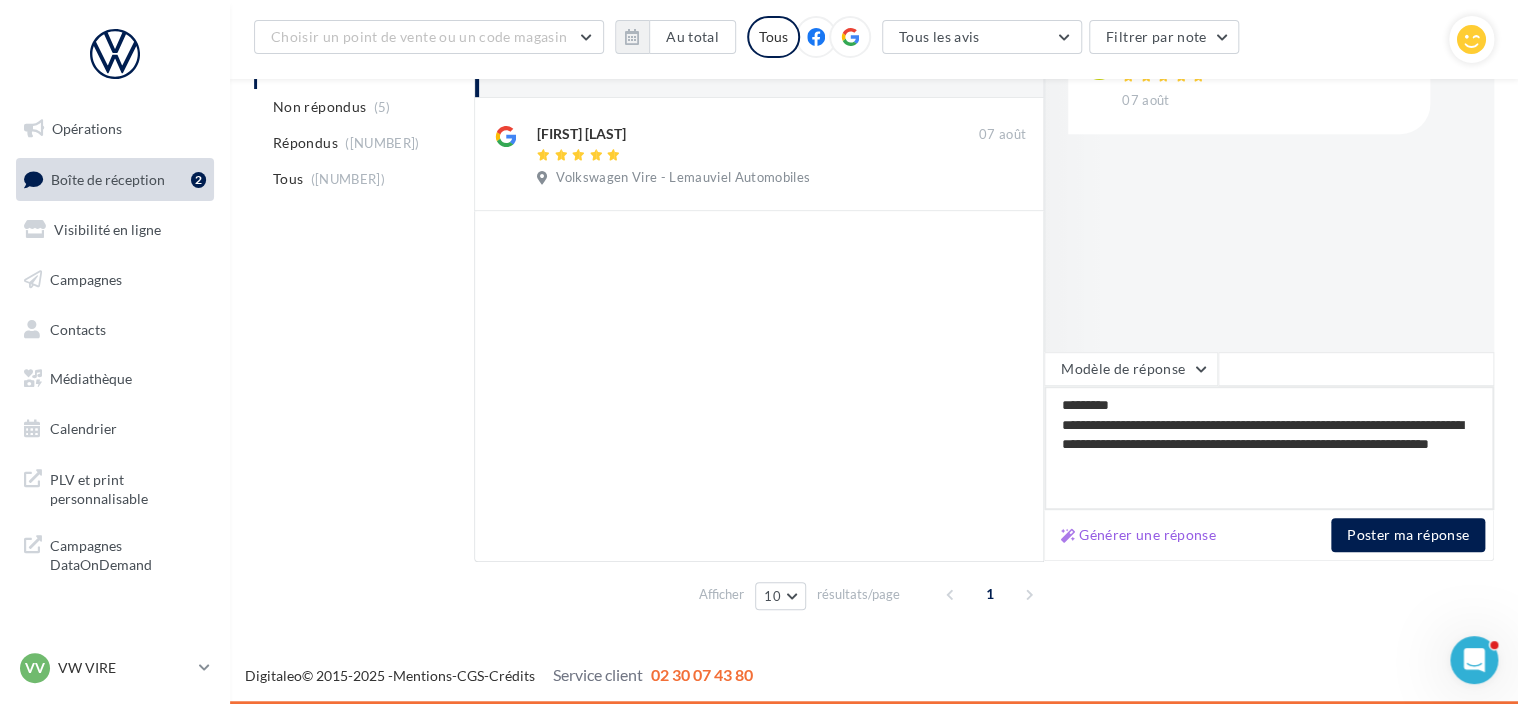 type on "*********" 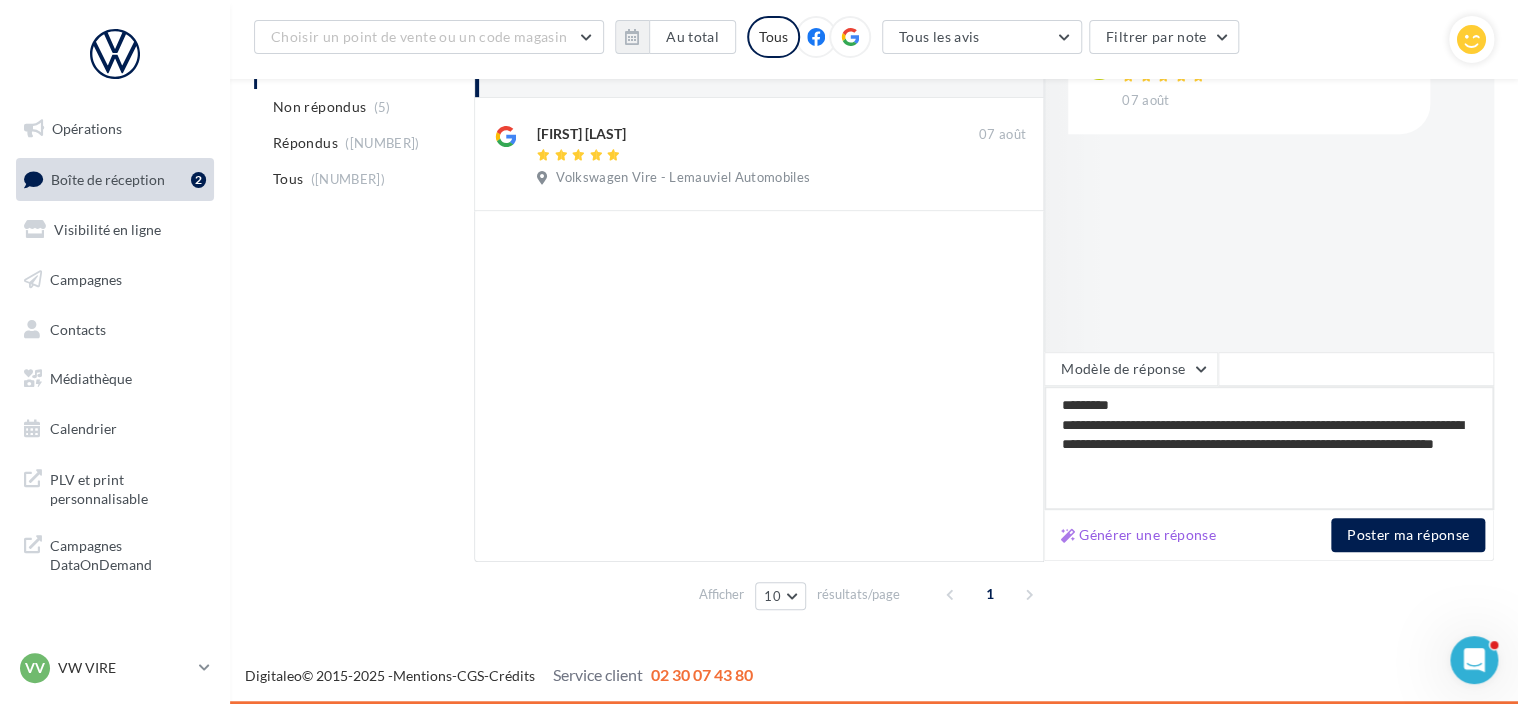 type on "**********" 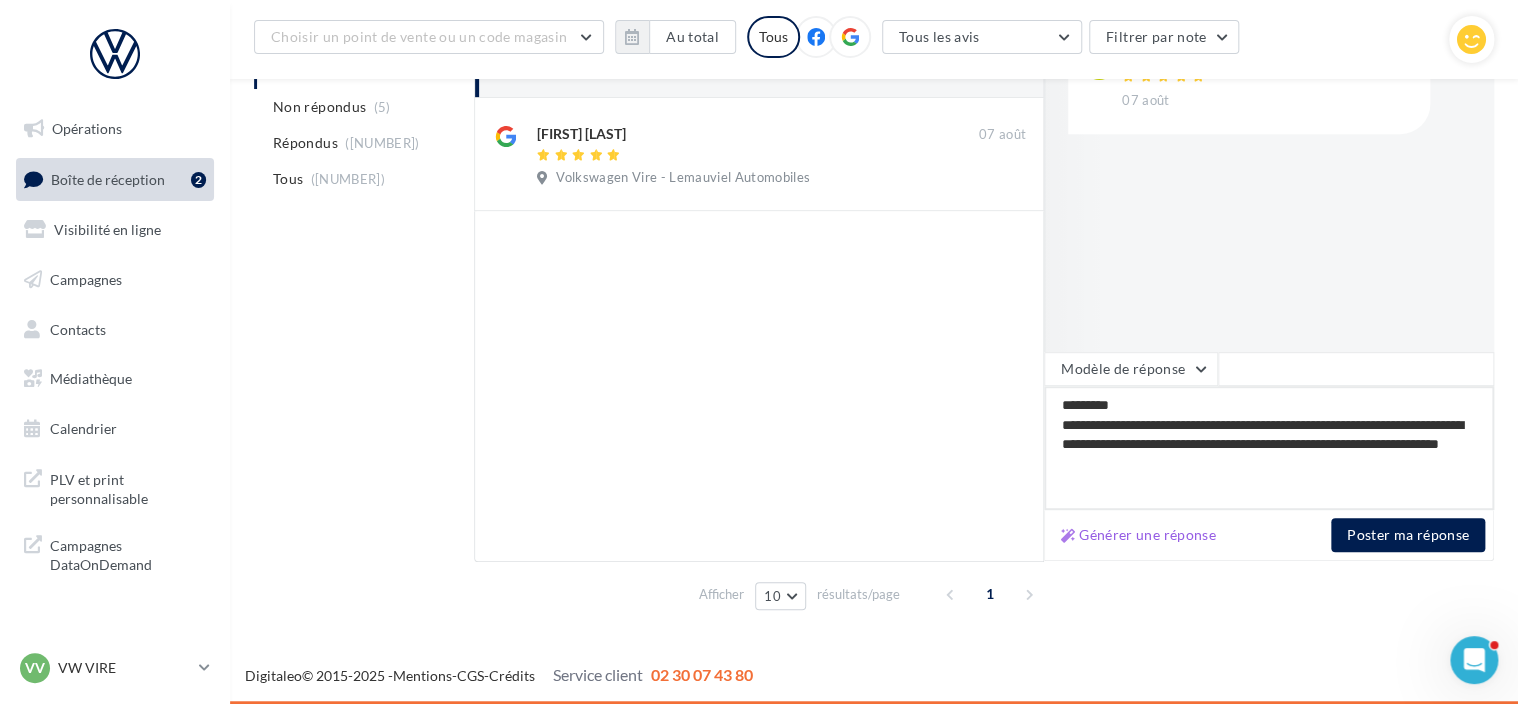 type on "*********" 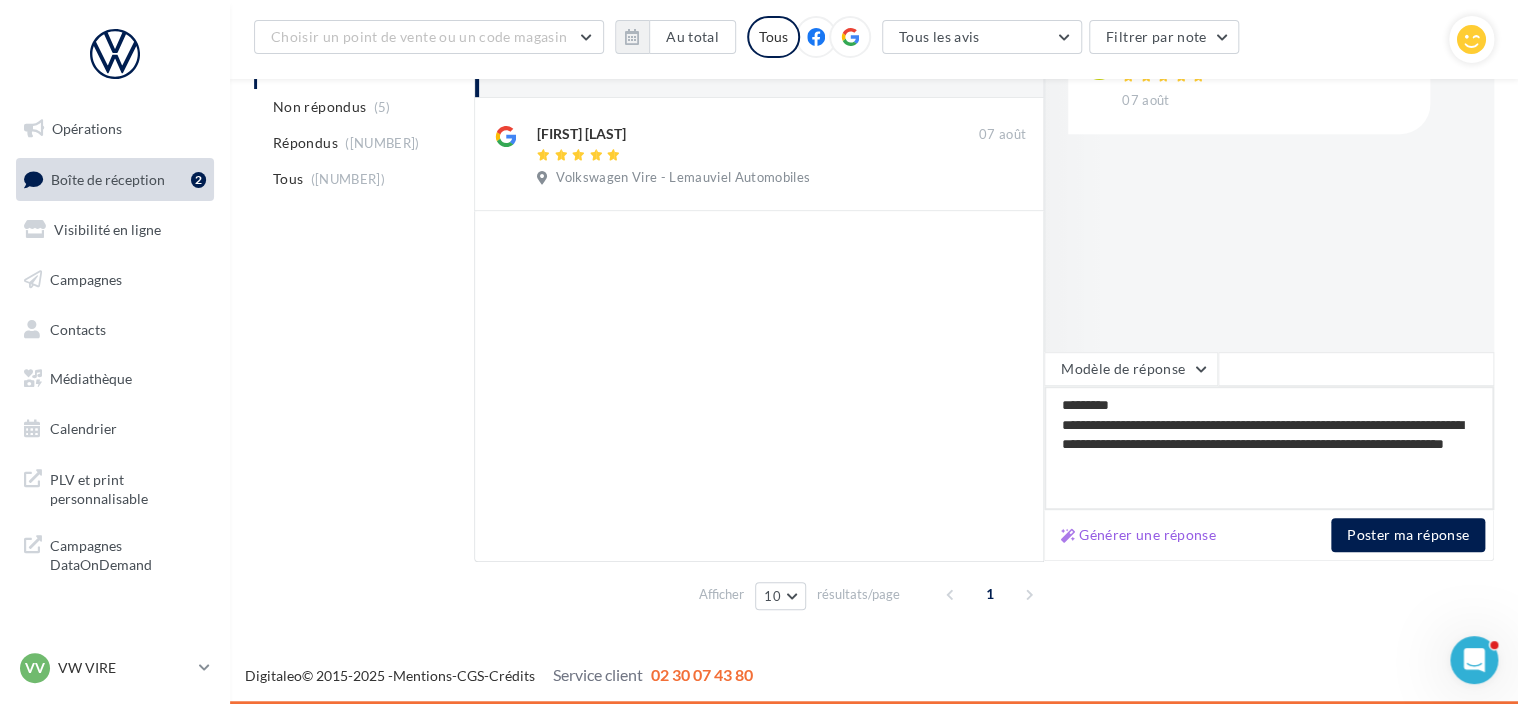 type on "*********" 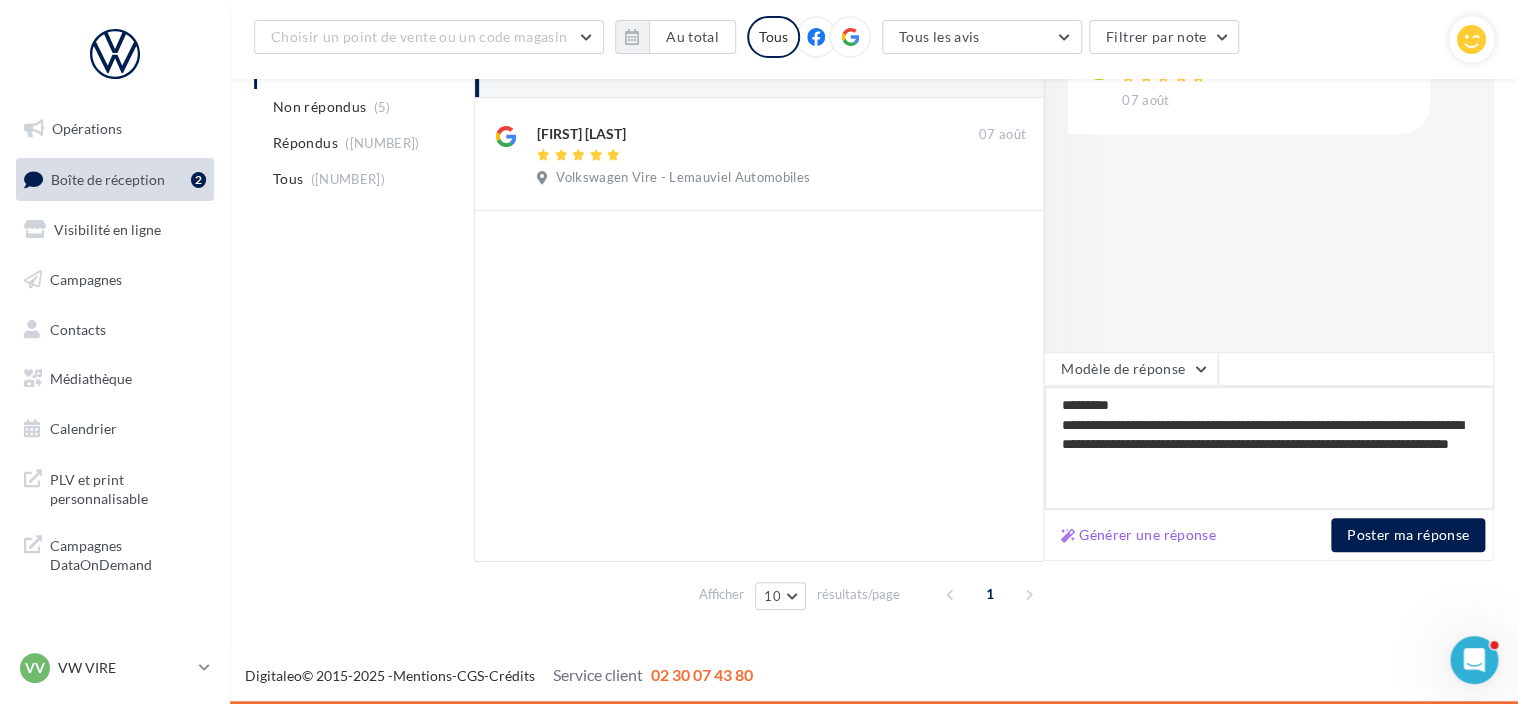 type on "*********" 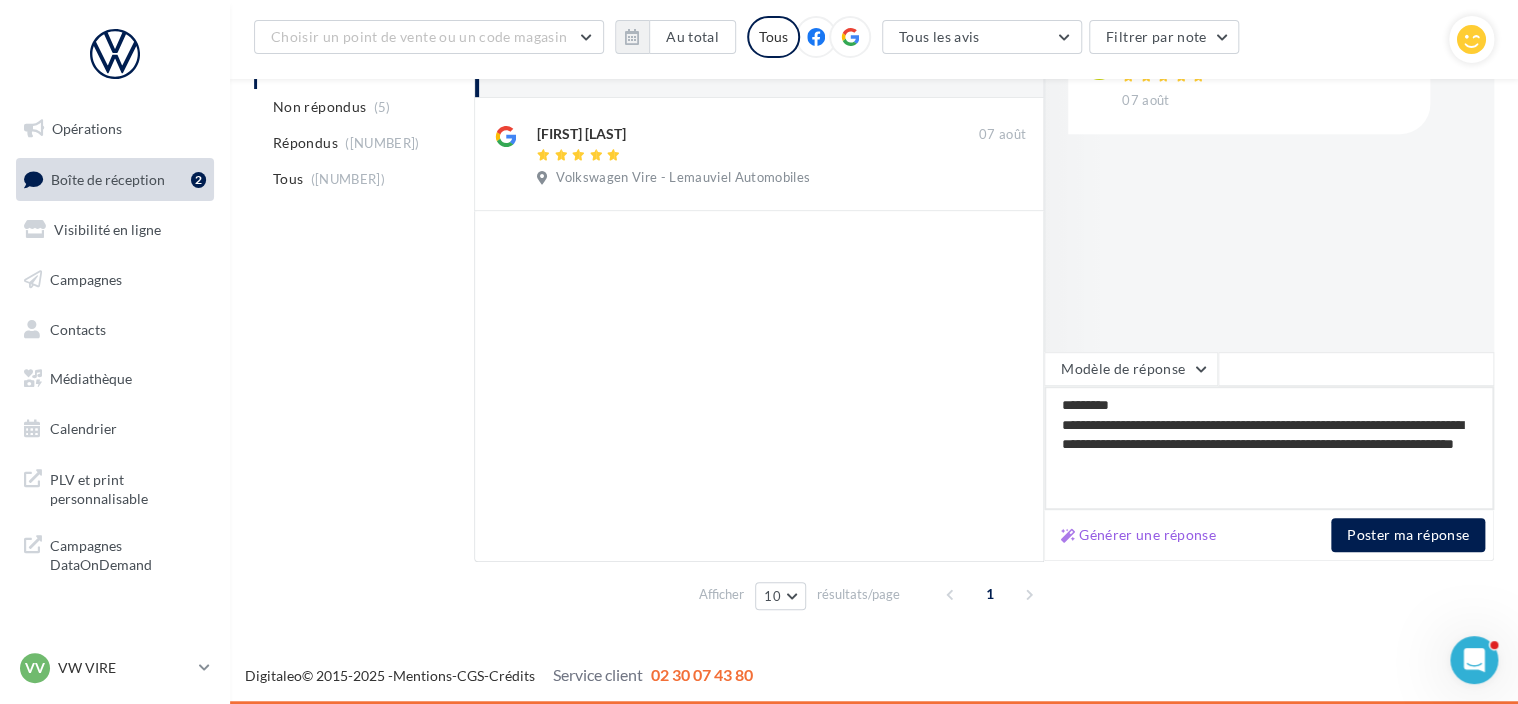 type on "*********" 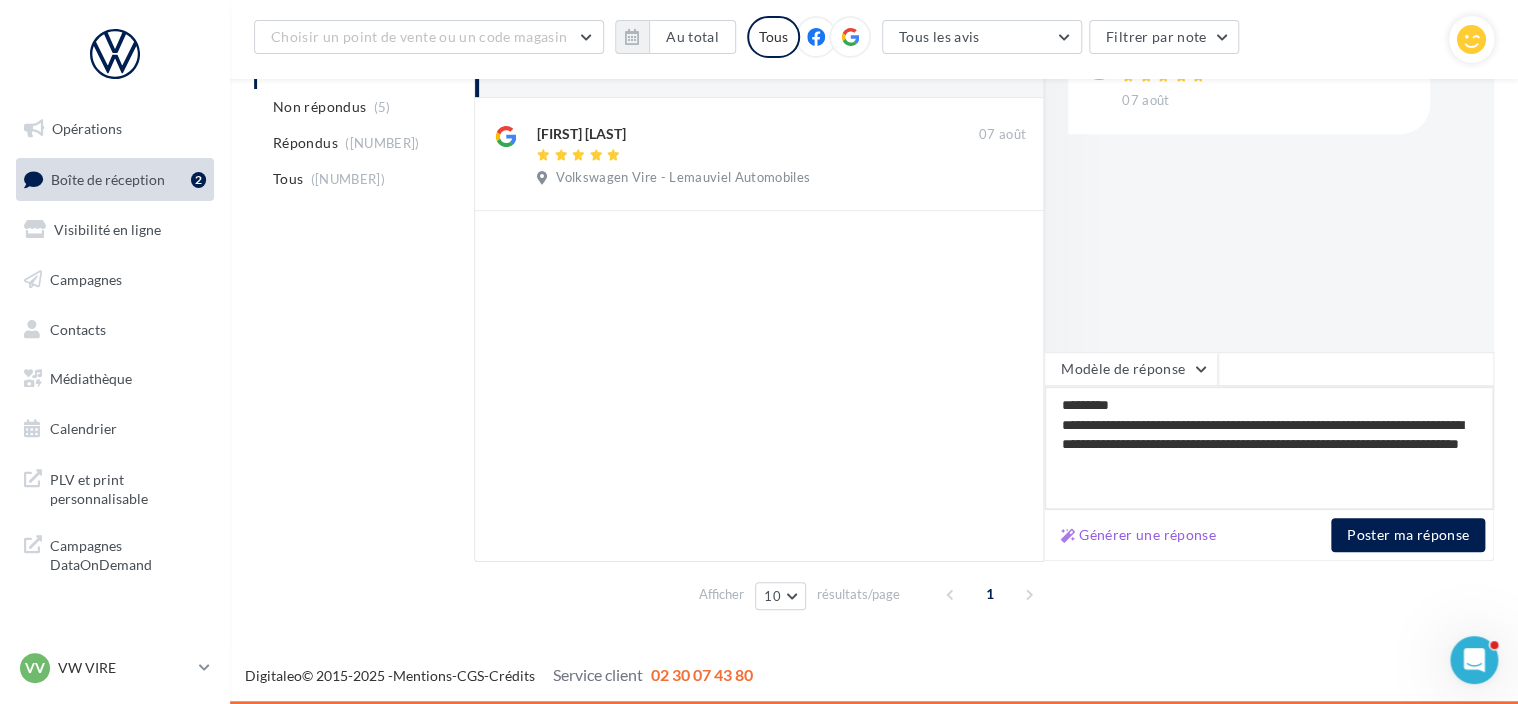 type on "*********" 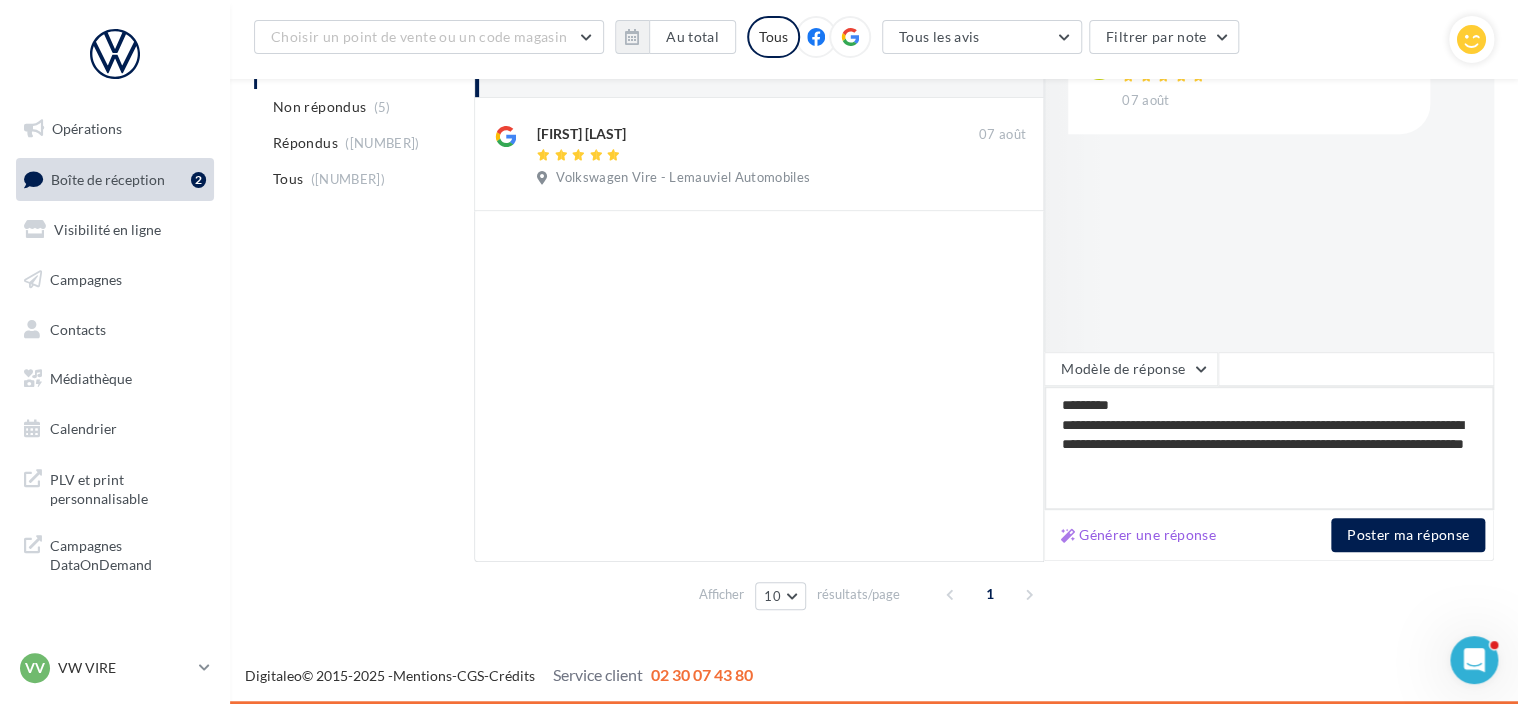 type on "*********" 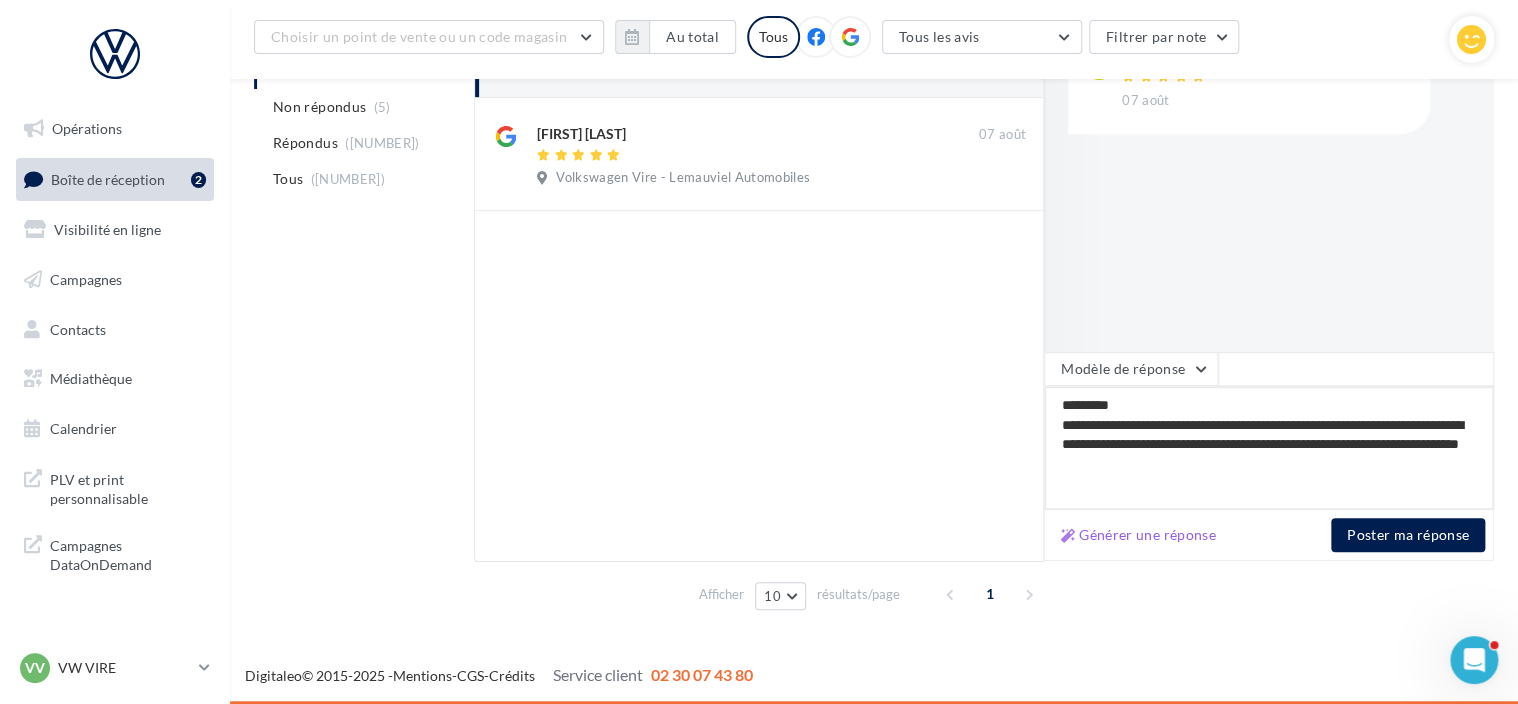 drag, startPoint x: 1144, startPoint y: 446, endPoint x: 1132, endPoint y: 465, distance: 22.472204 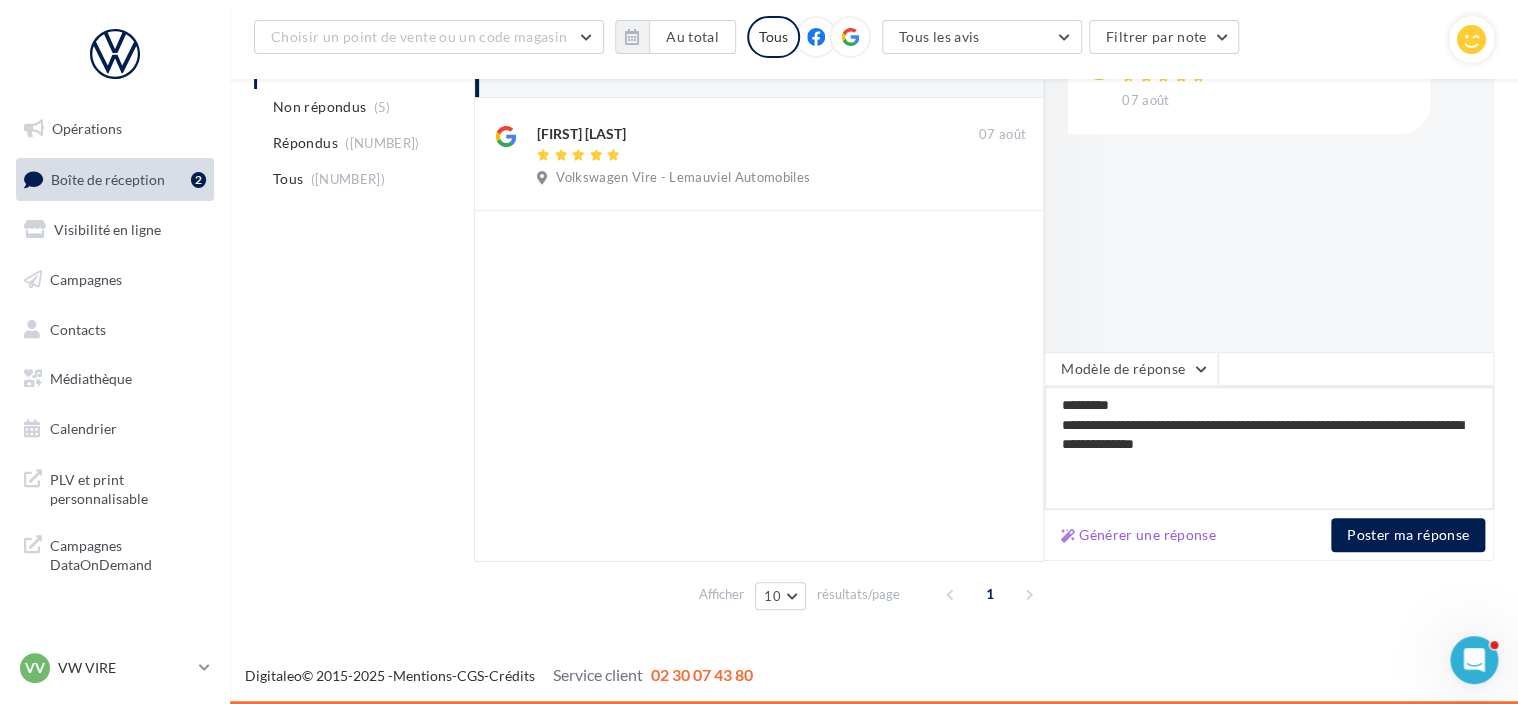 type on "*********" 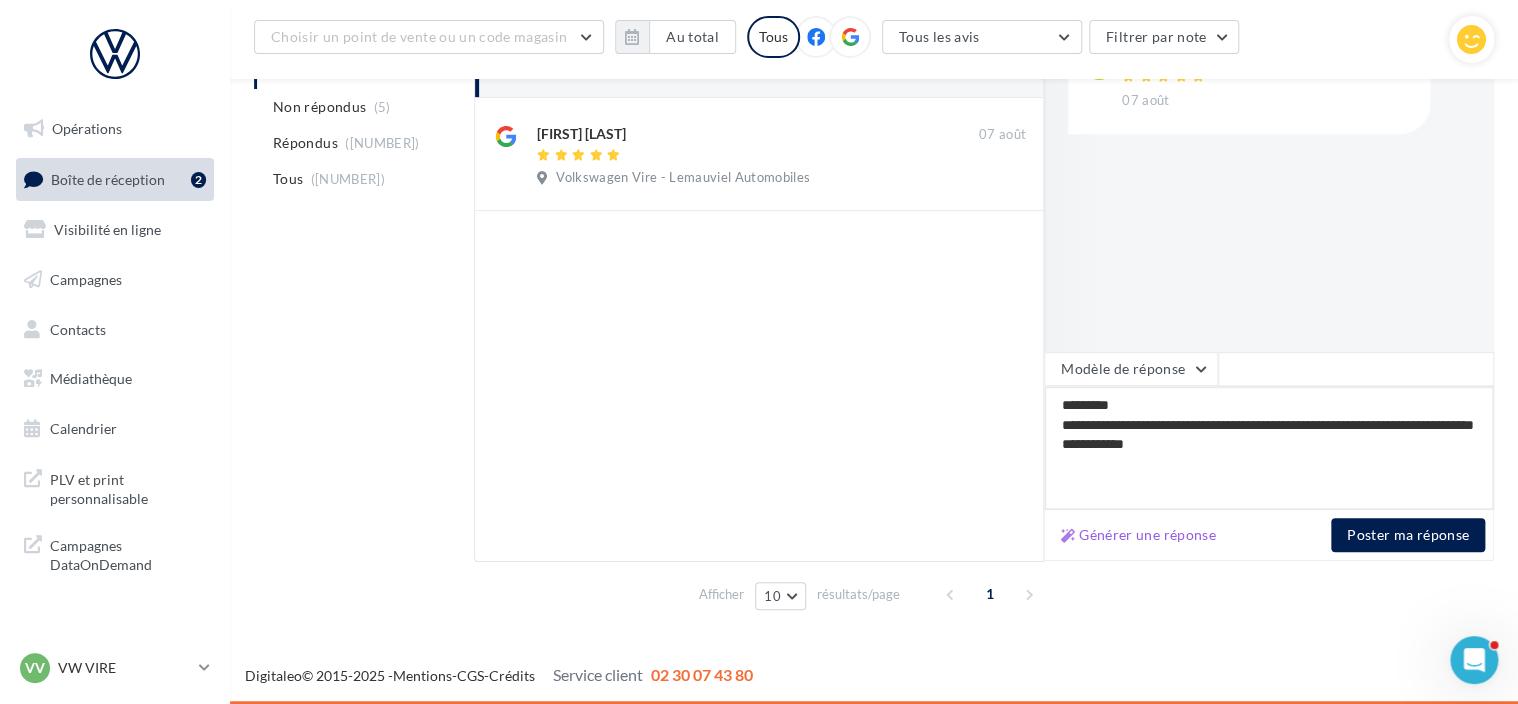click on "*********" at bounding box center (1269, 448) 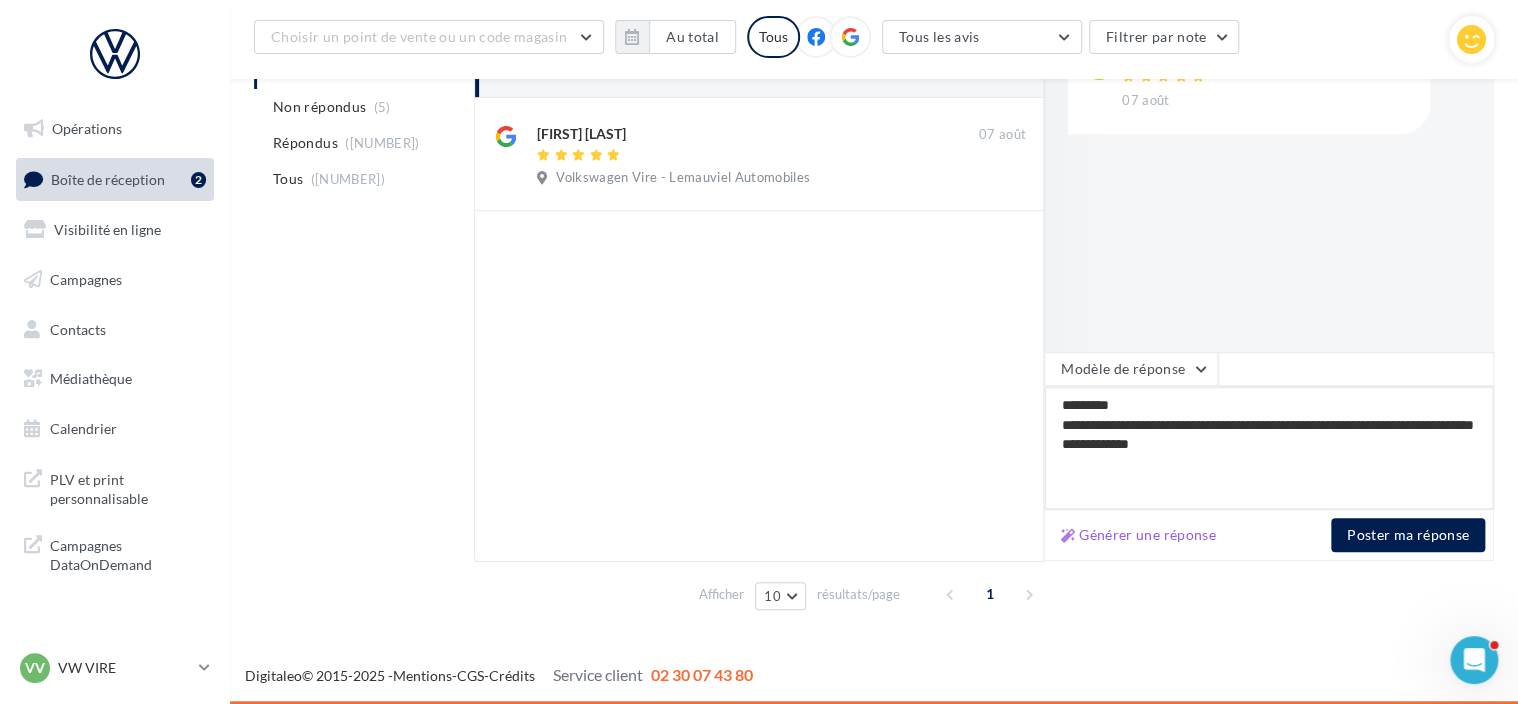type on "*********" 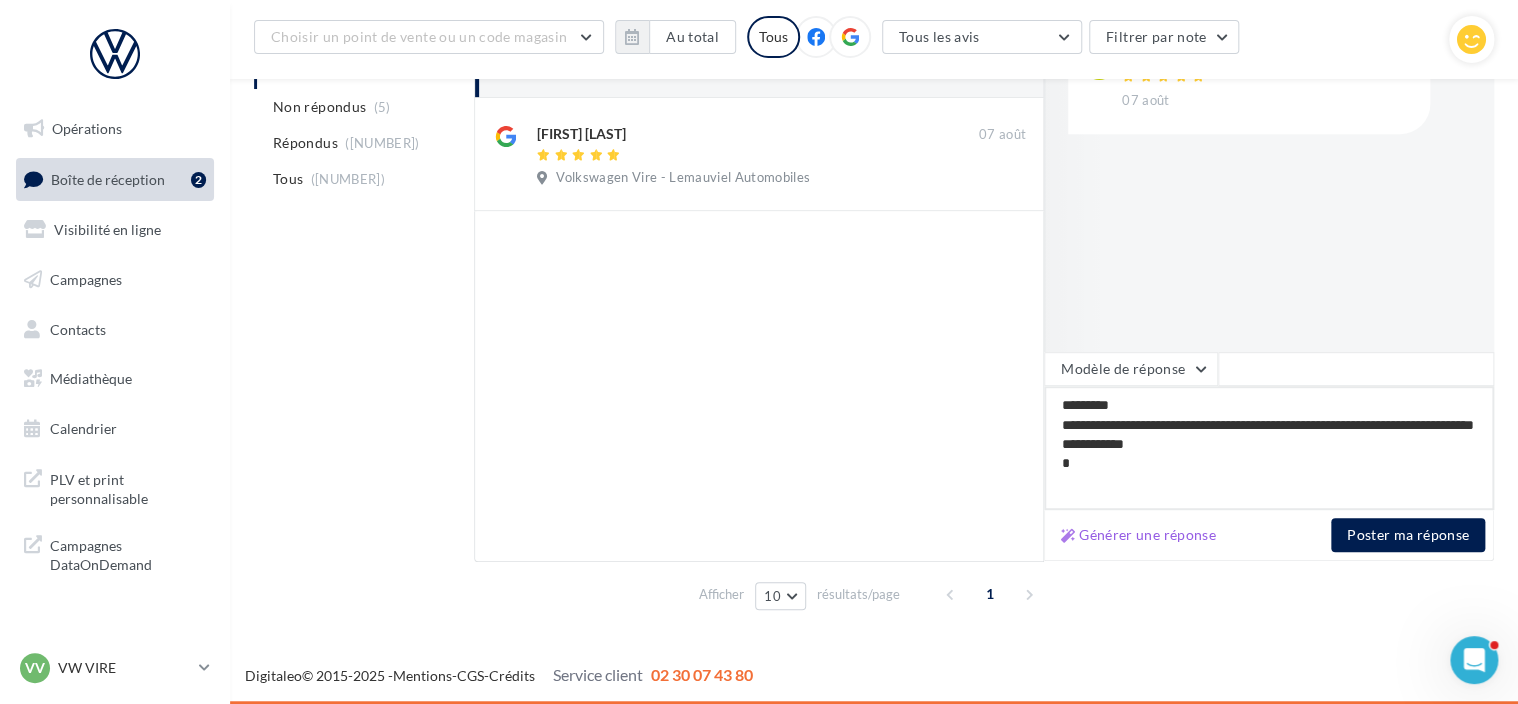 type on "*********" 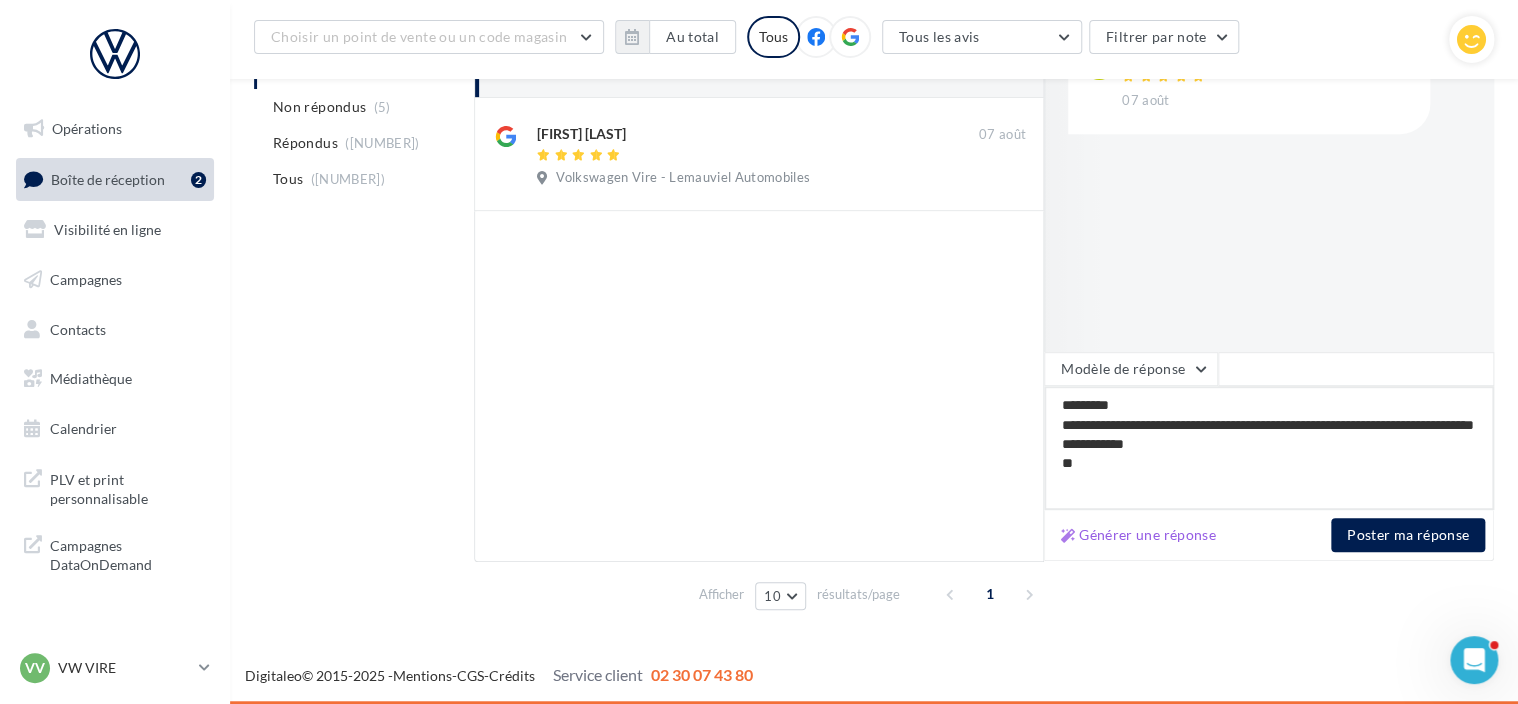 type on "*********" 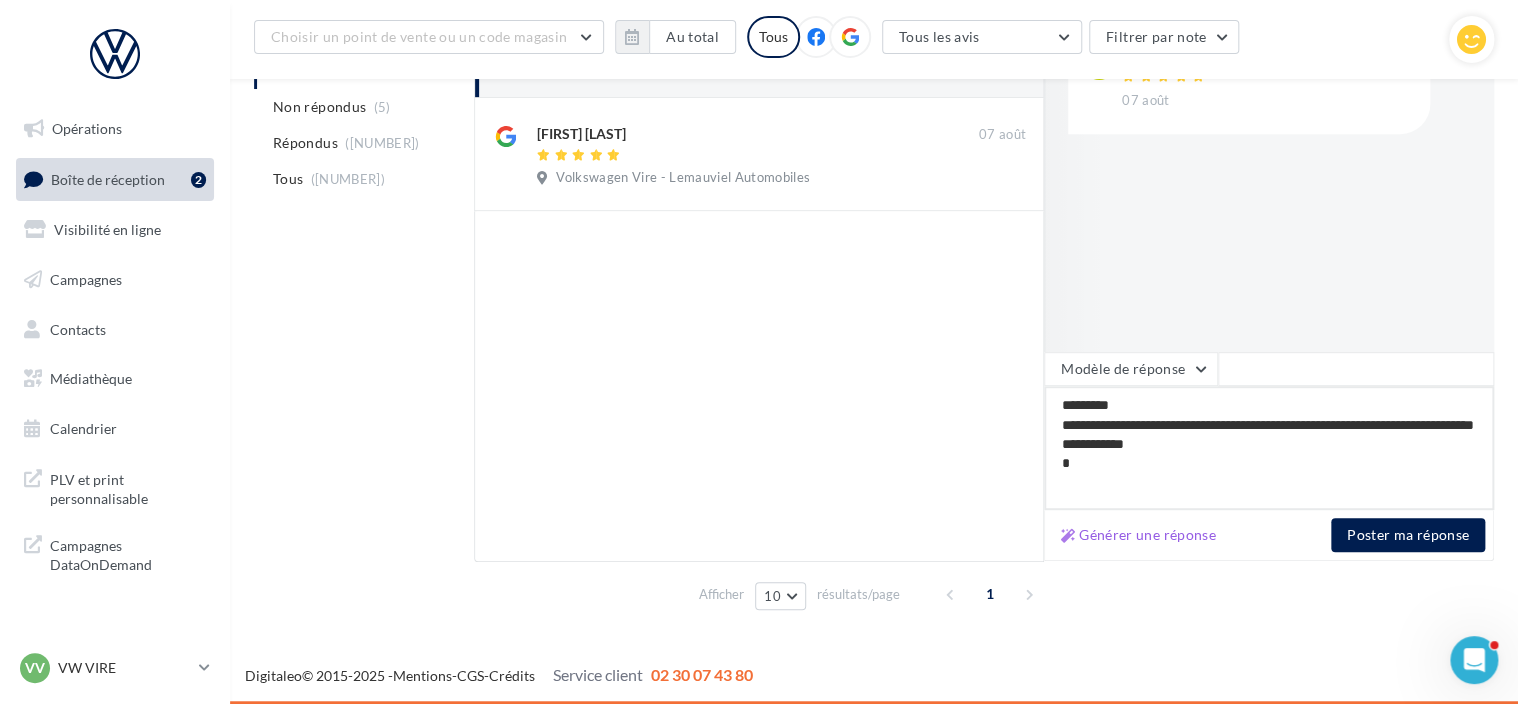 type on "*********" 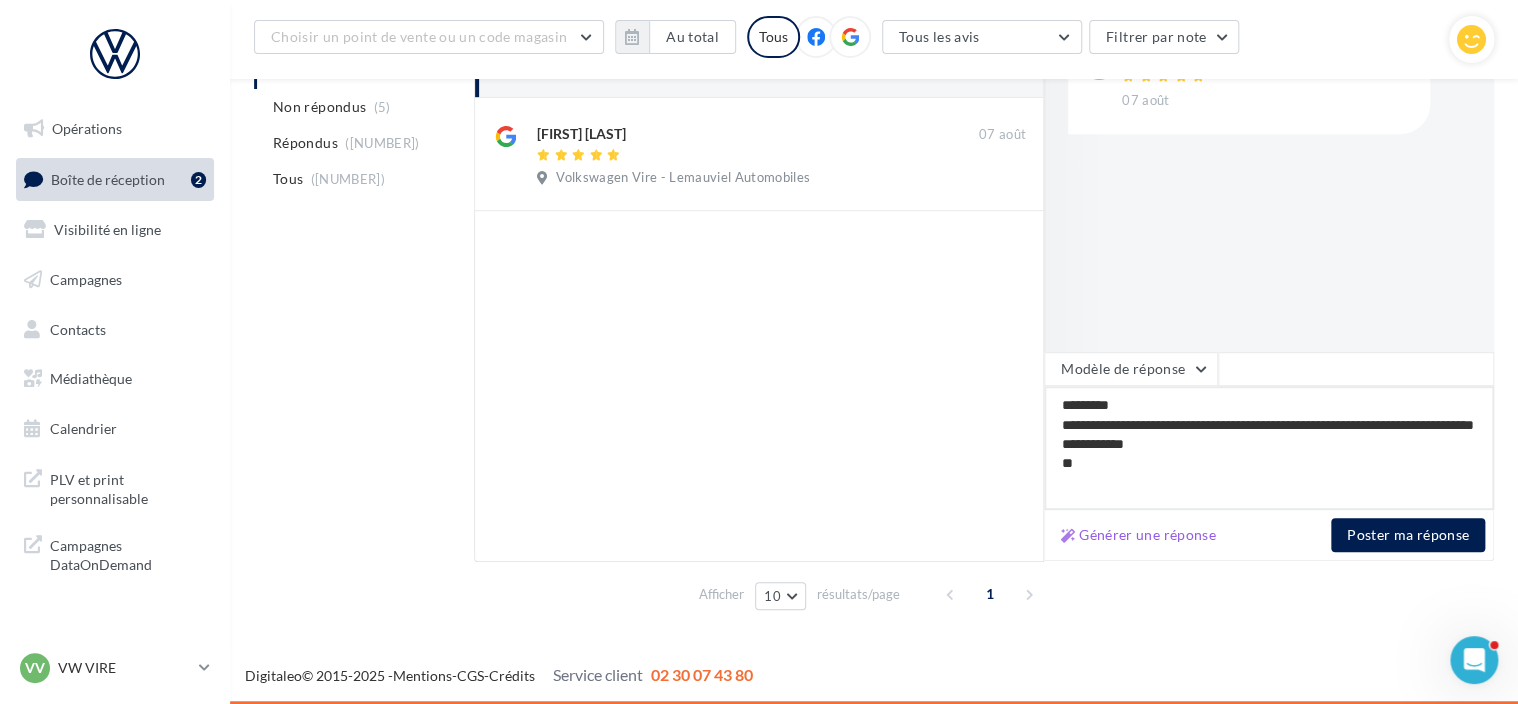 type on "*********" 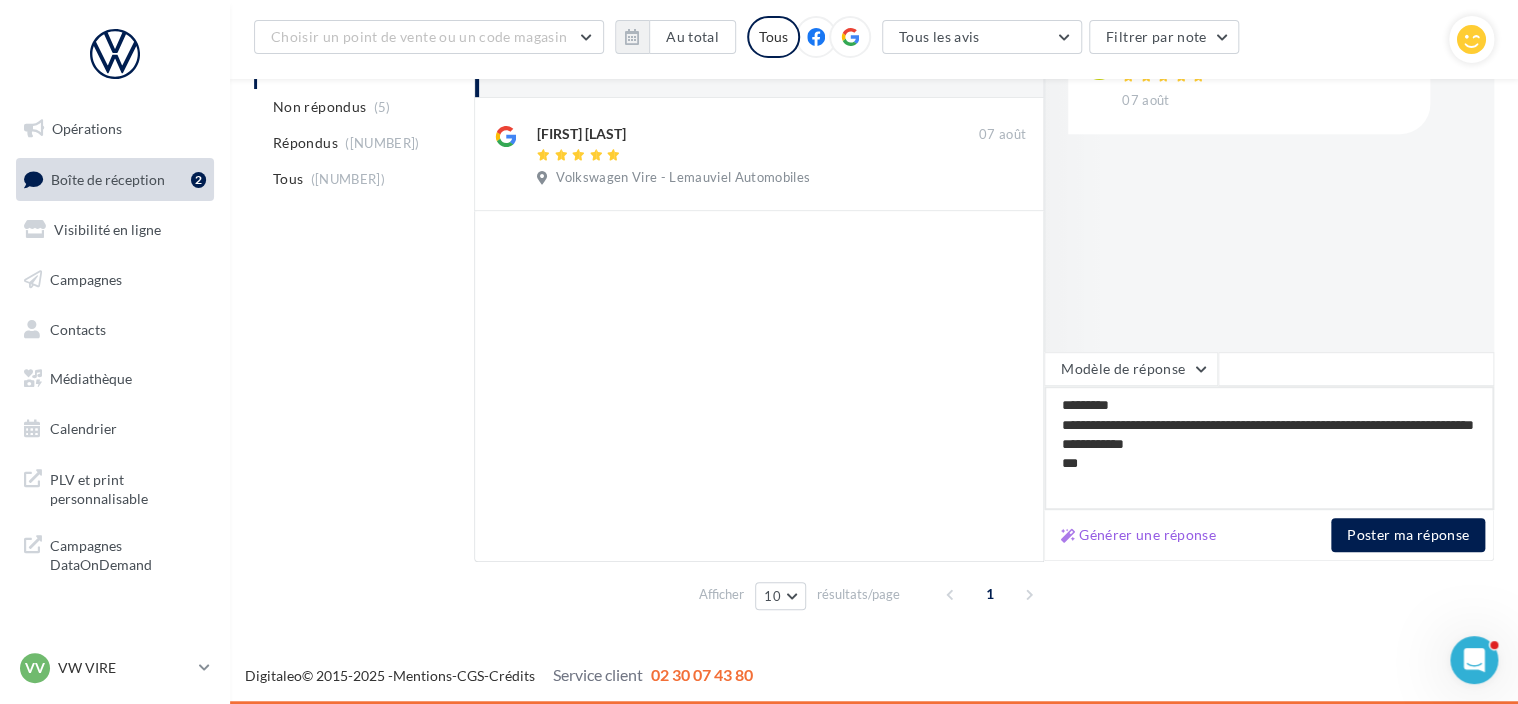 type on "*********" 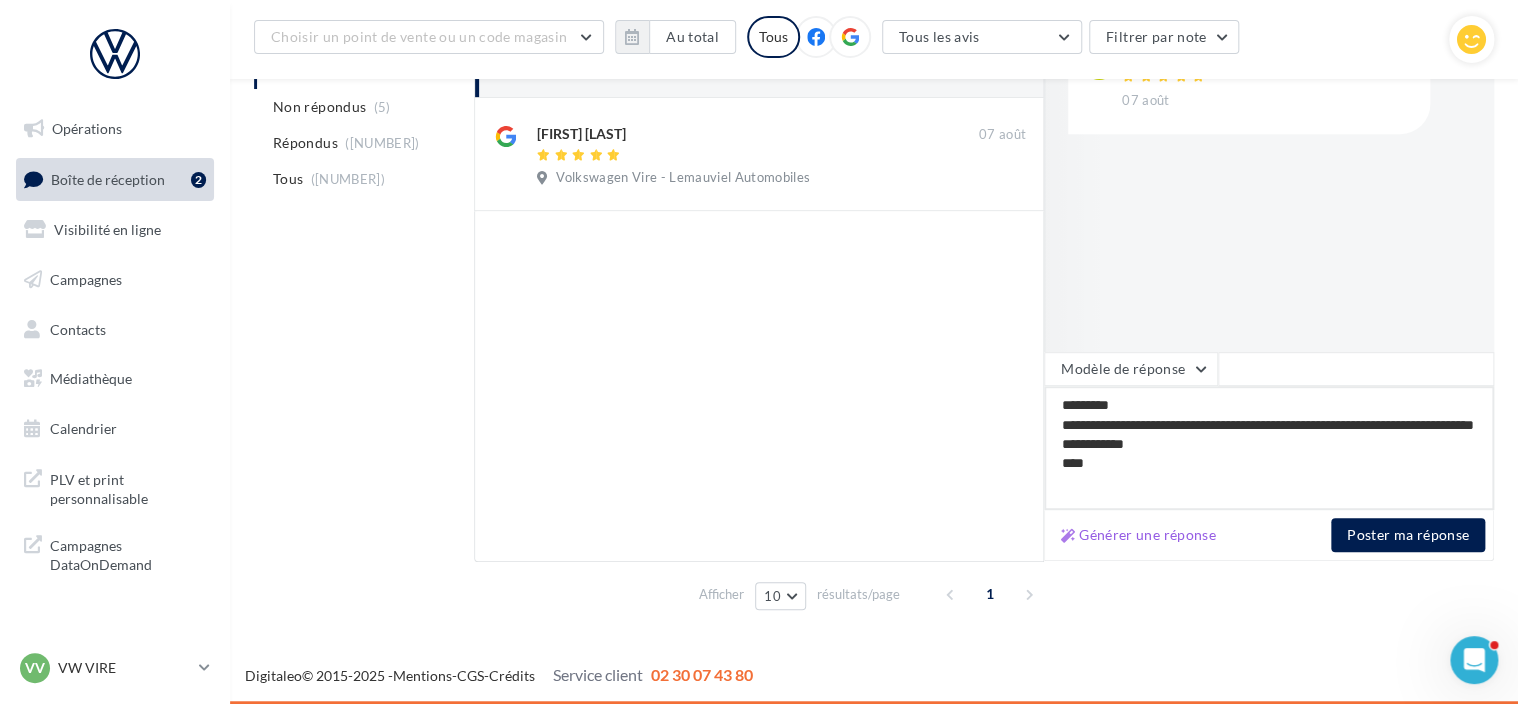 type on "*********" 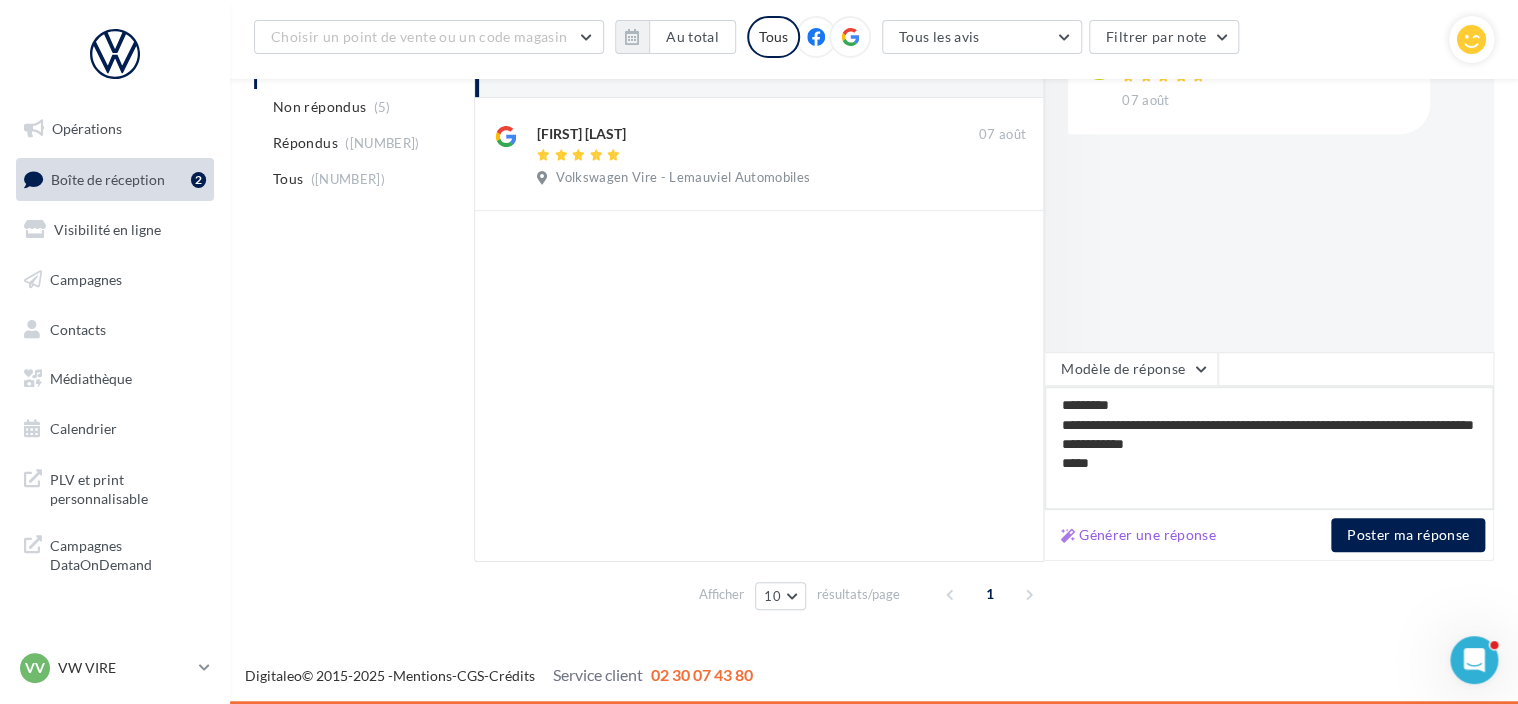 type on "*********" 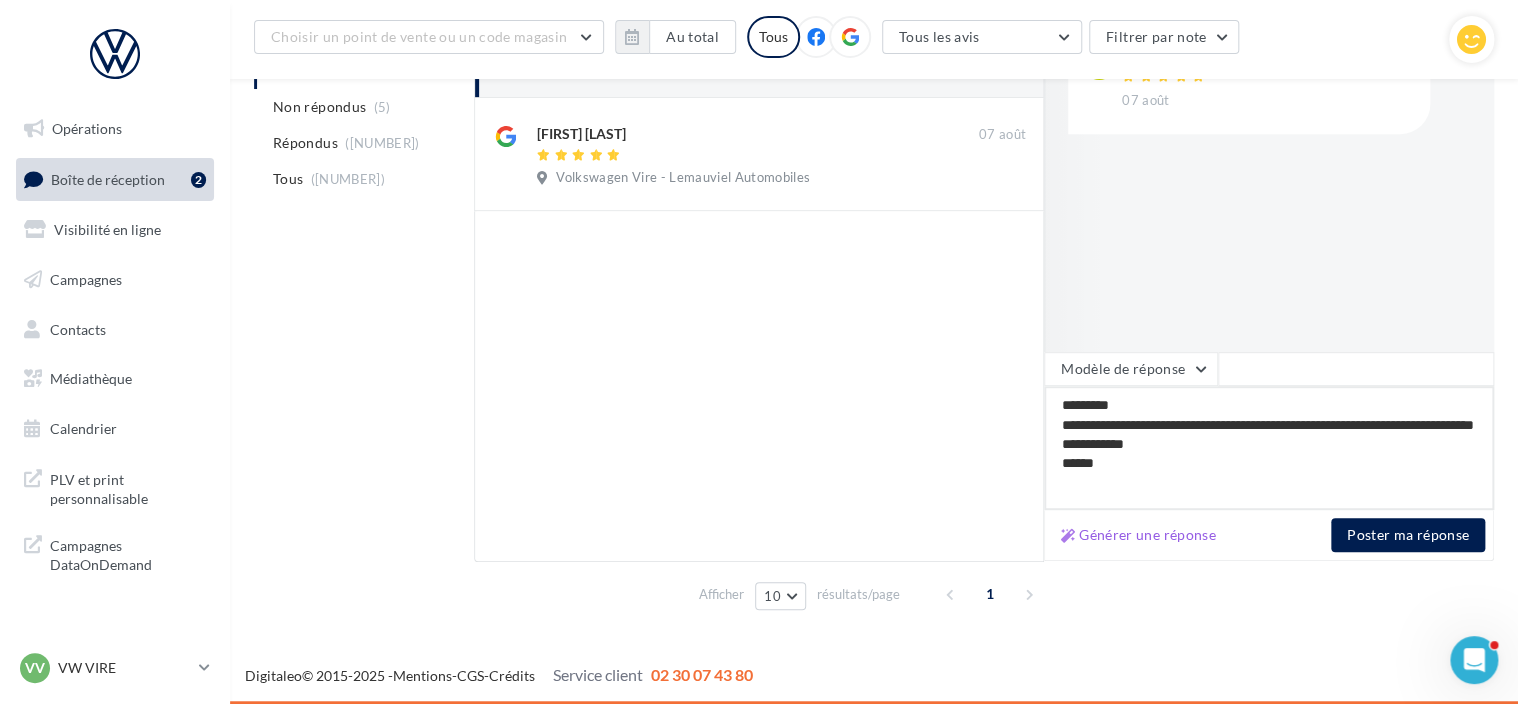 type on "*********" 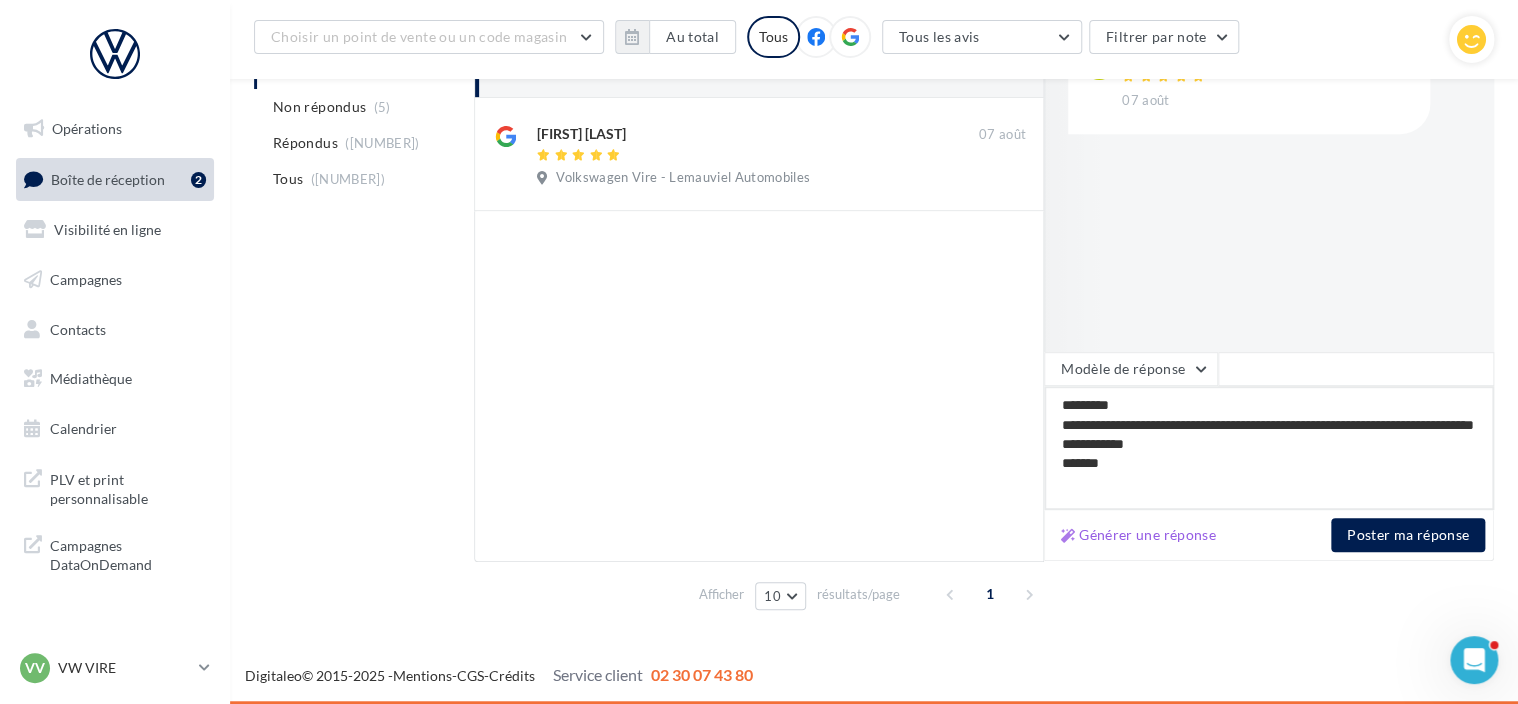 type on "*********" 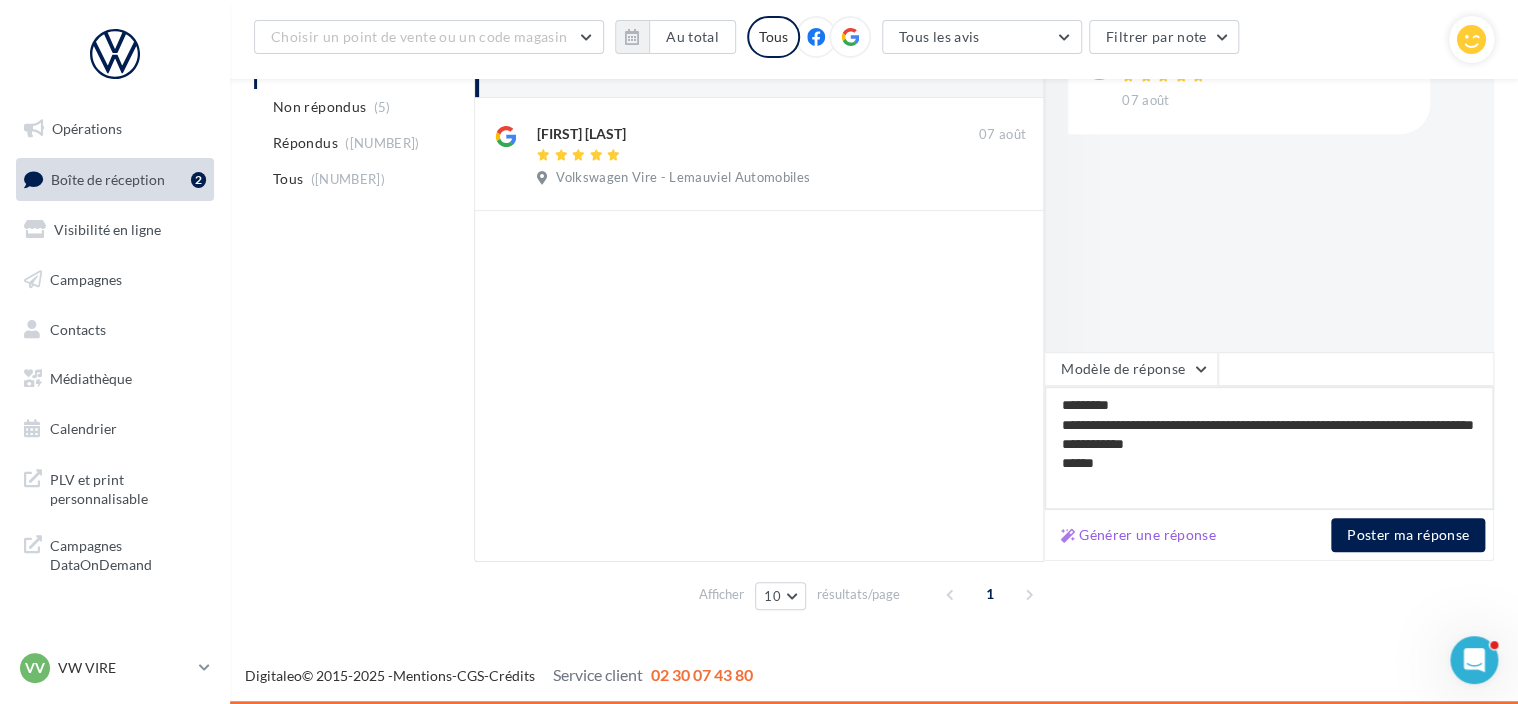 type on "*********" 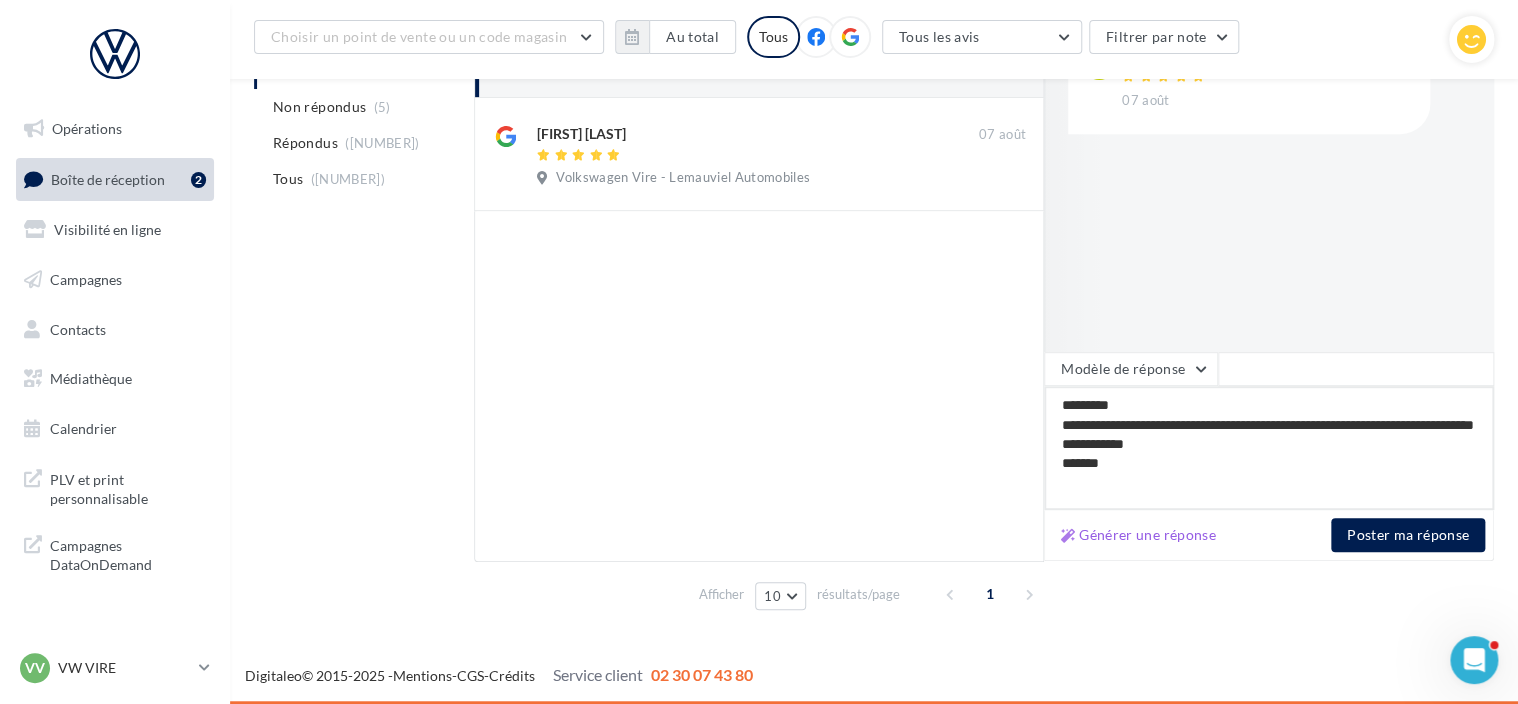 type on "*********" 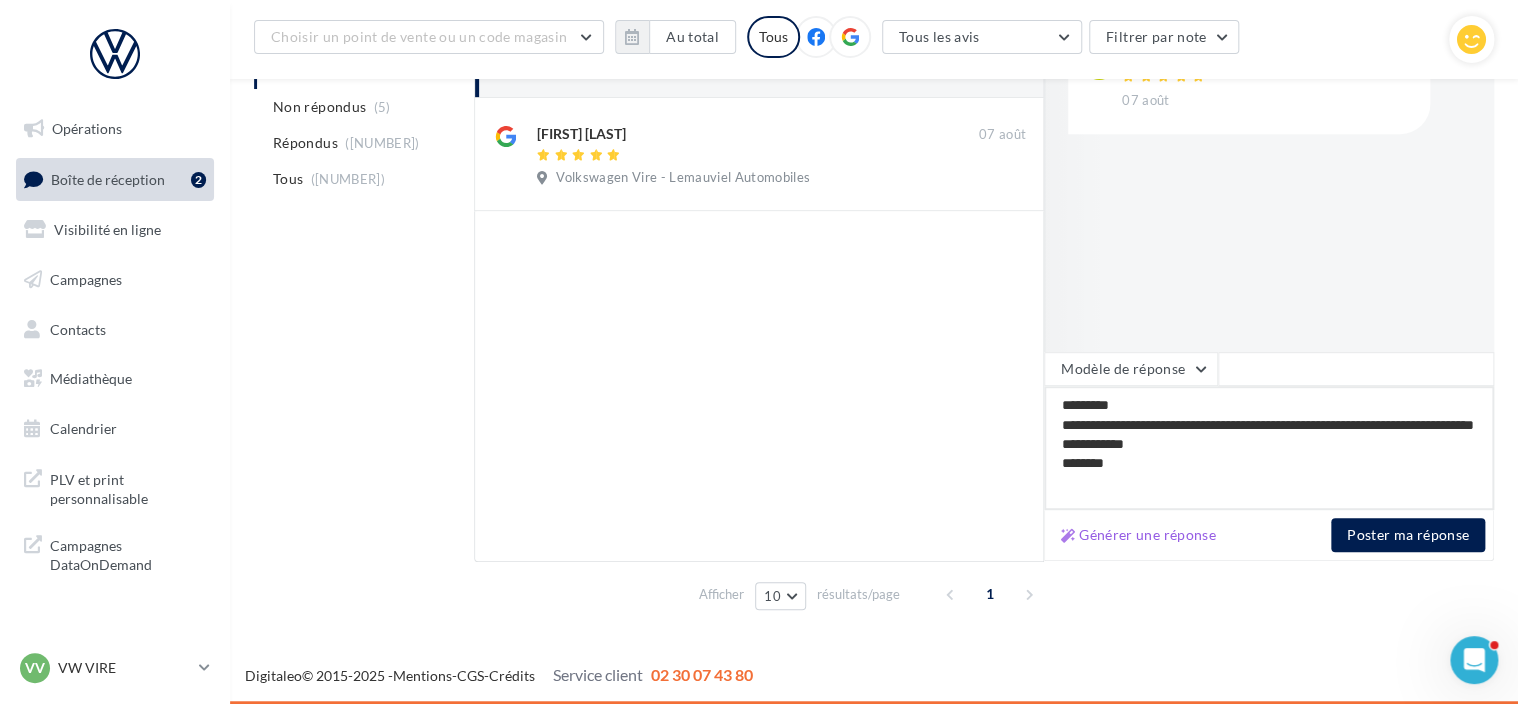 type on "*********" 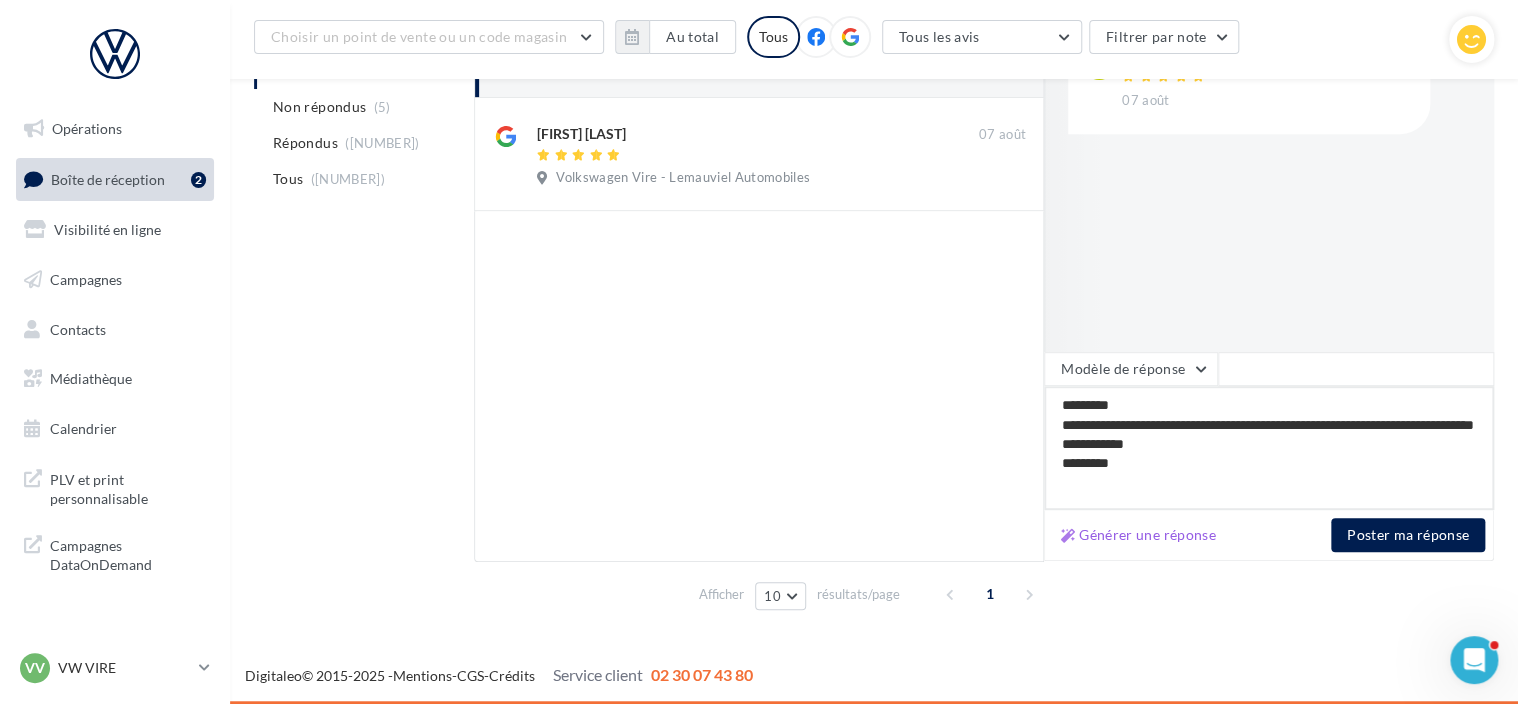 type on "*********" 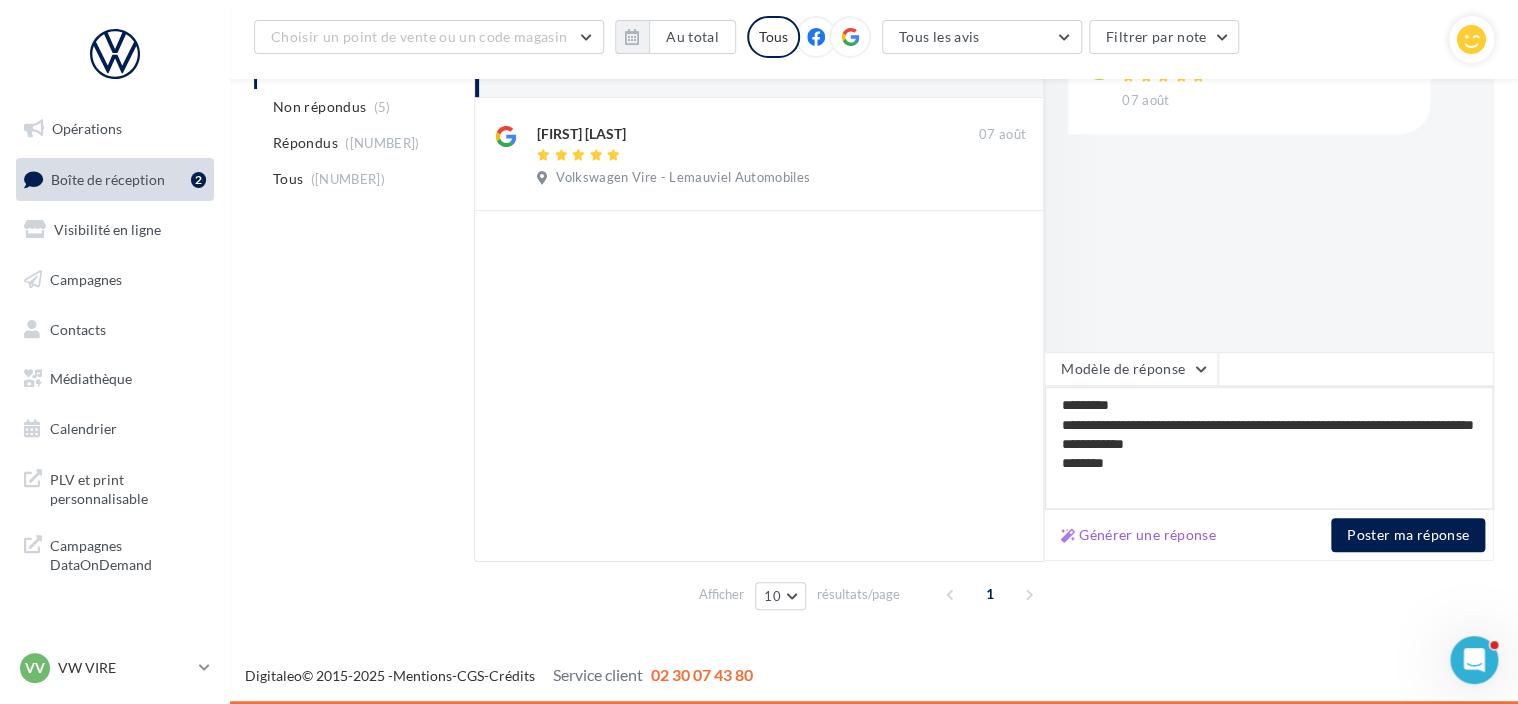 type on "*********" 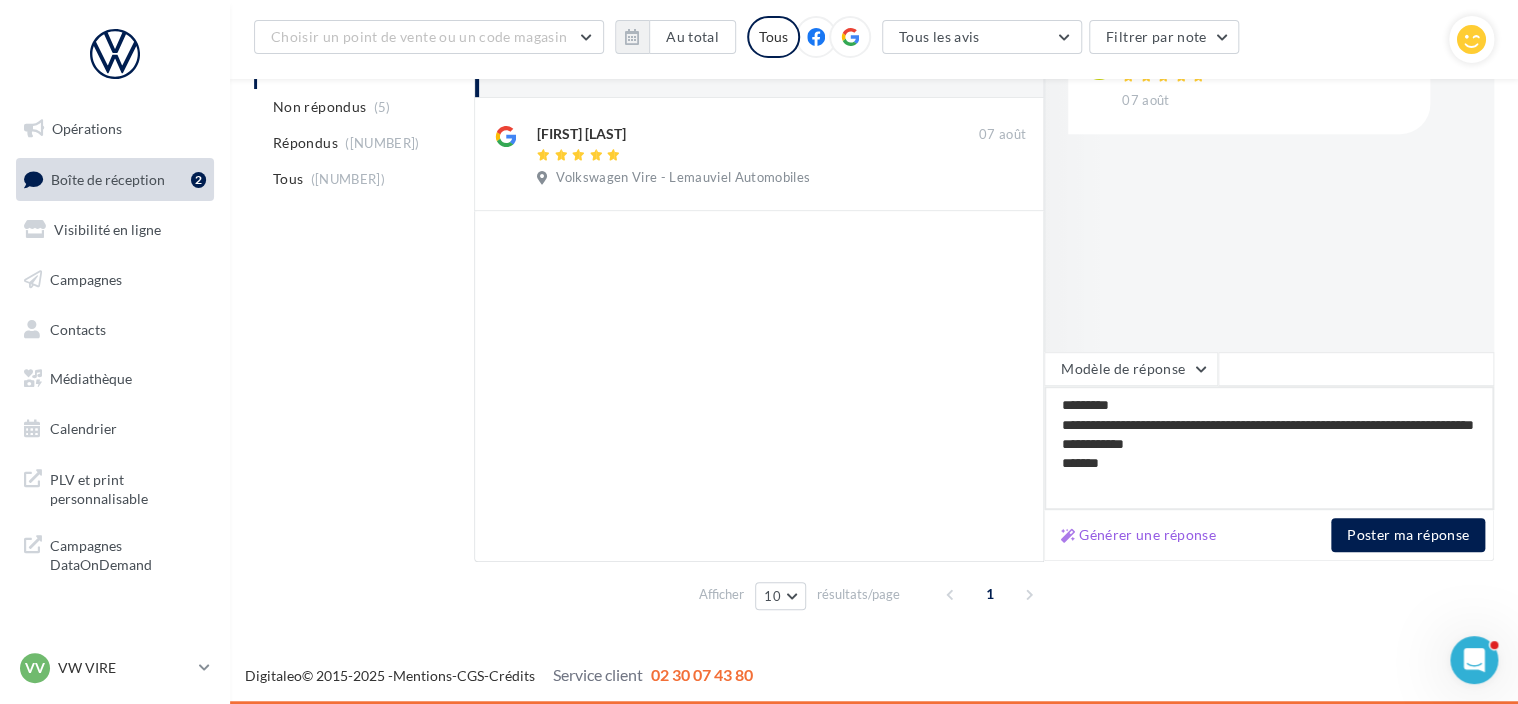 type on "*********" 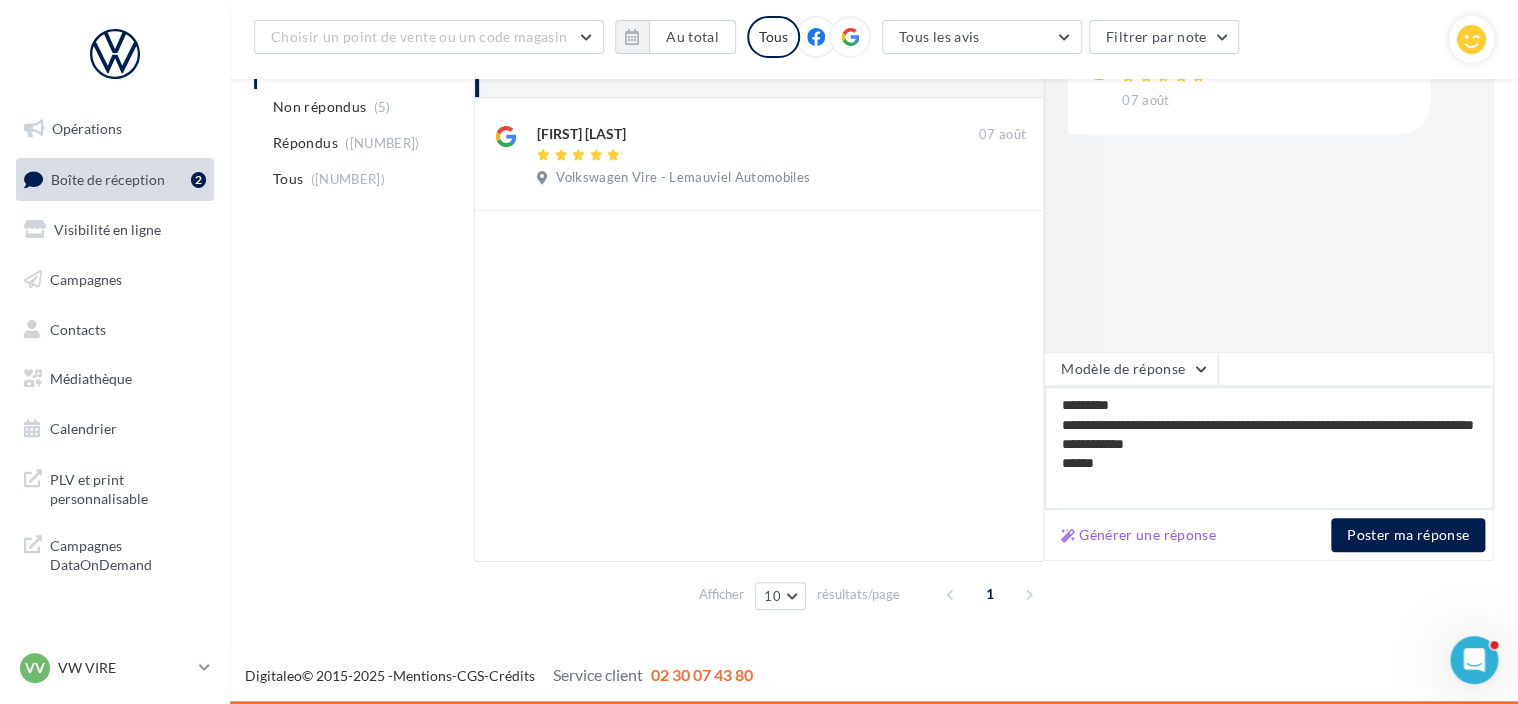 type on "*********" 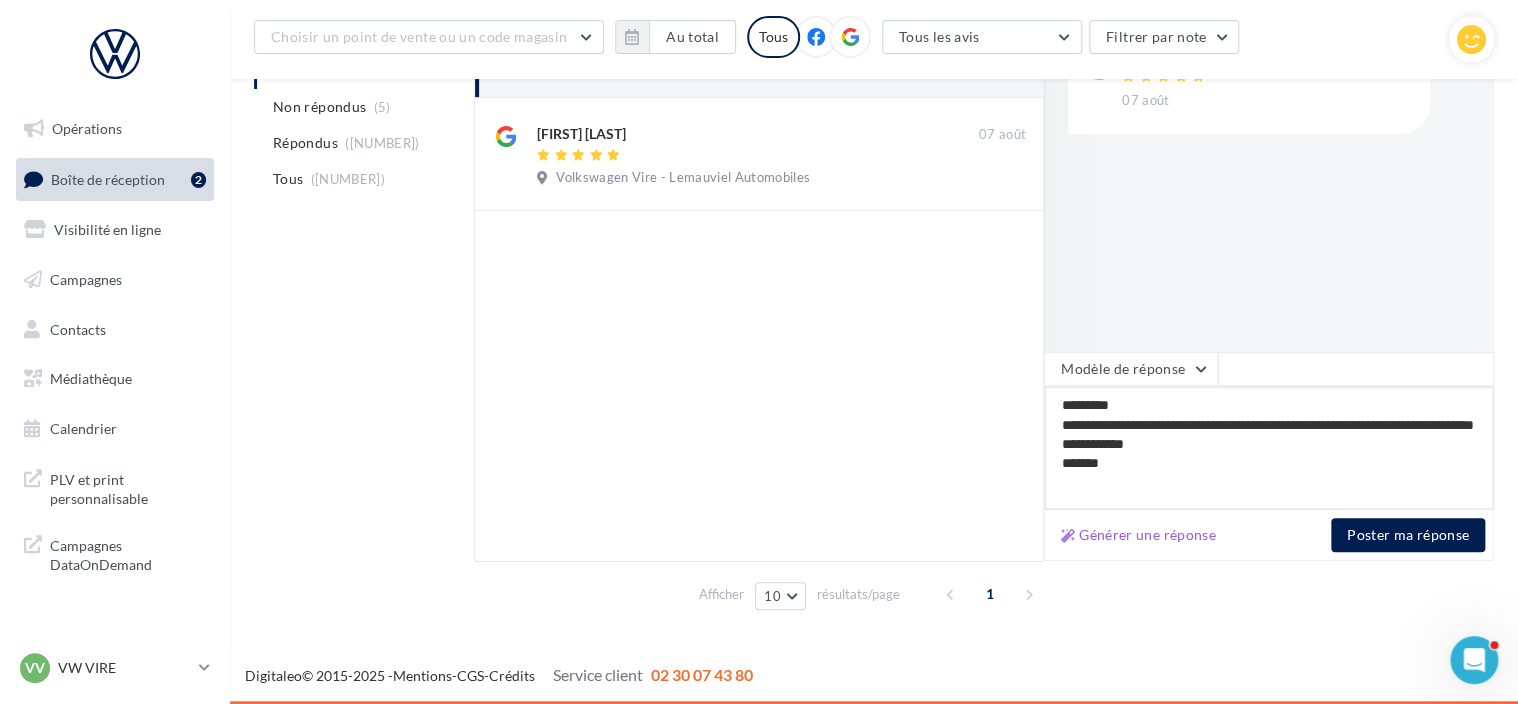 type on "*********" 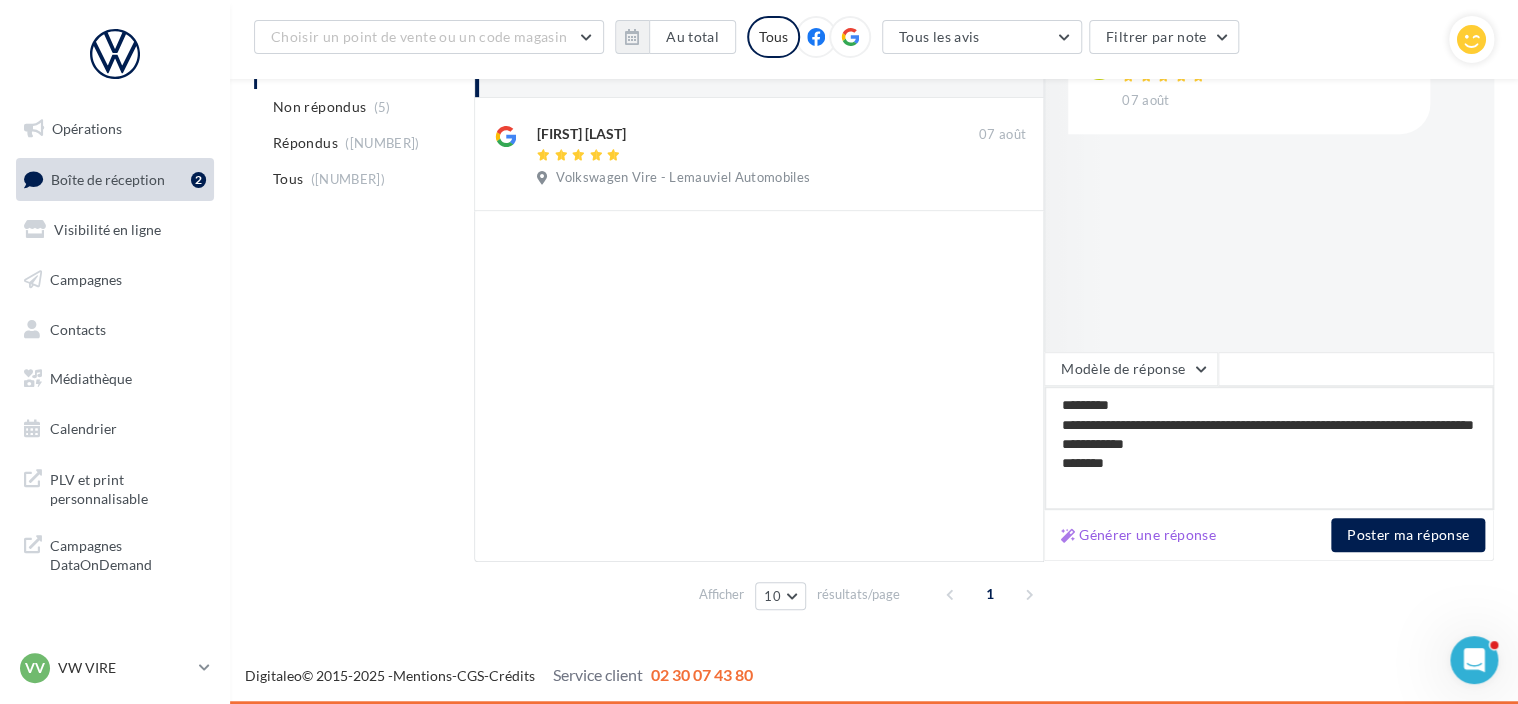 type on "*********" 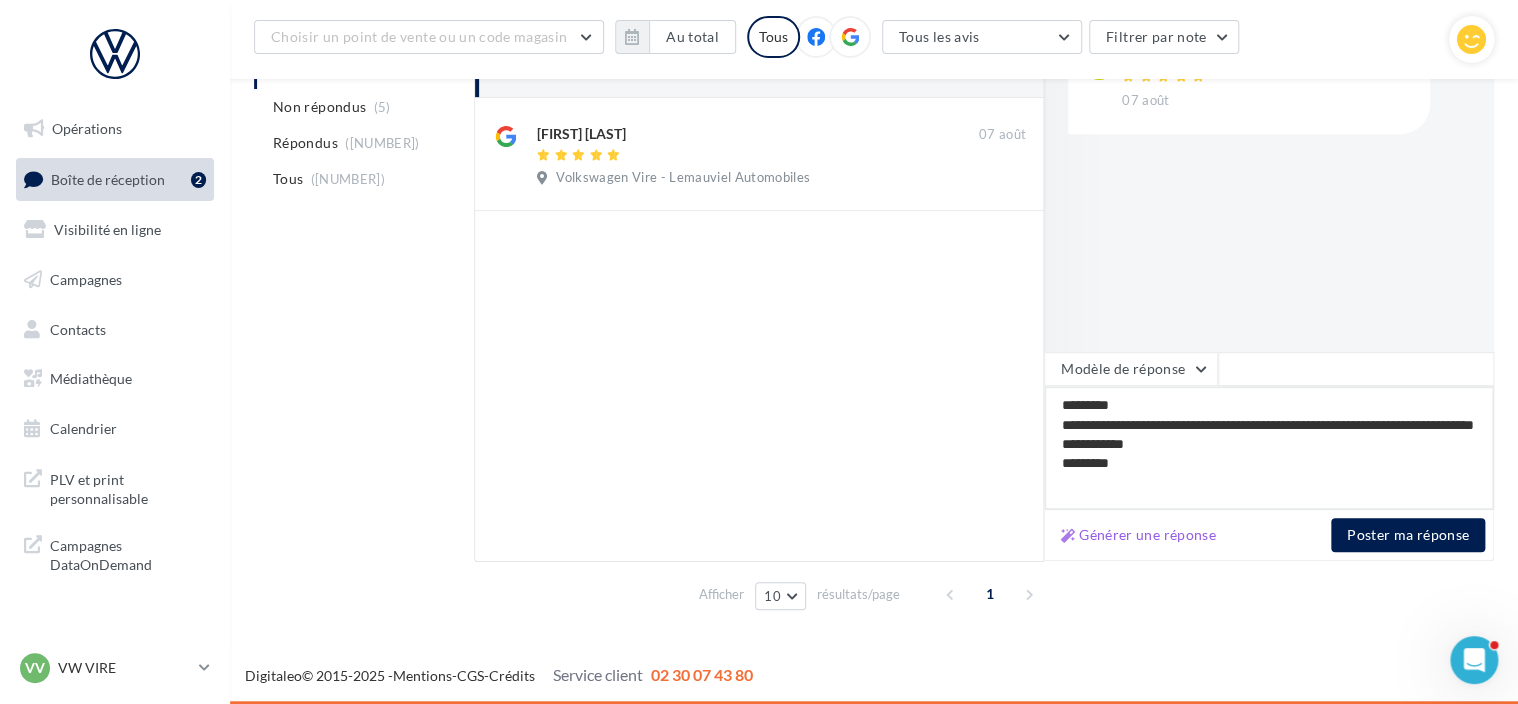 type on "*********" 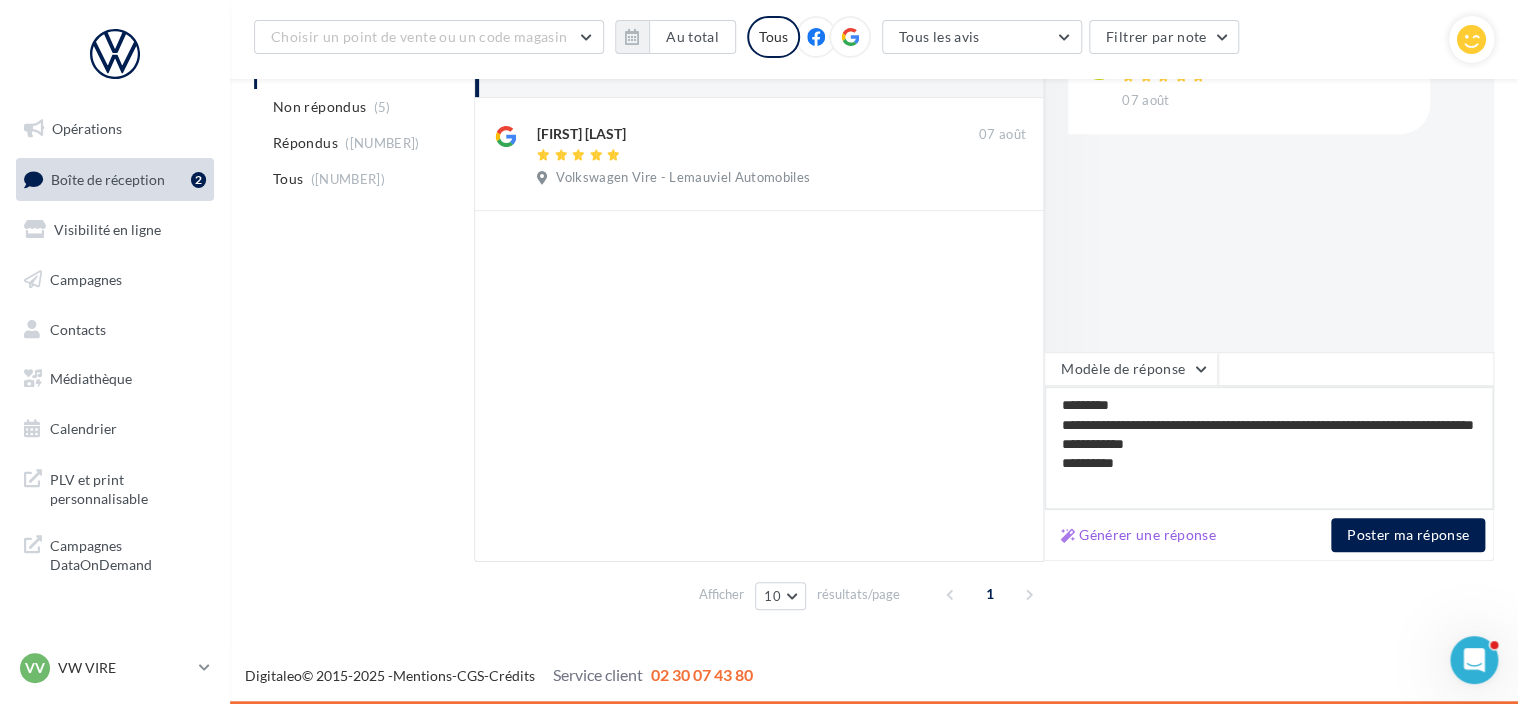 type on "*********" 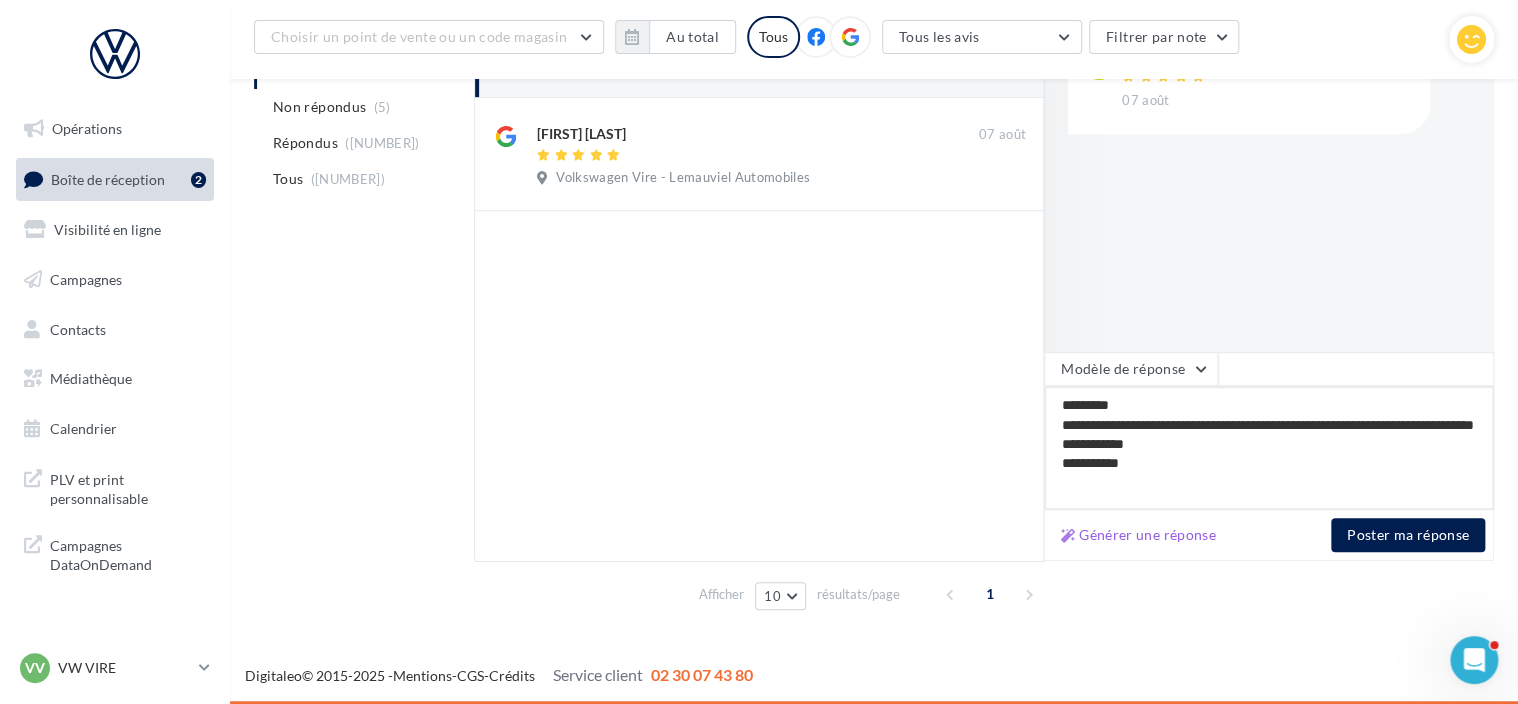 type on "*********" 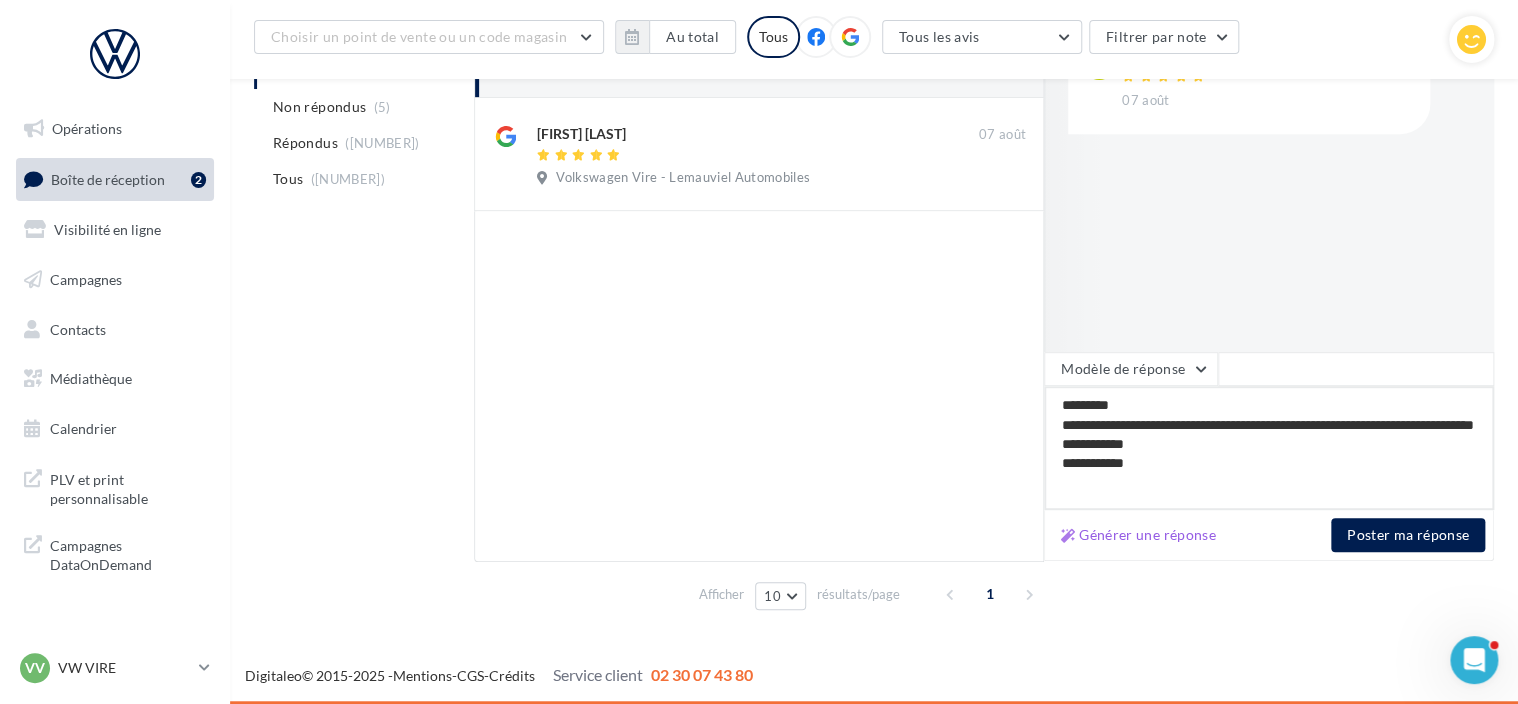type on "*********" 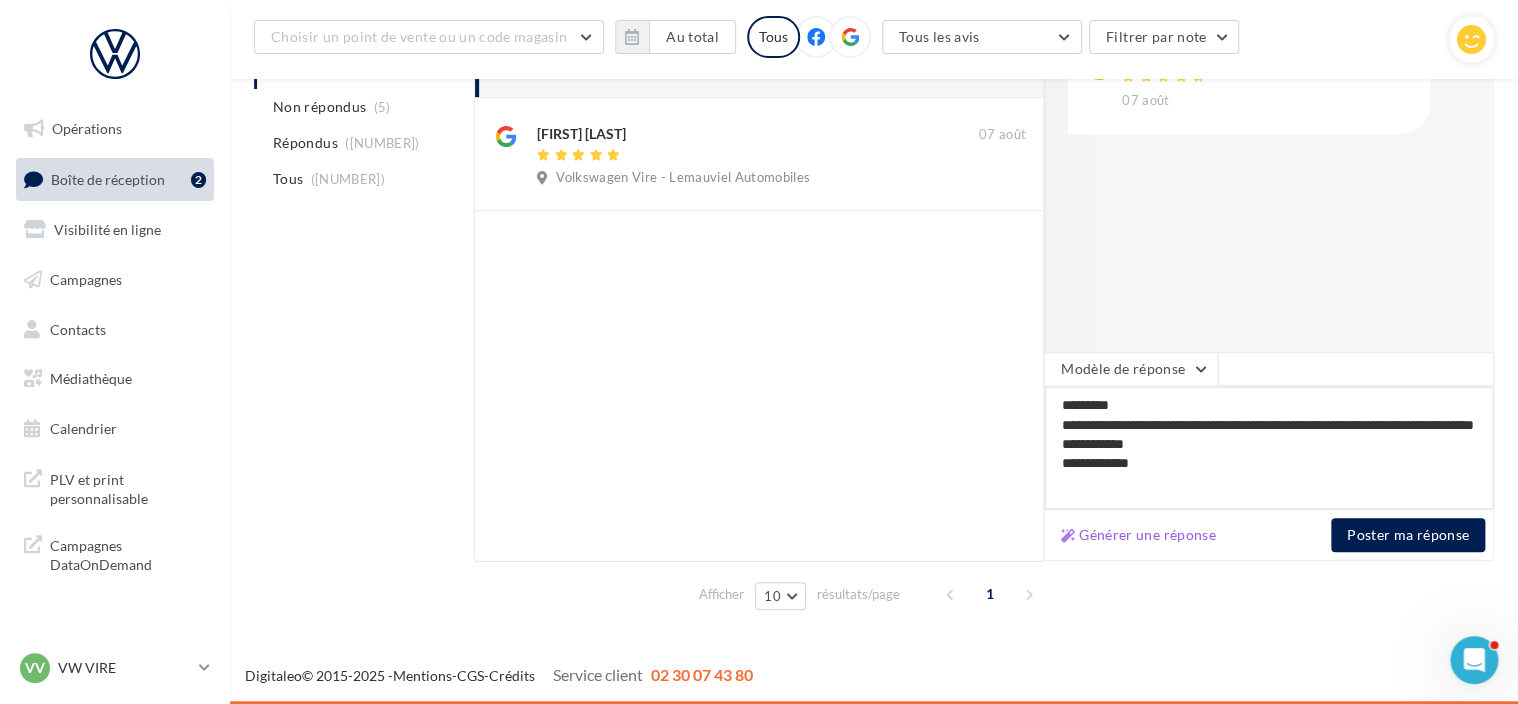 type on "*********" 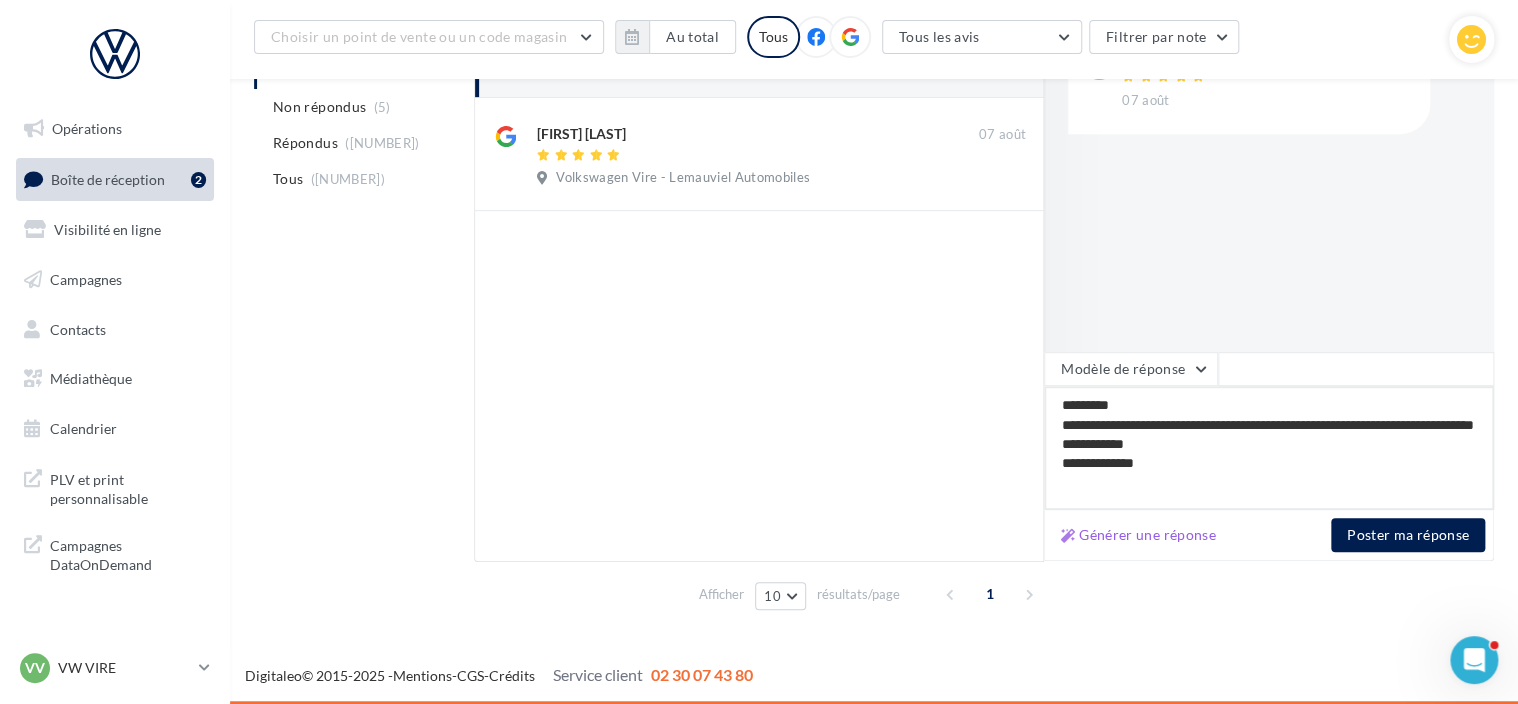 type on "*********" 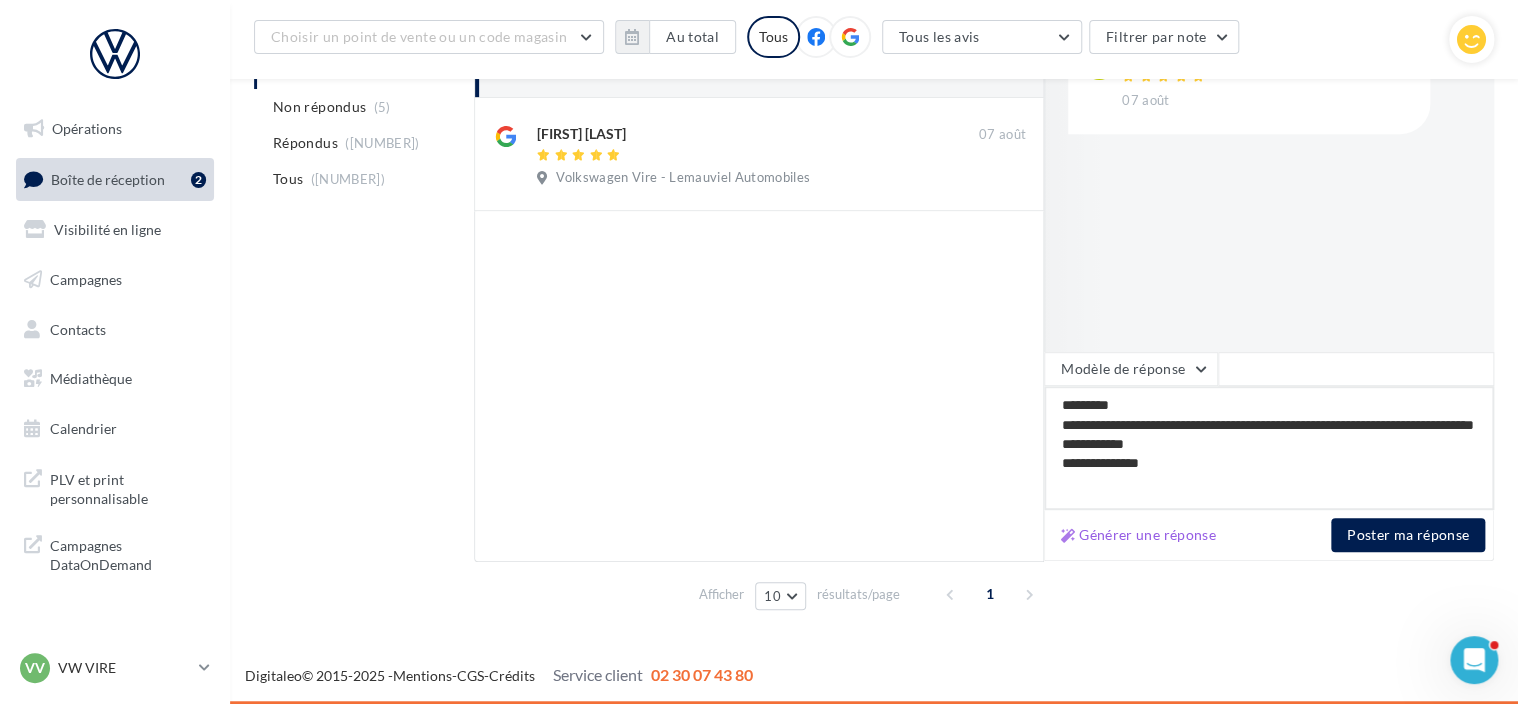 type on "*********" 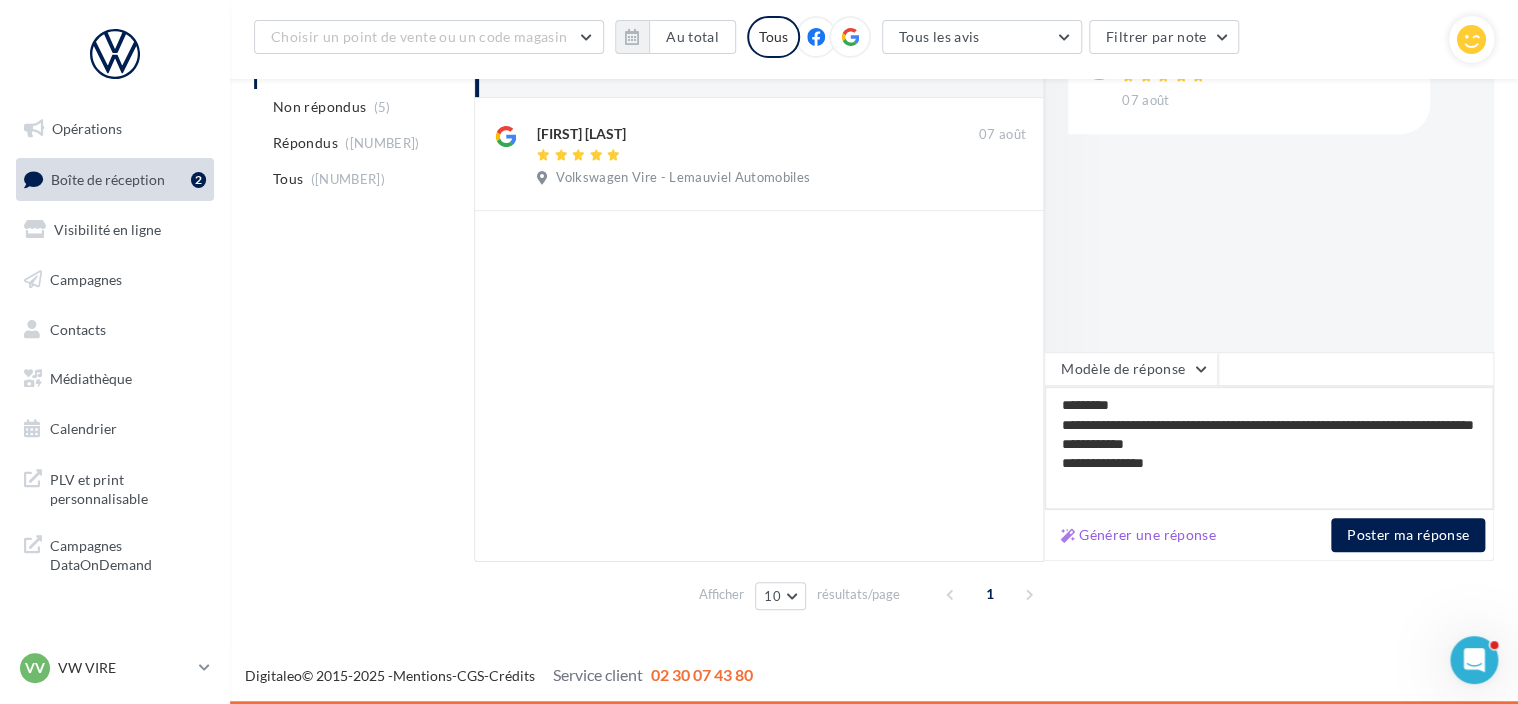 type on "*********" 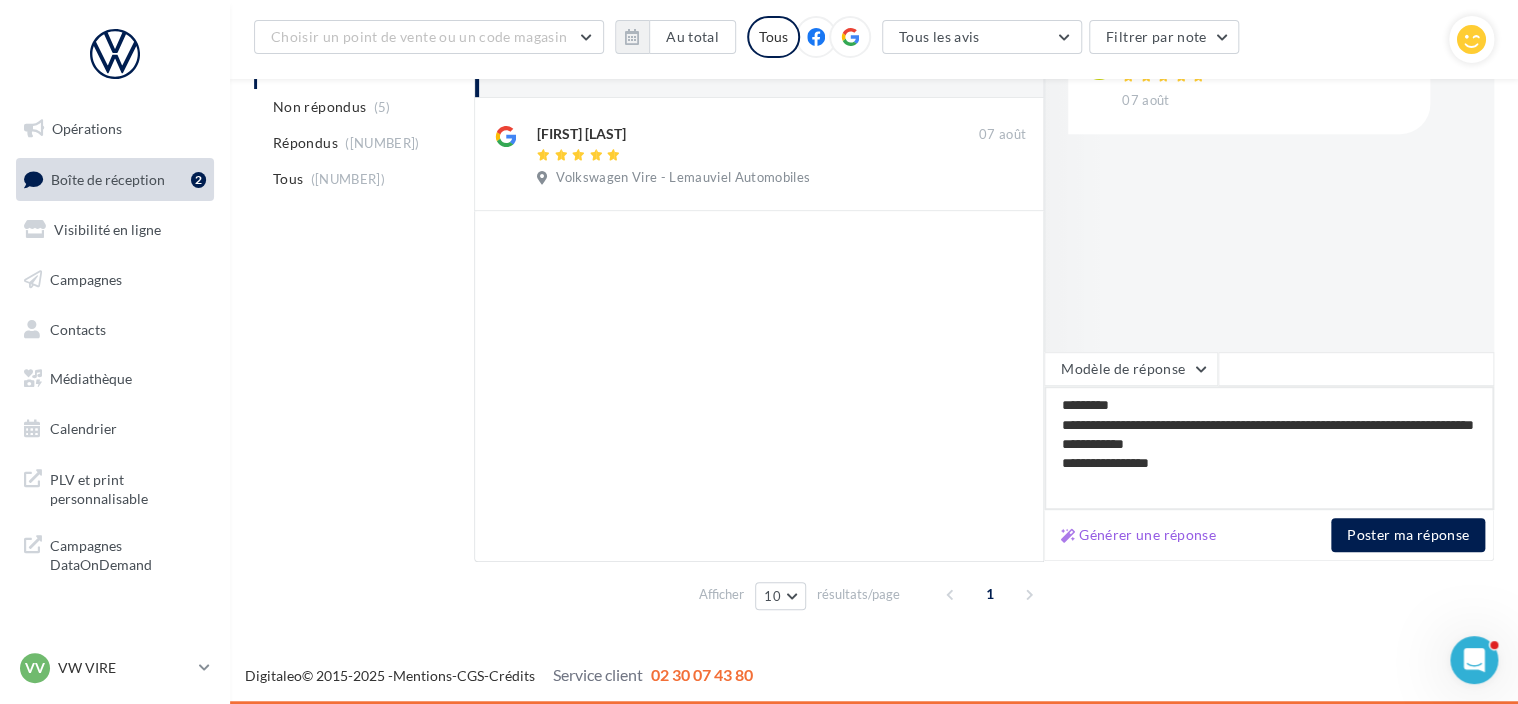 type on "*********" 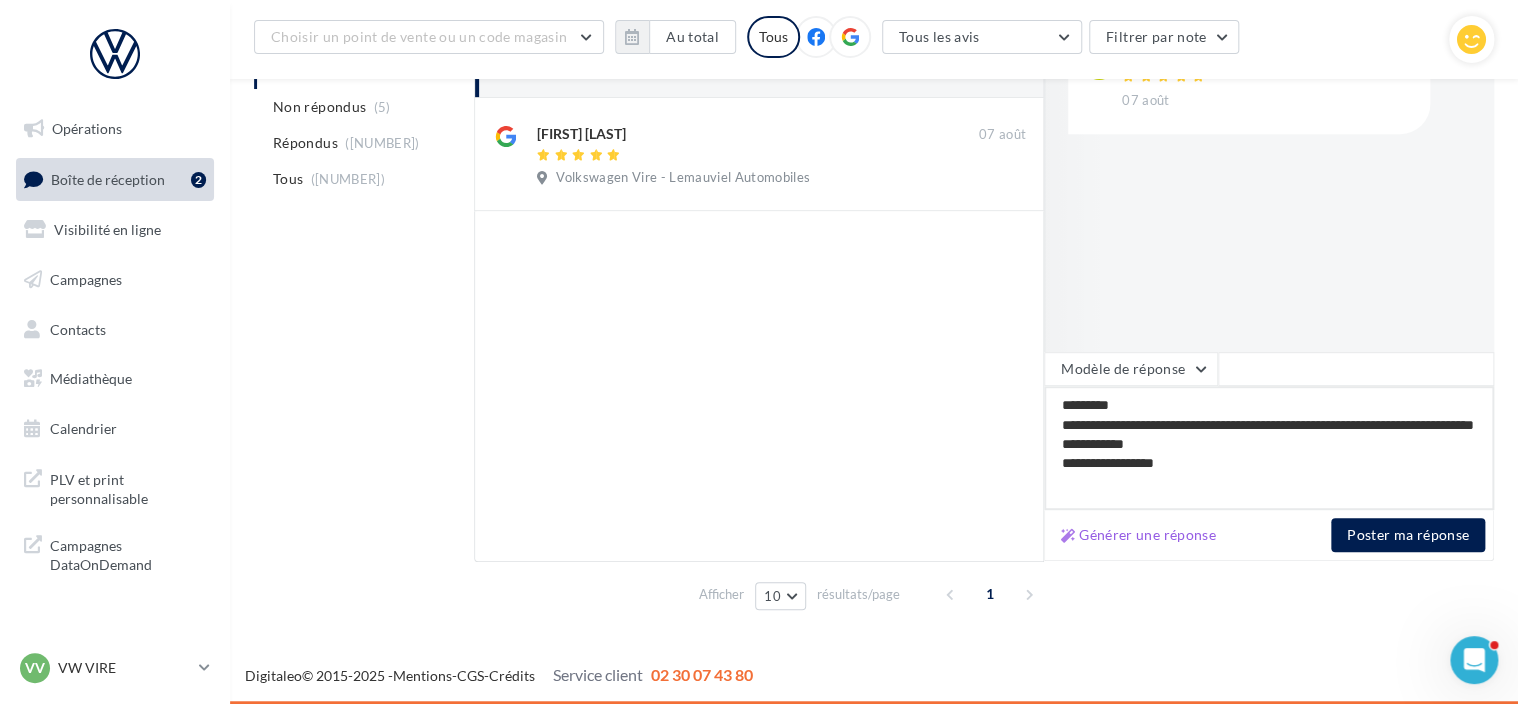 type on "*********" 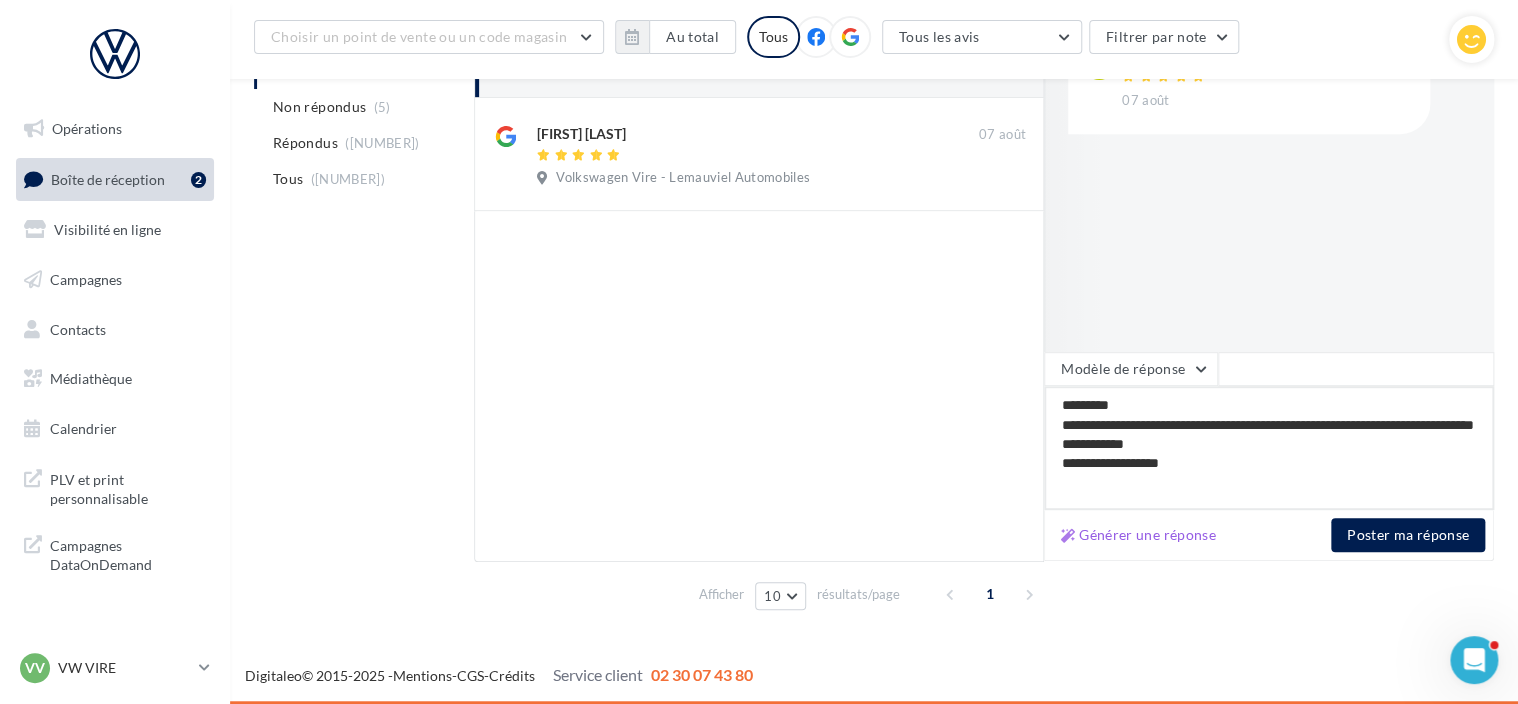type on "*********" 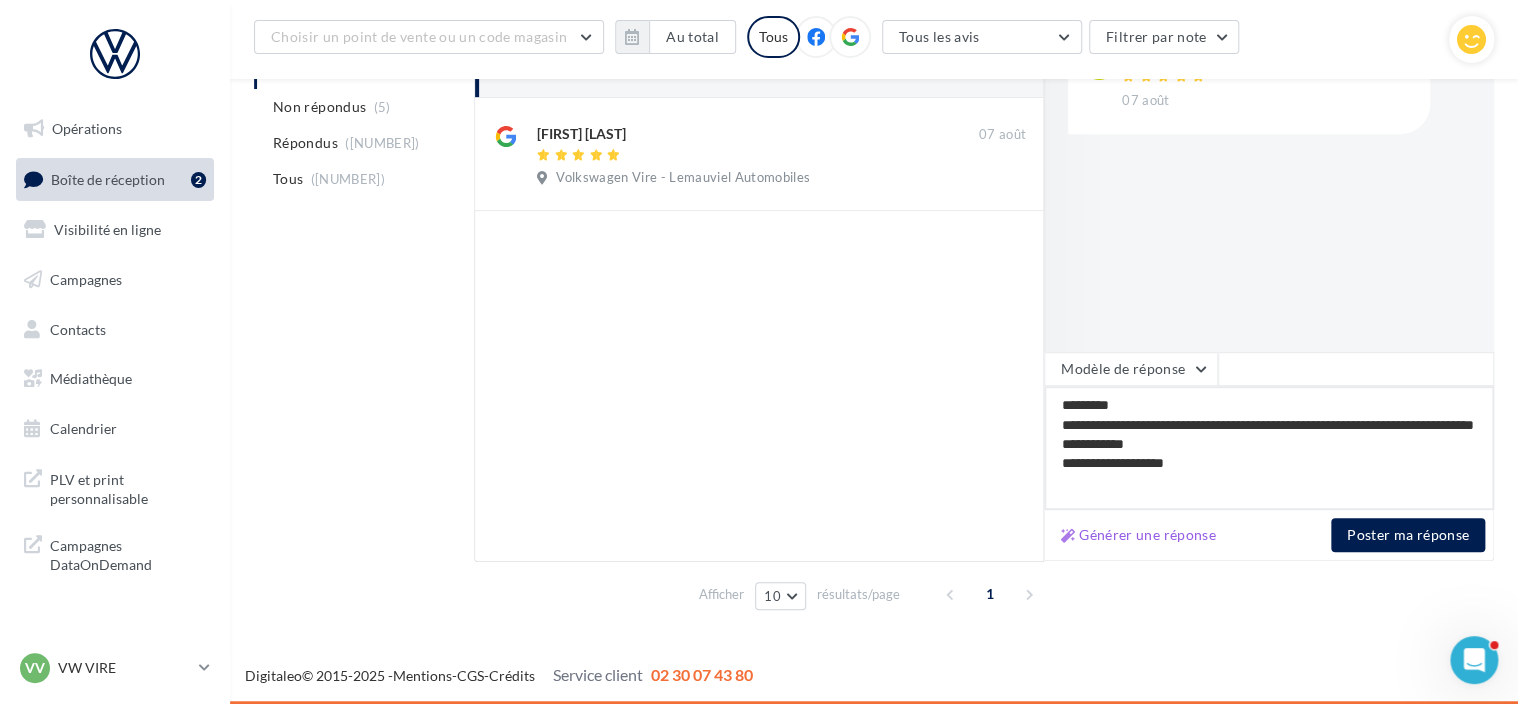 type on "*********" 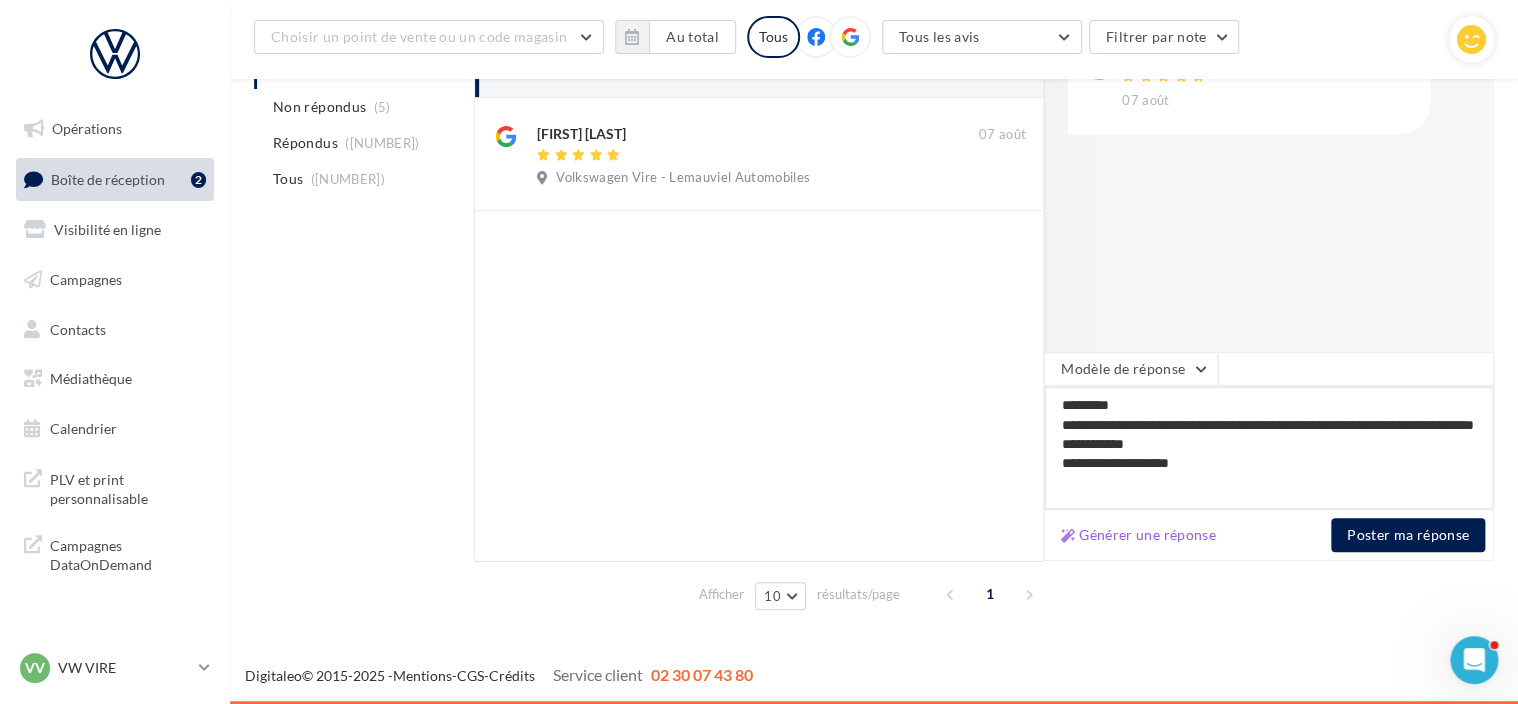 type on "*********" 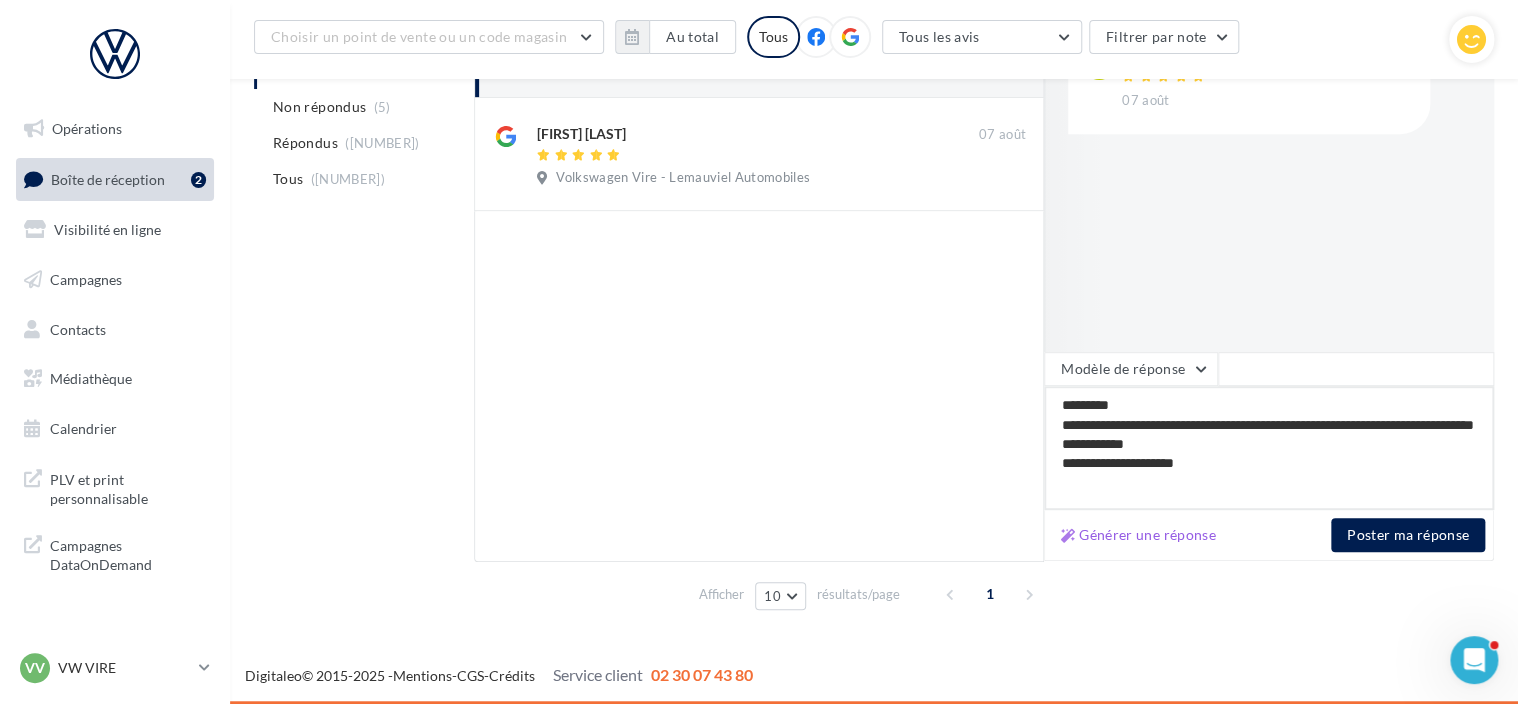 type on "*********" 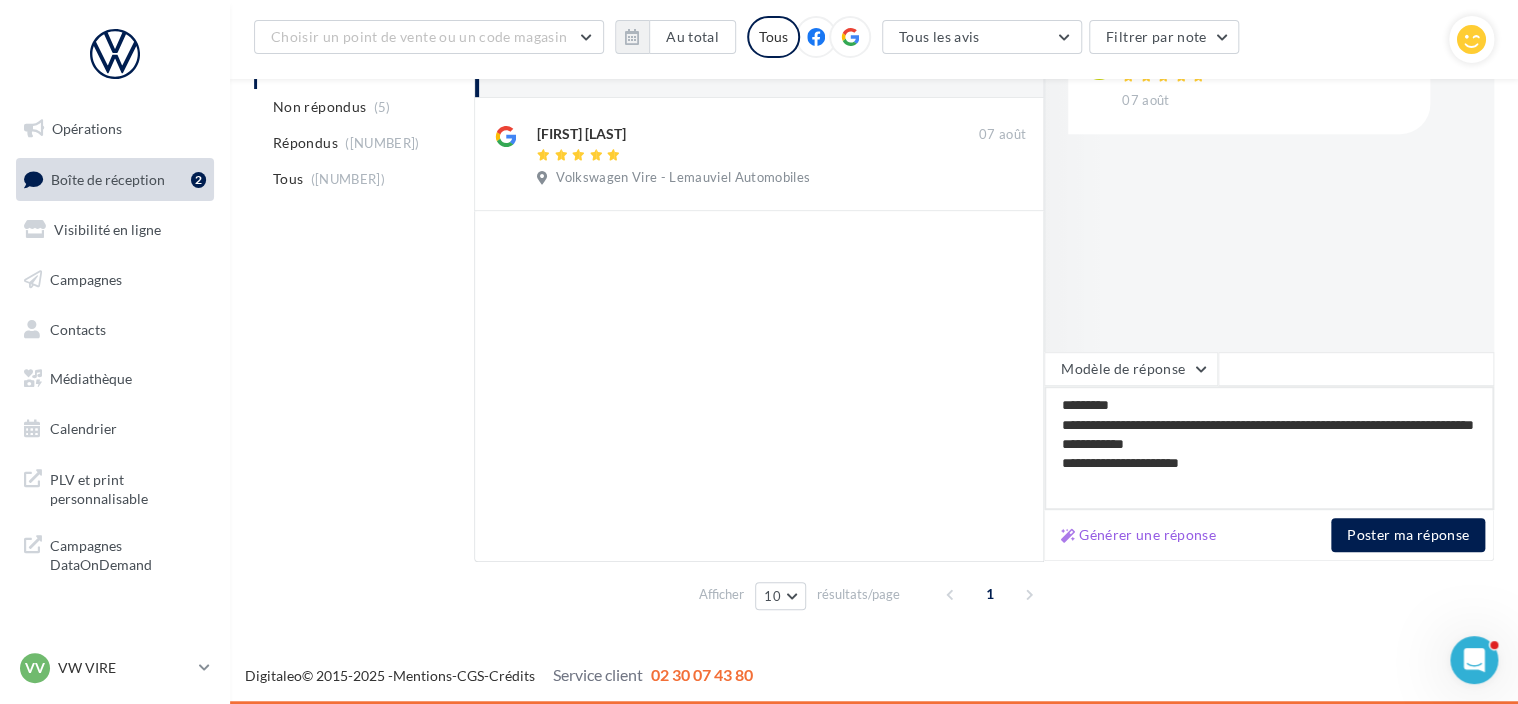 type on "*********" 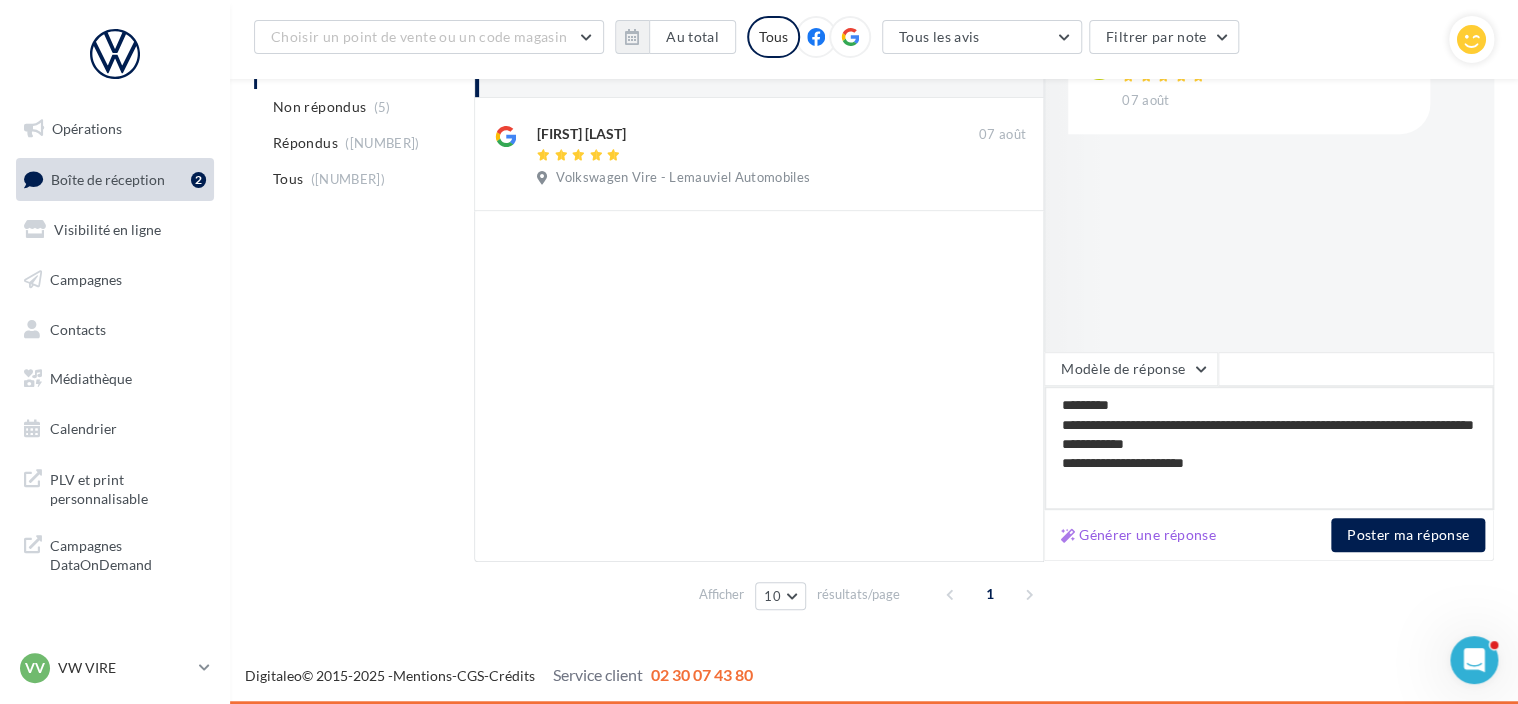 type on "*********" 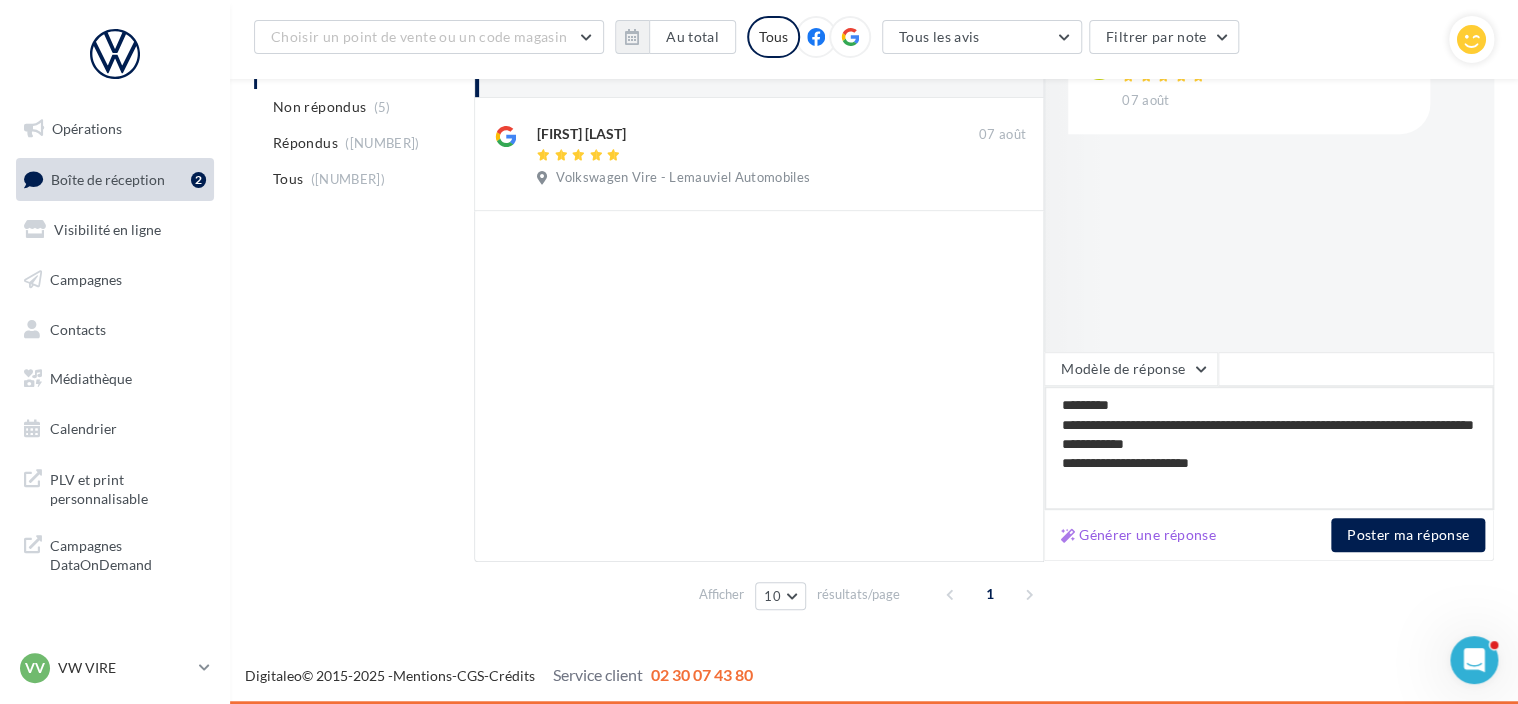 type on "*********" 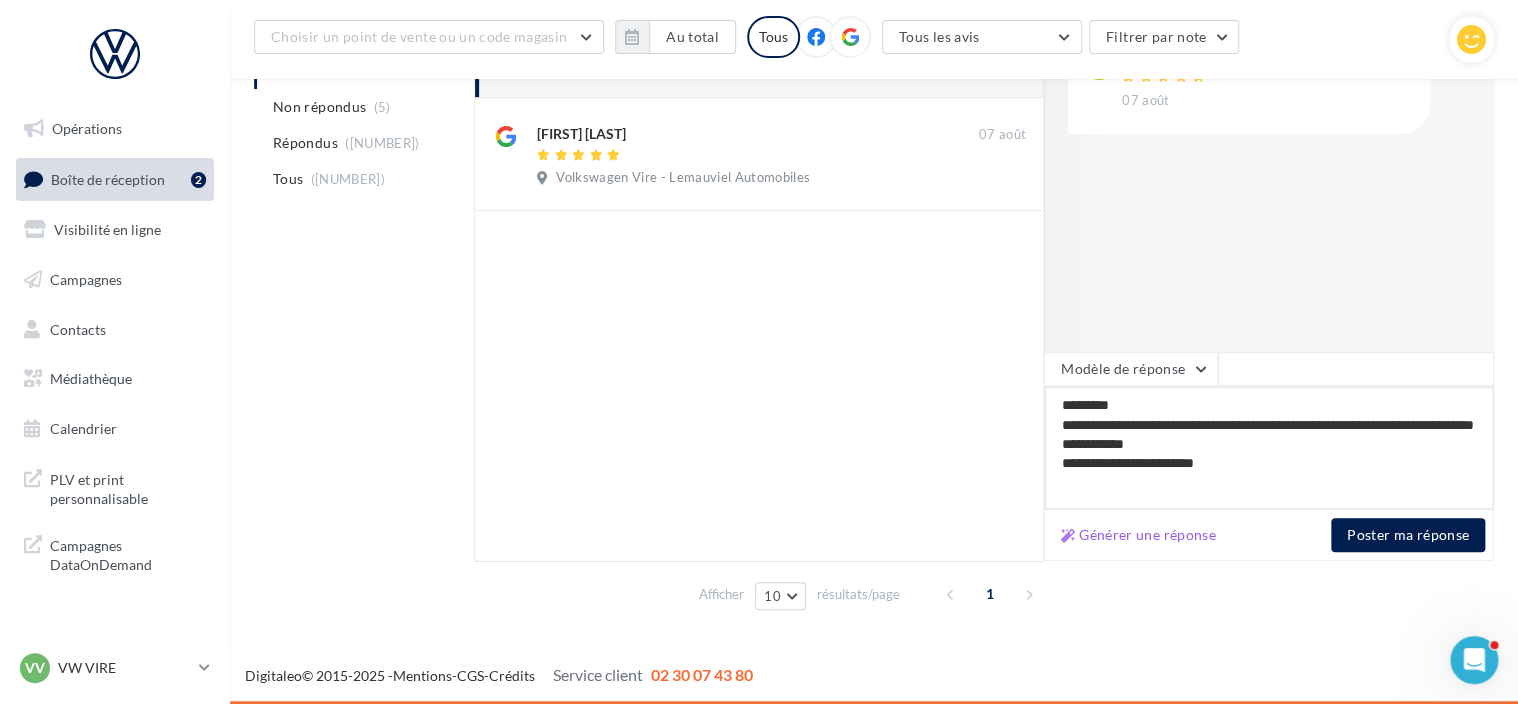 type on "*********" 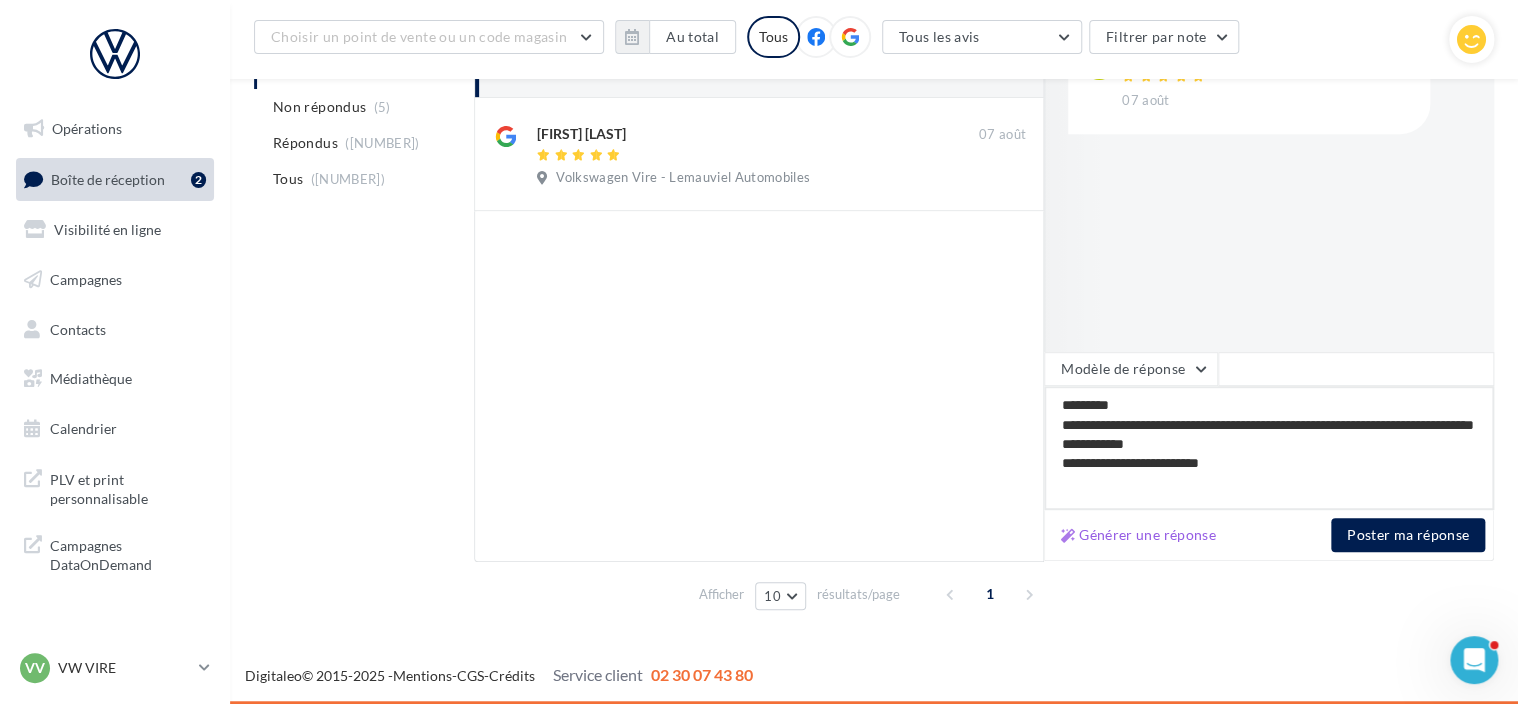 type on "*********" 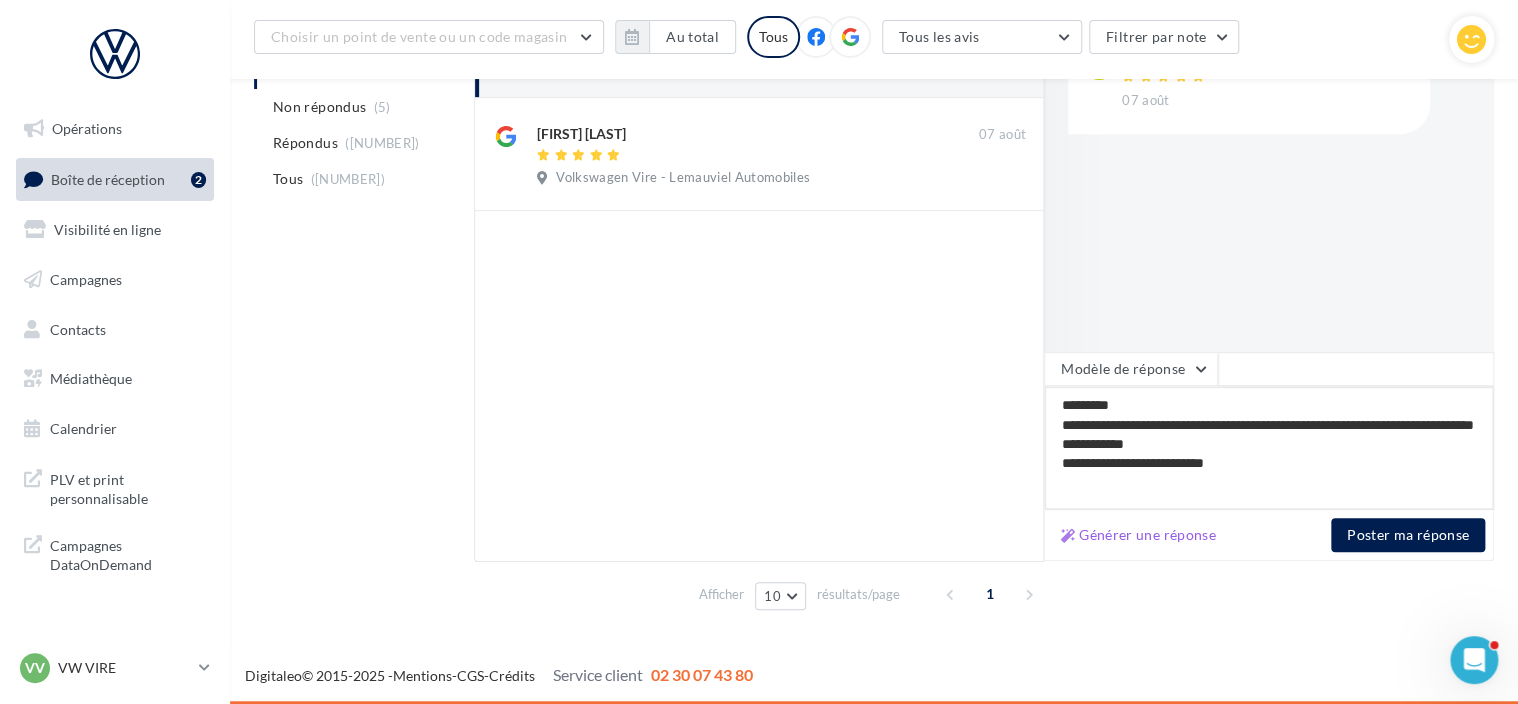 type on "*********" 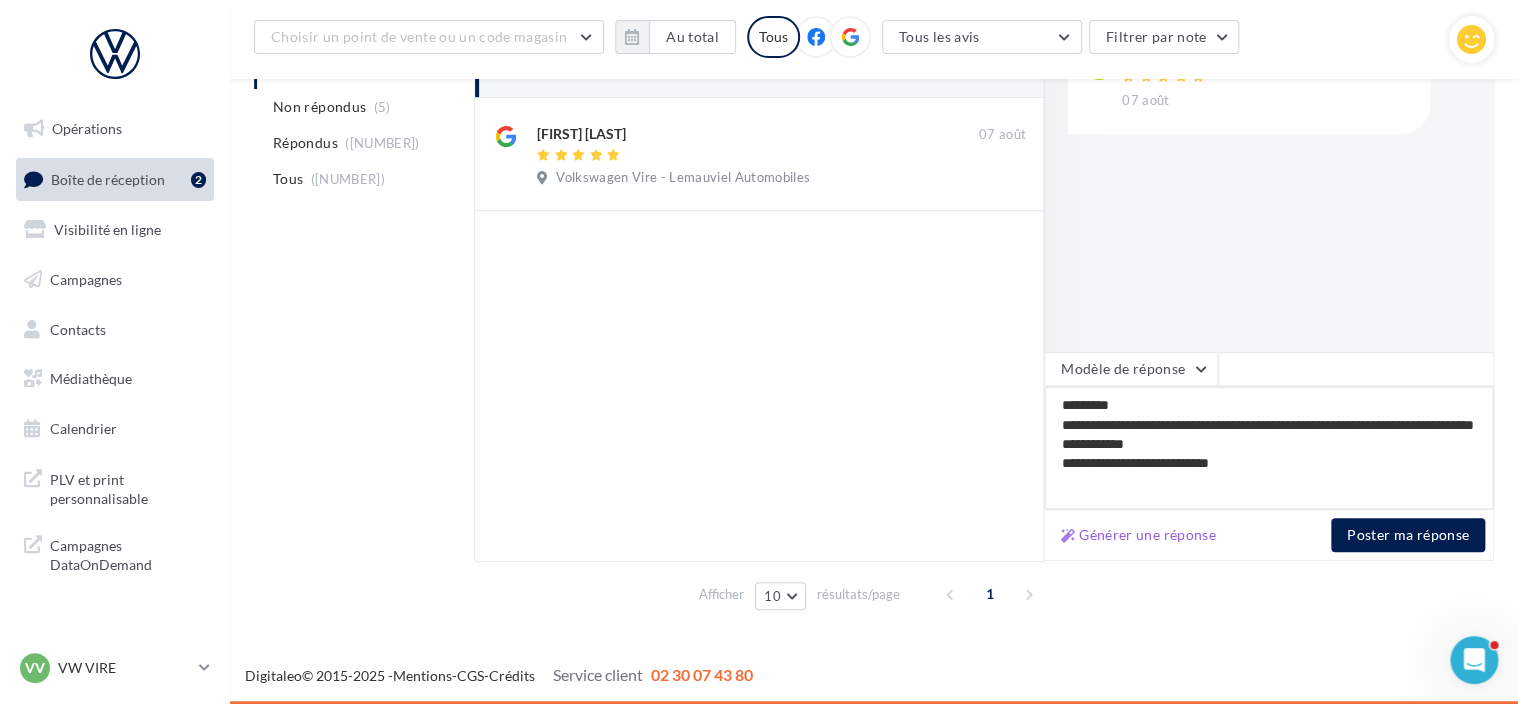 type on "*********" 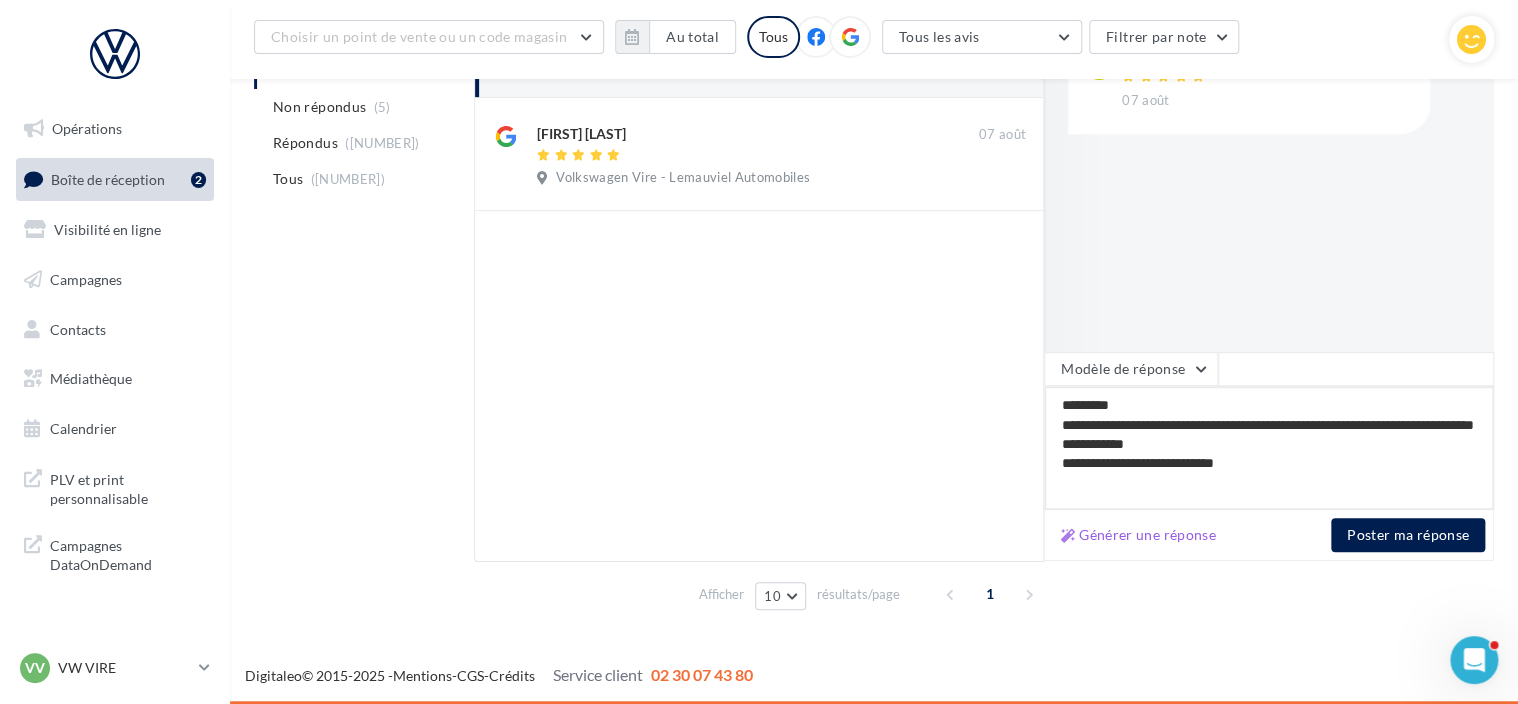 type on "*********" 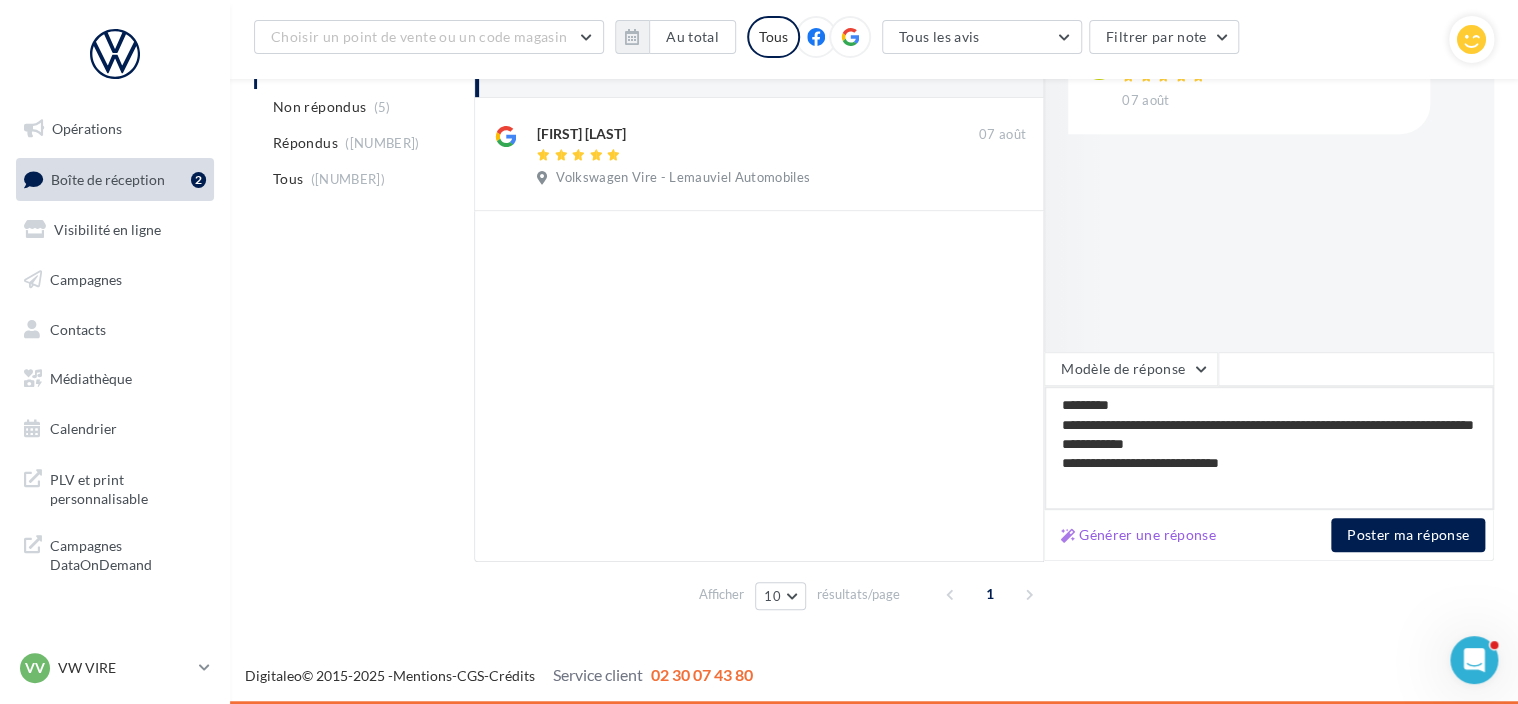 type on "*********" 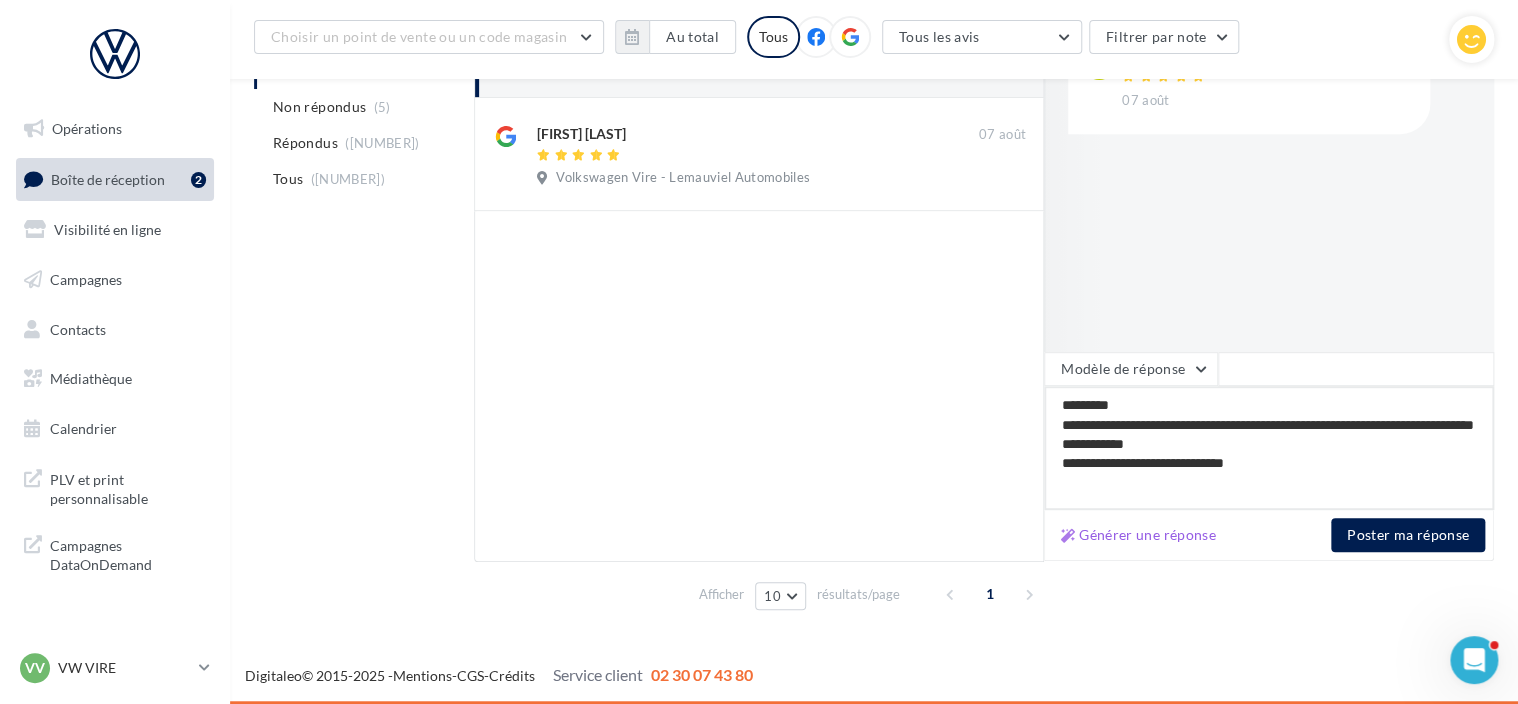 type on "*********" 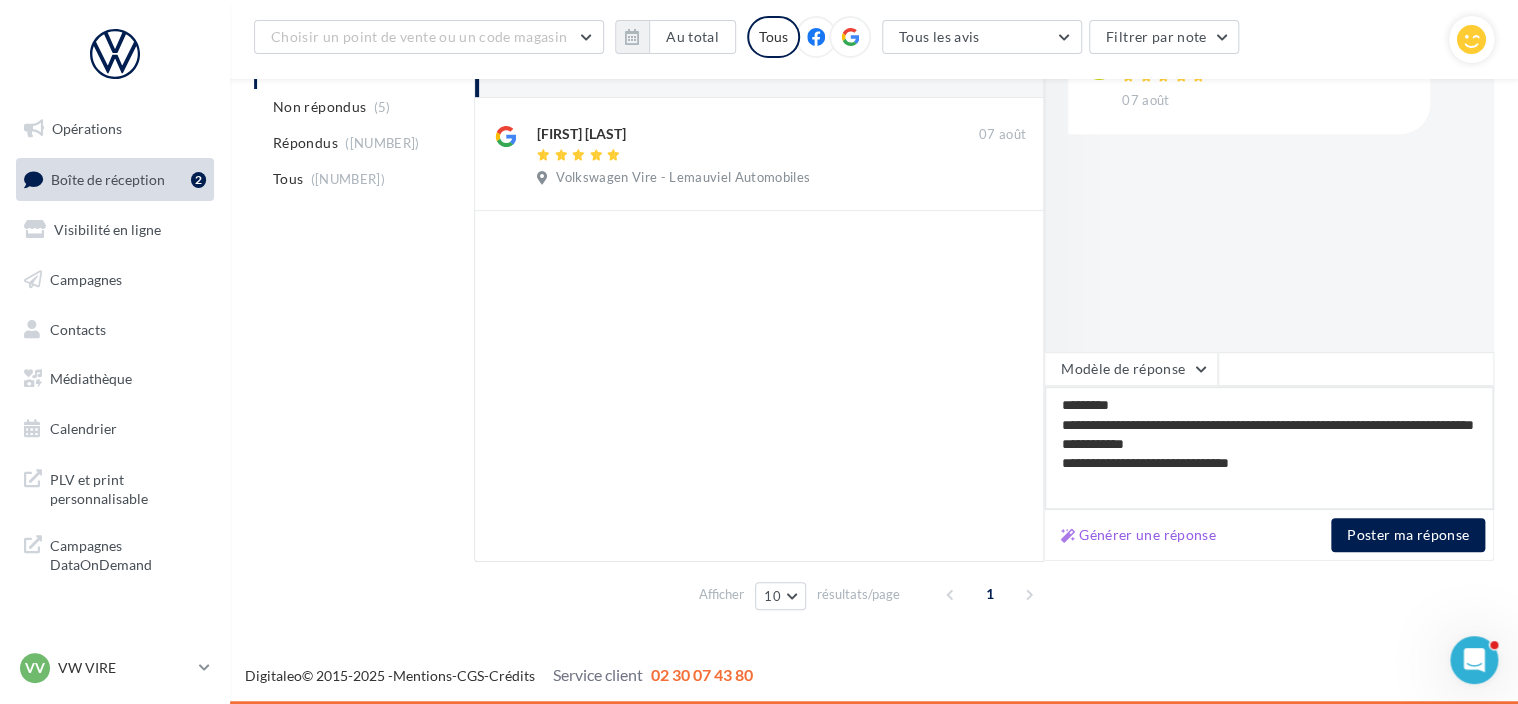 type on "*********" 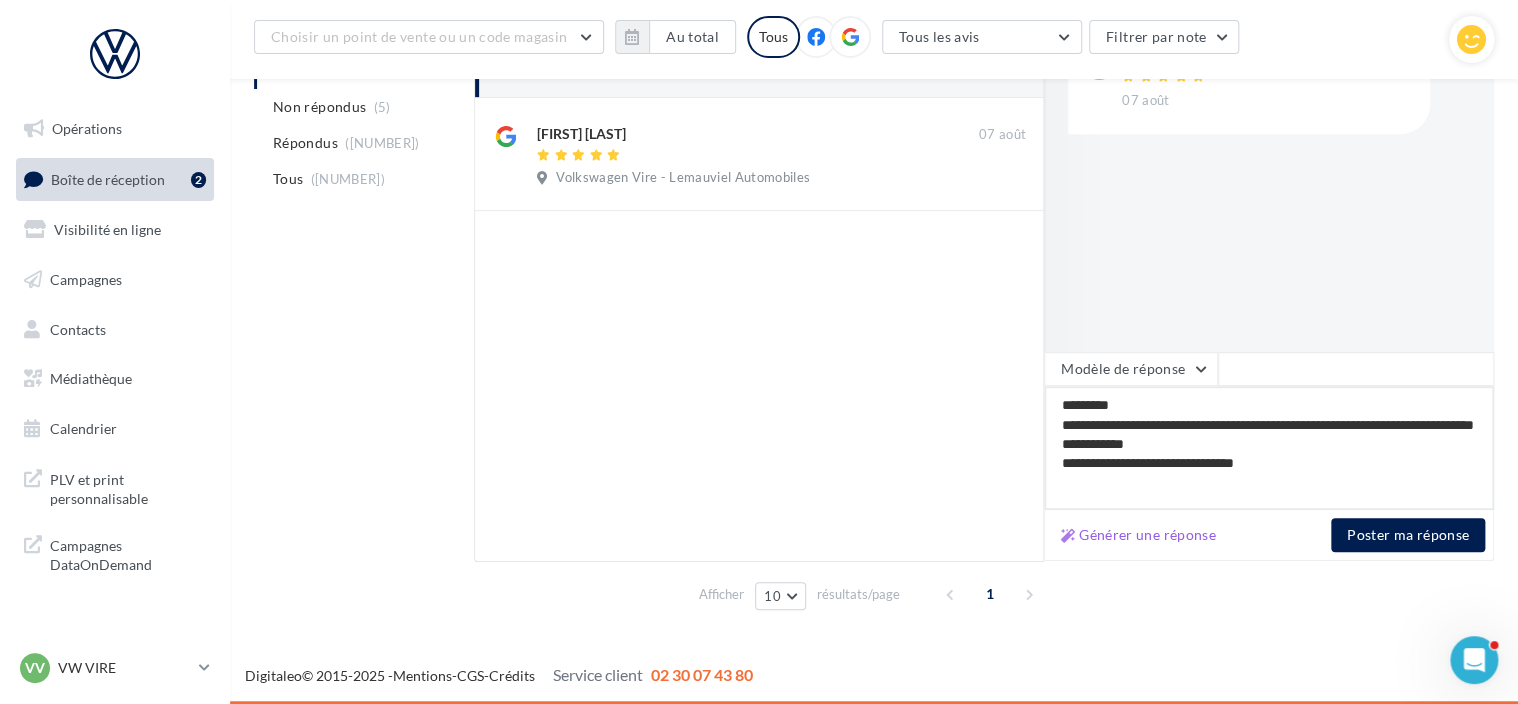 type on "*********" 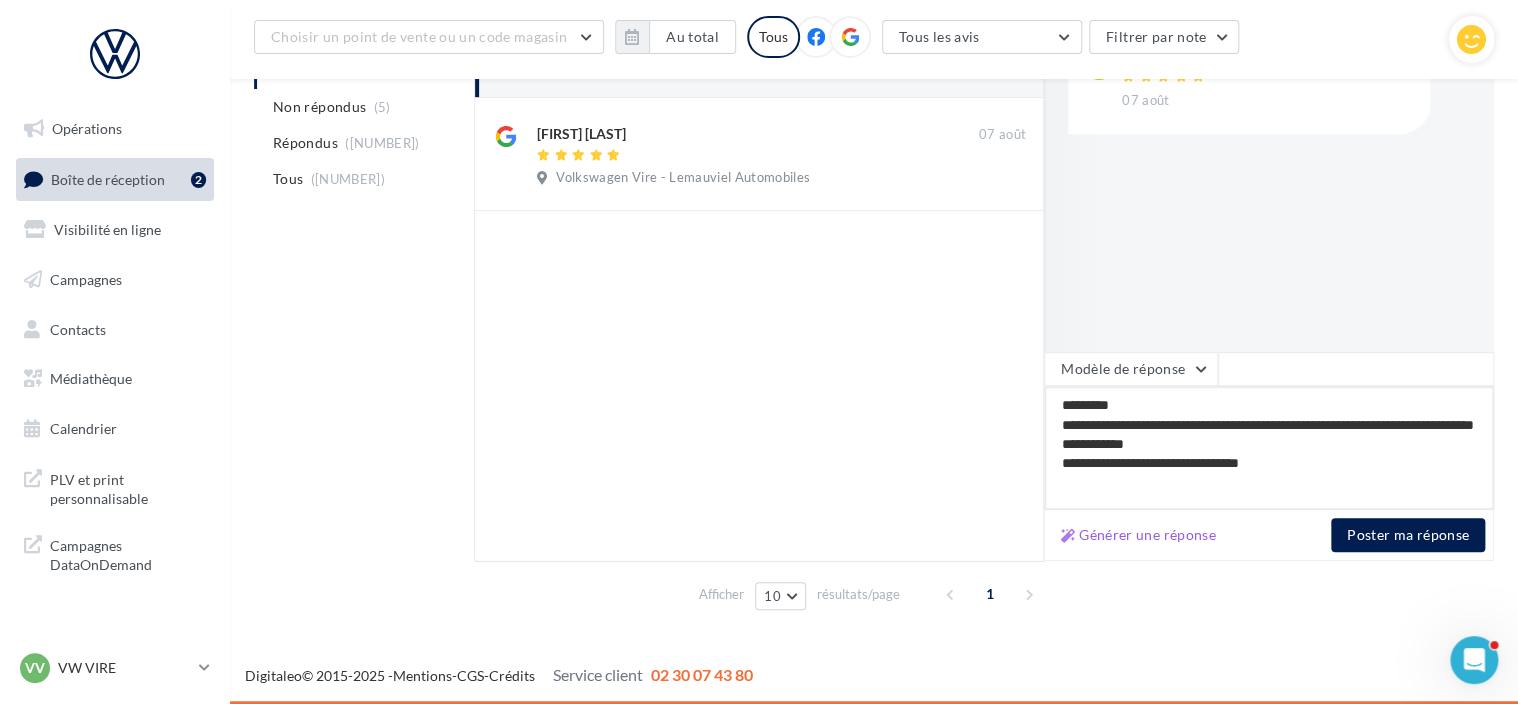 type on "*********" 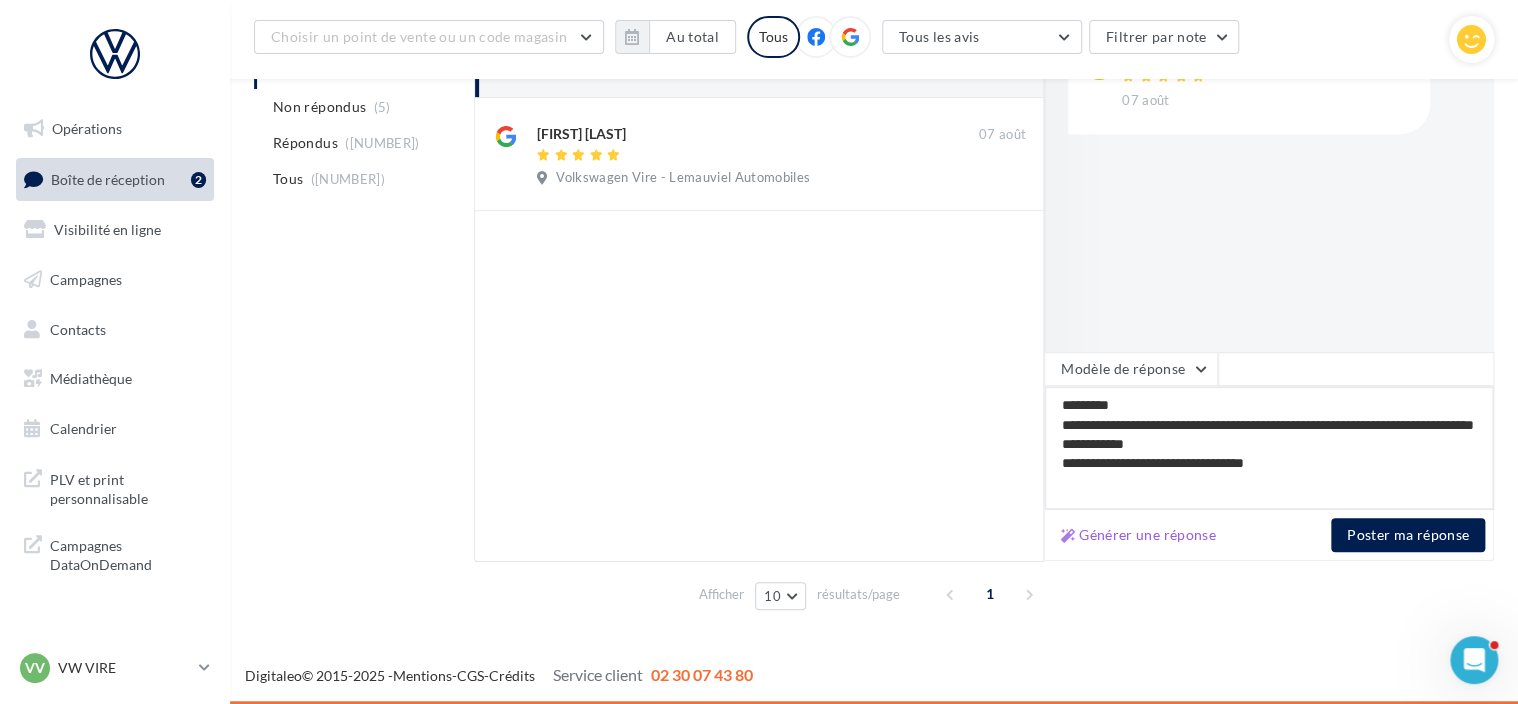 type on "*********" 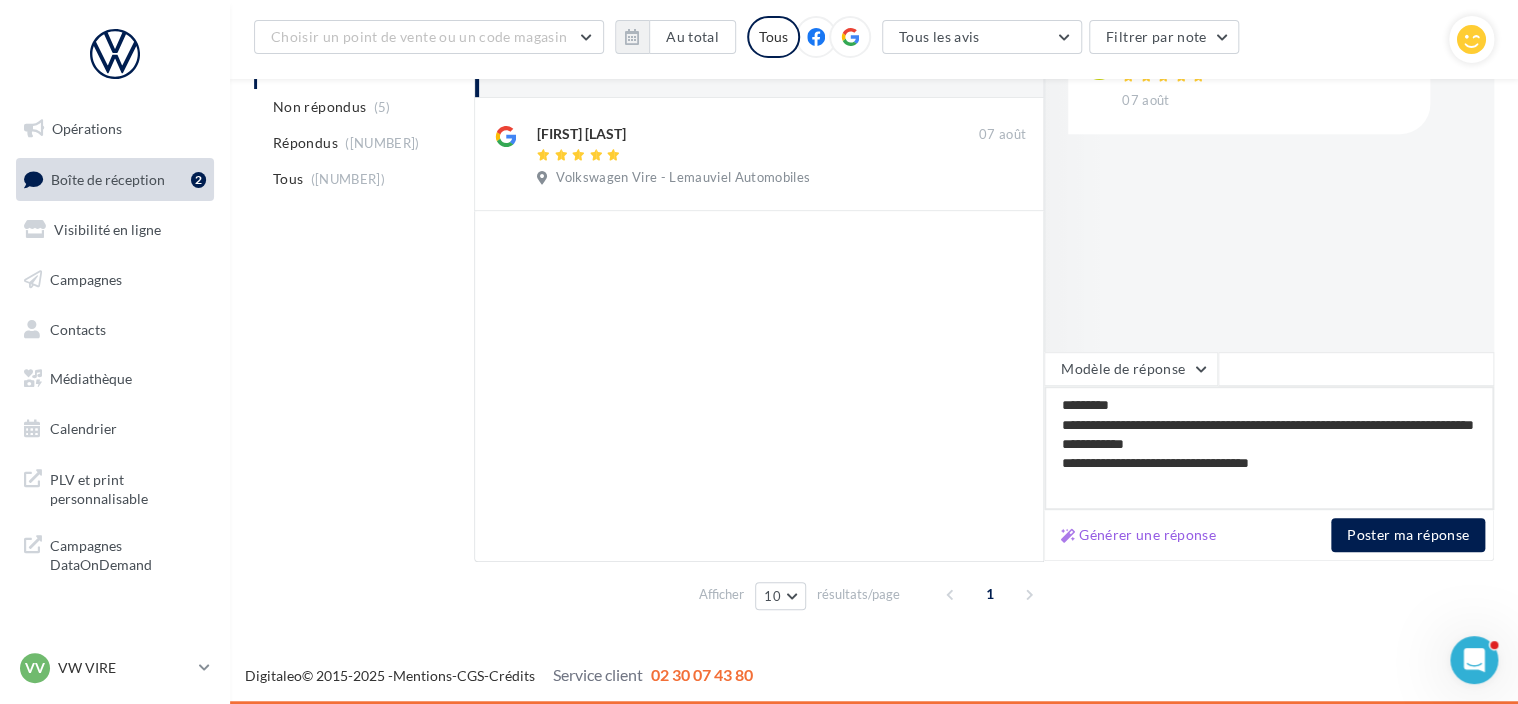 type on "*********" 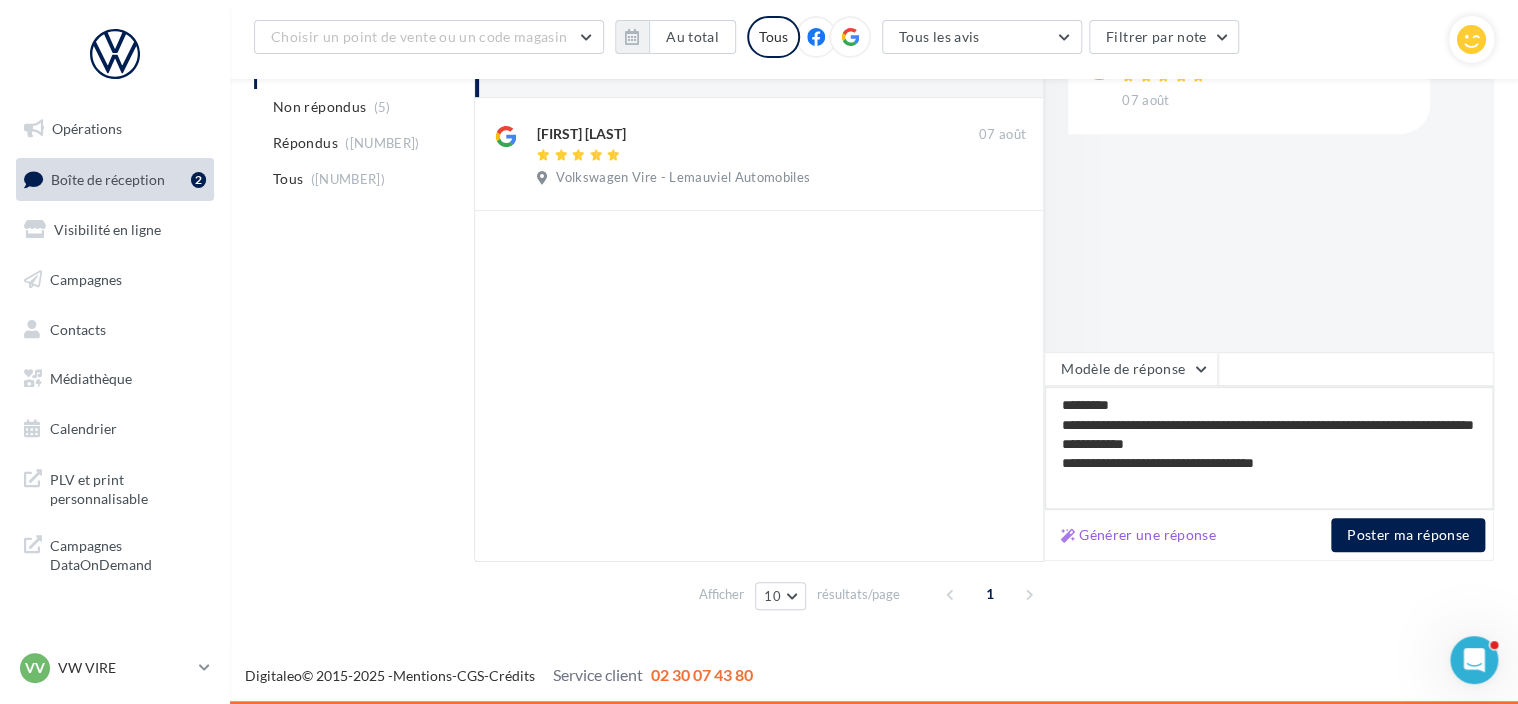 type on "*********" 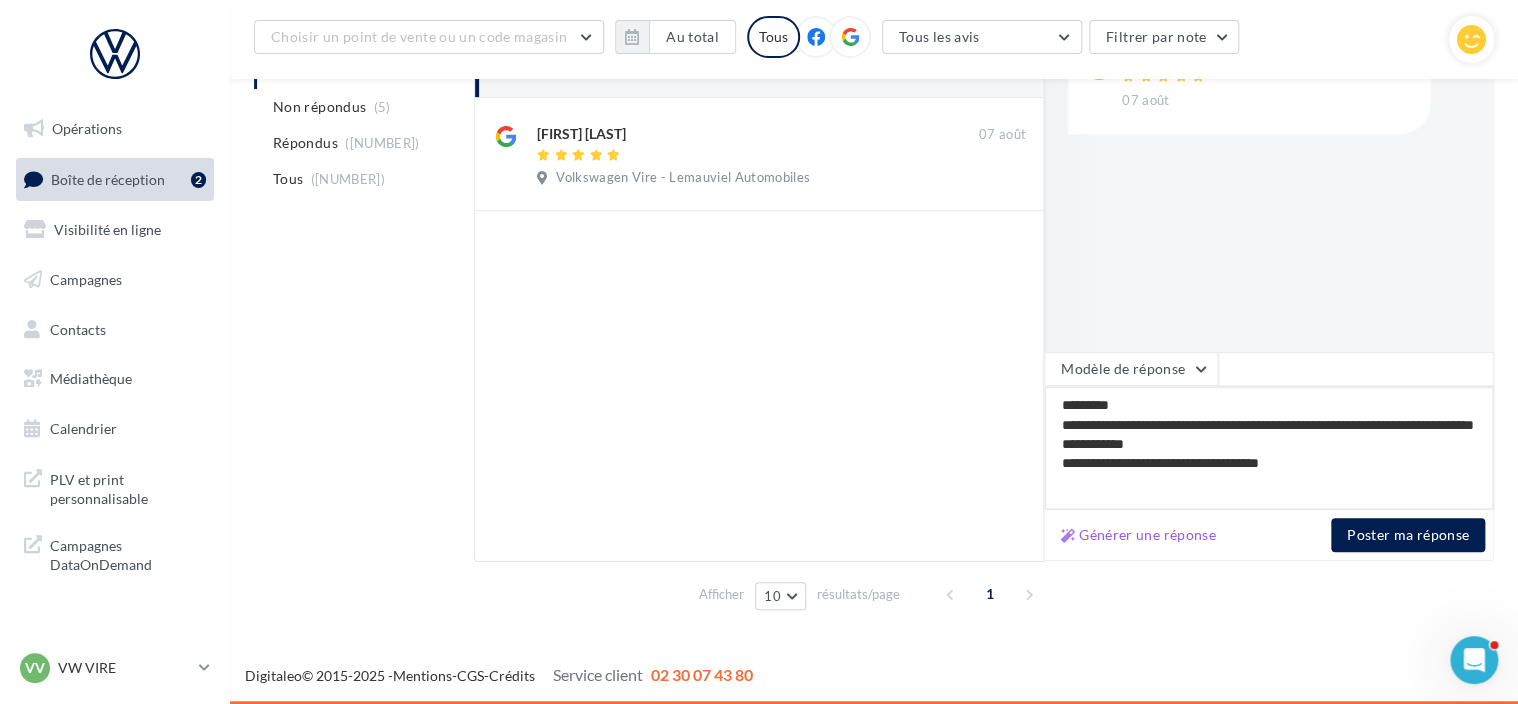 type on "*********" 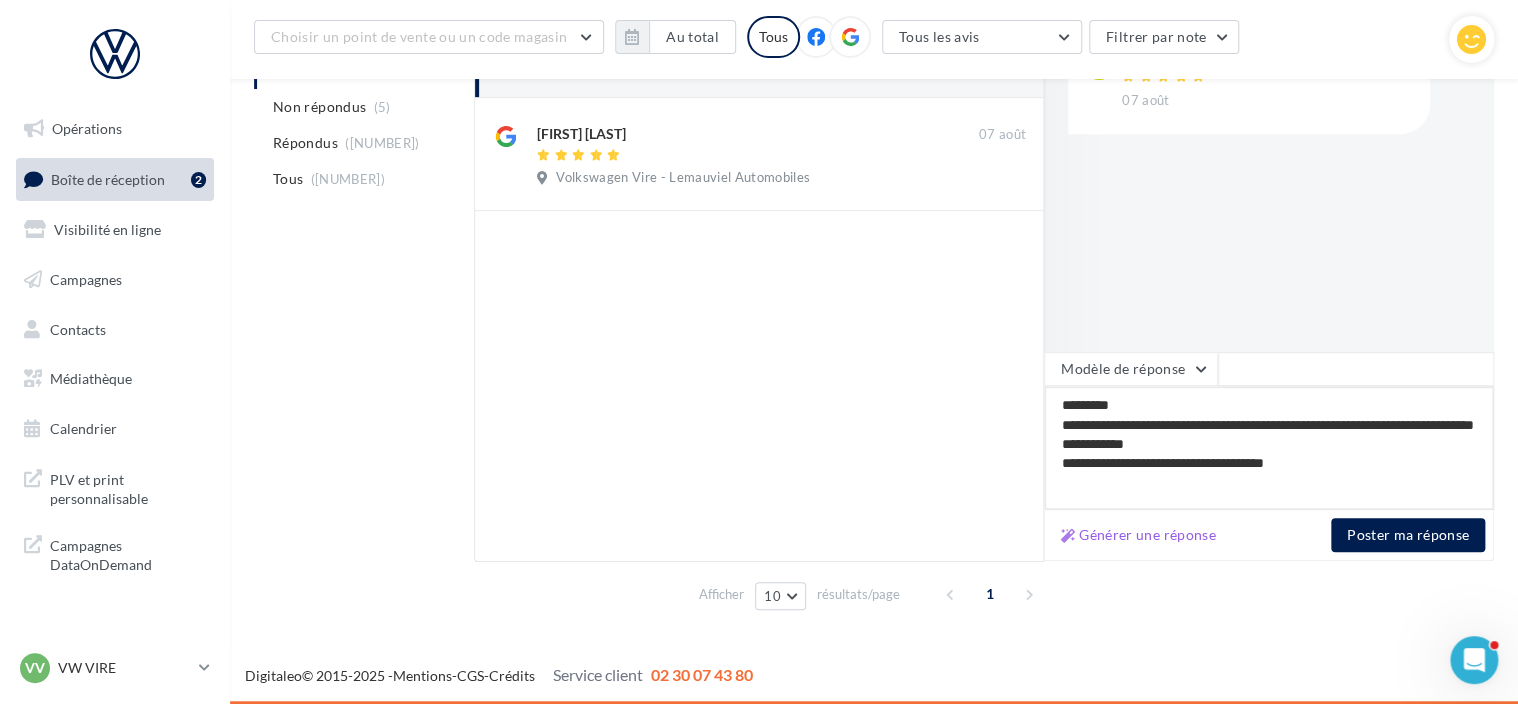 type on "*********" 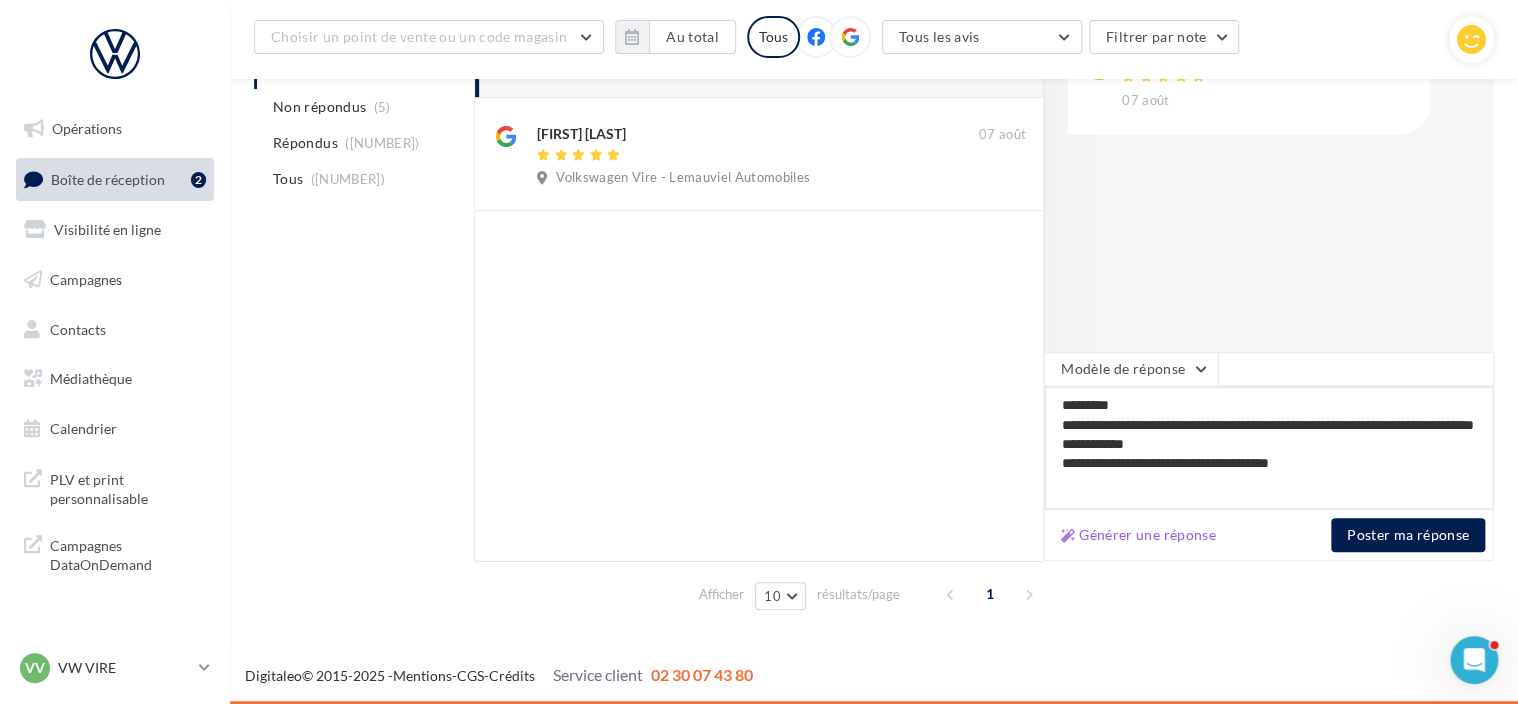 type on "*********" 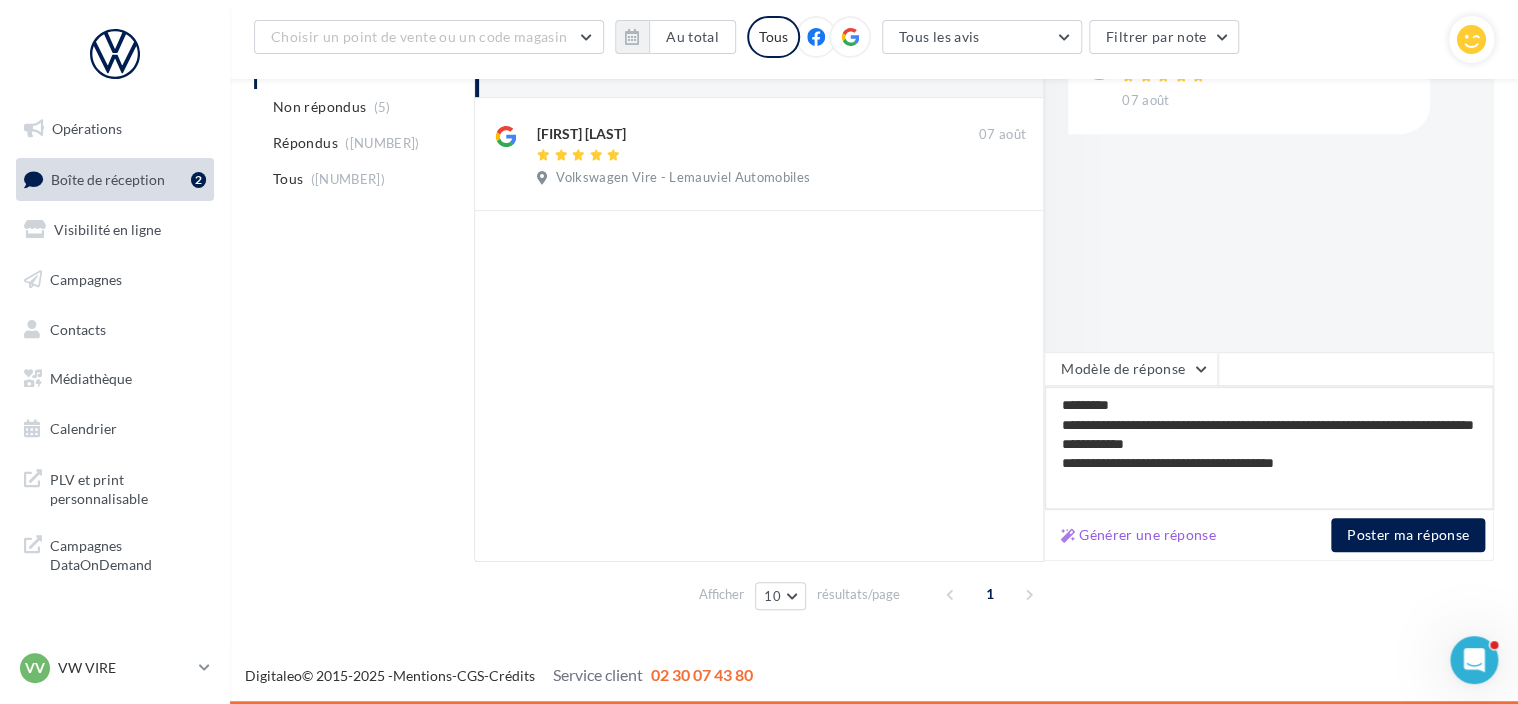 type on "*********" 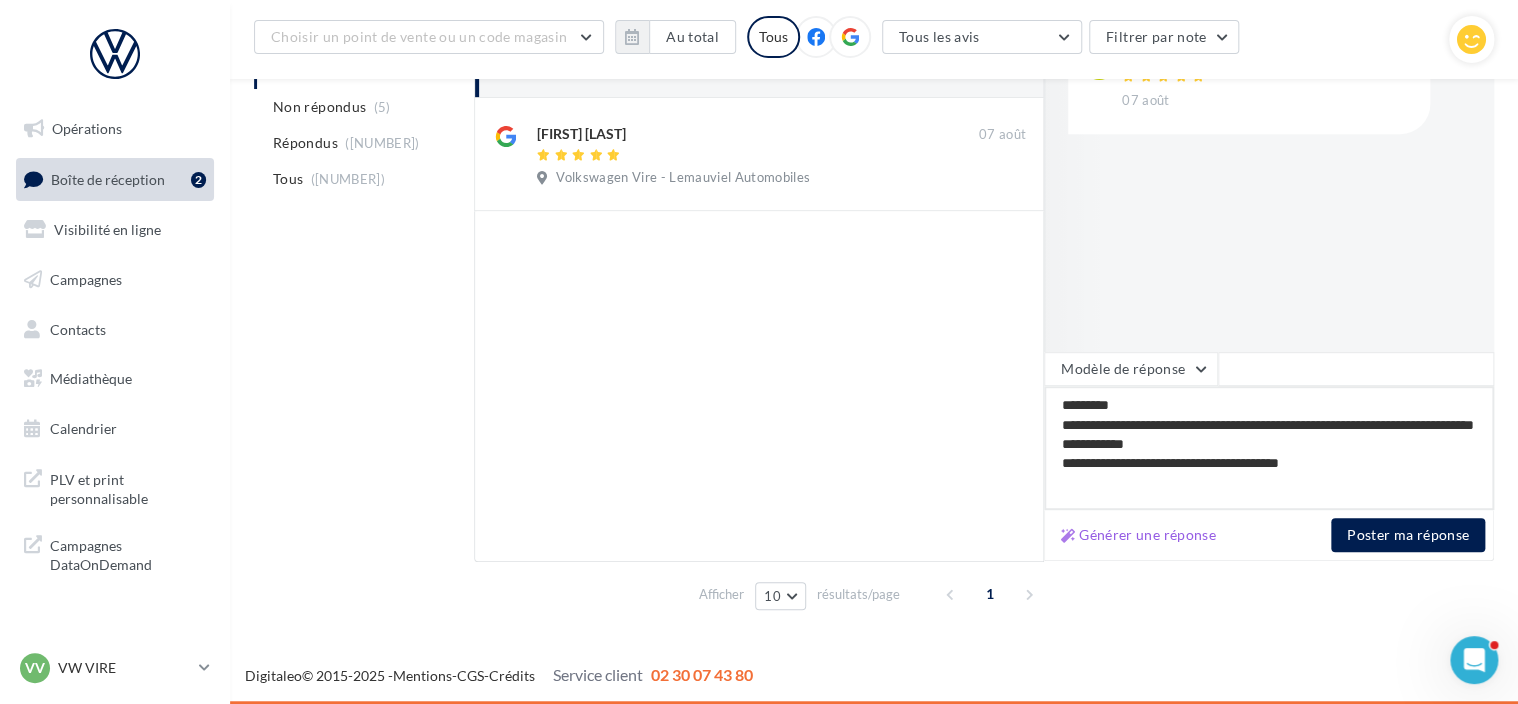 type on "*********" 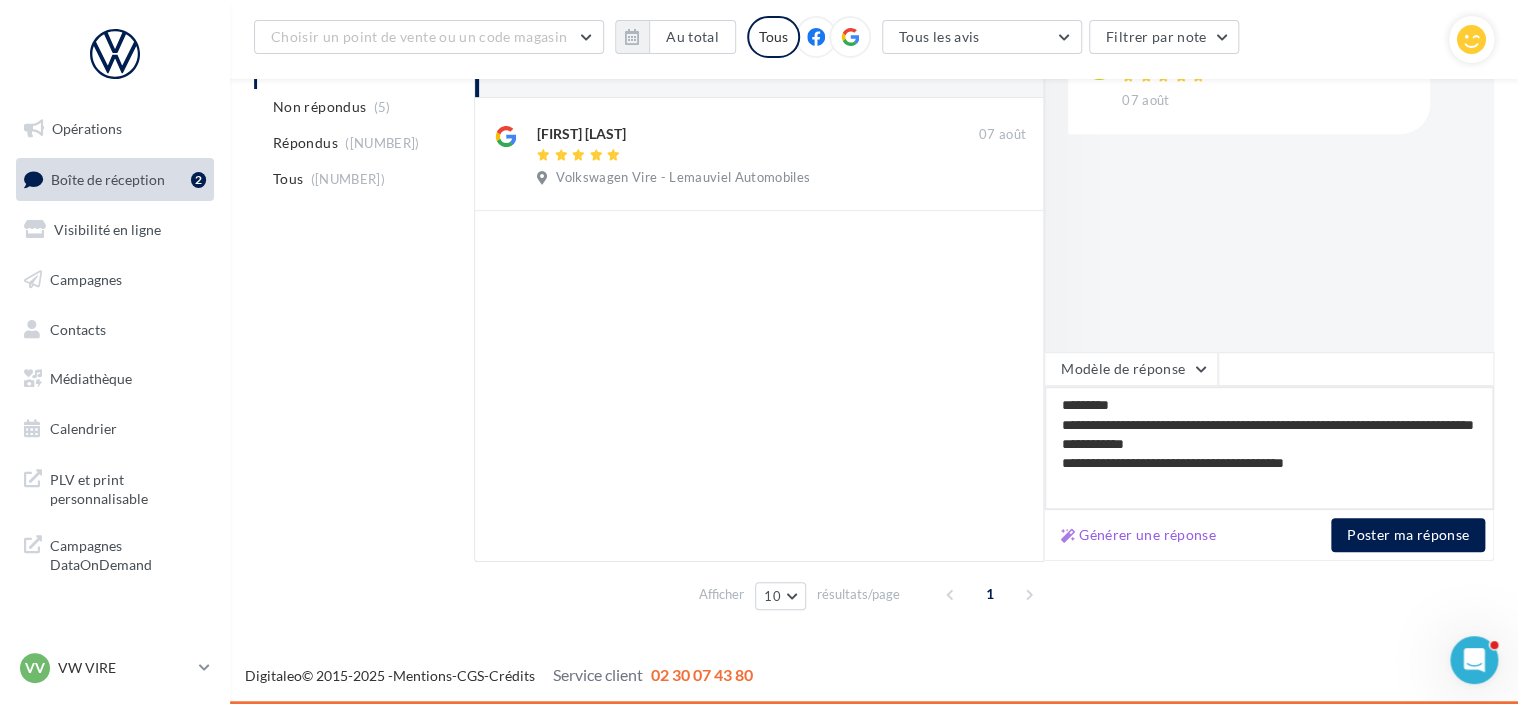 type on "*********" 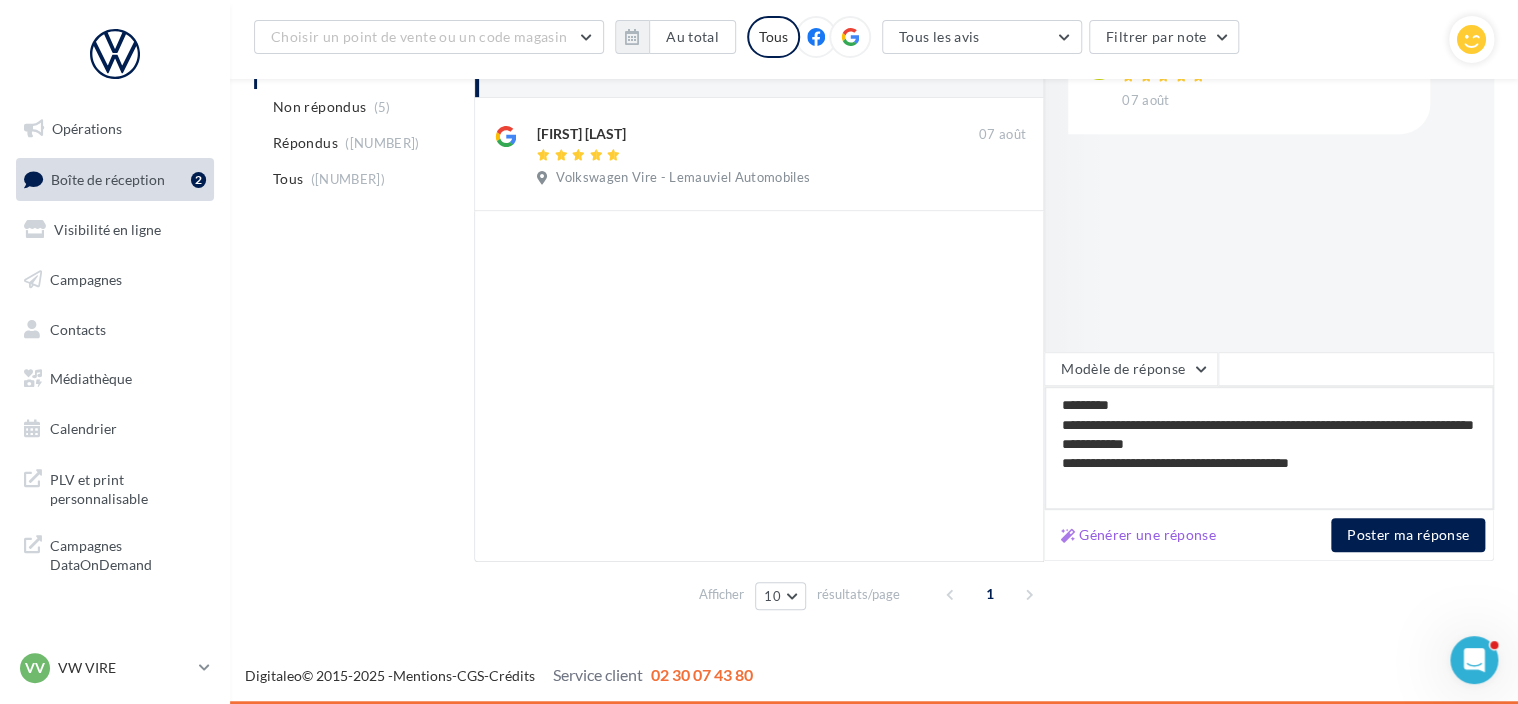 type on "*********" 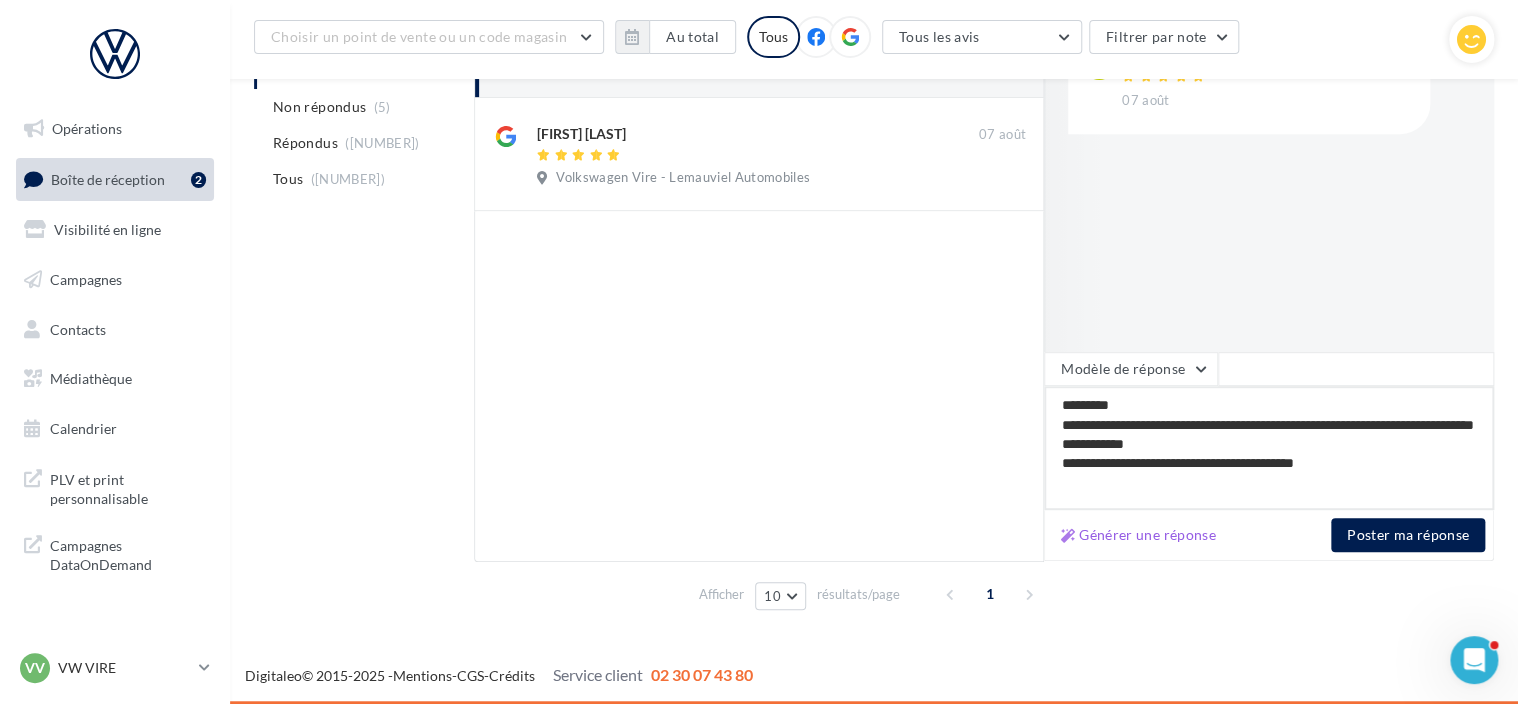 type on "*********" 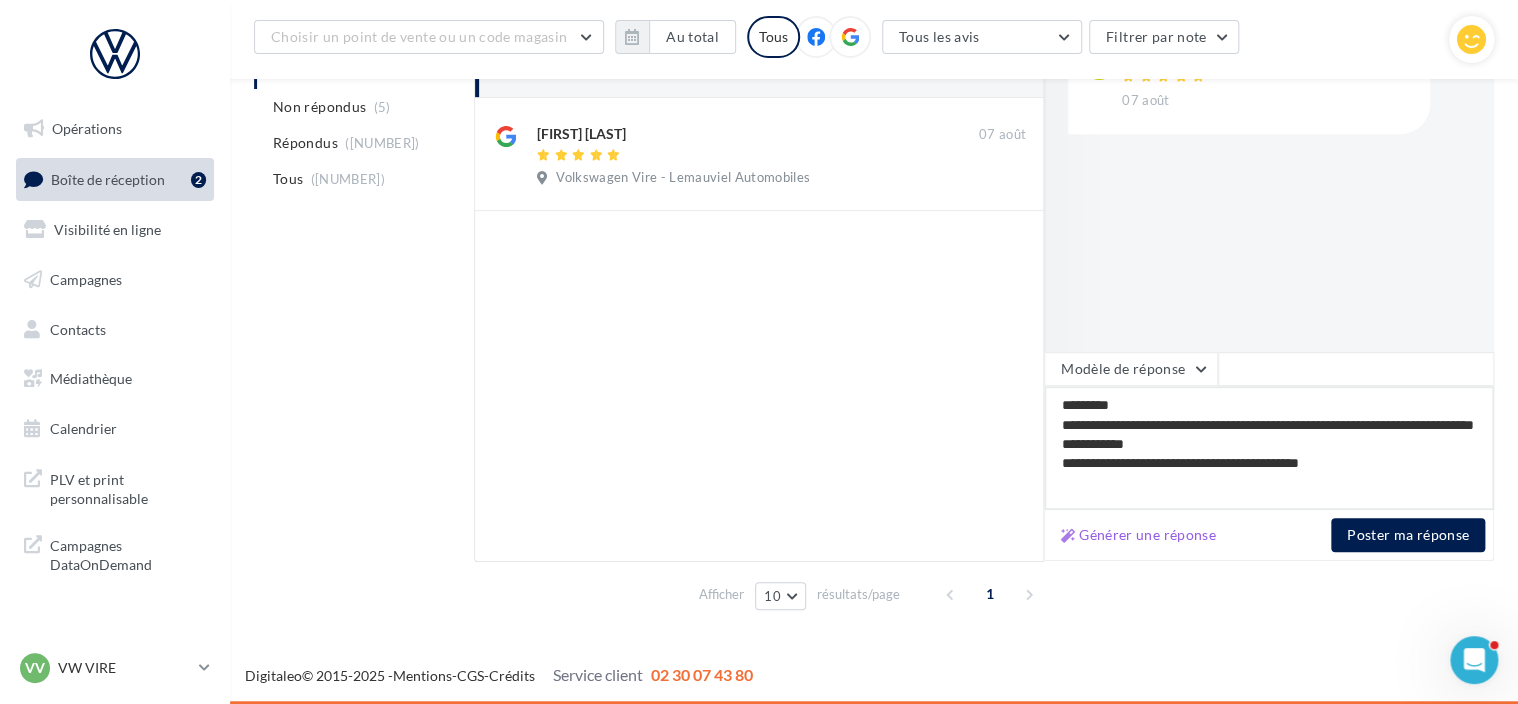 type on "*********" 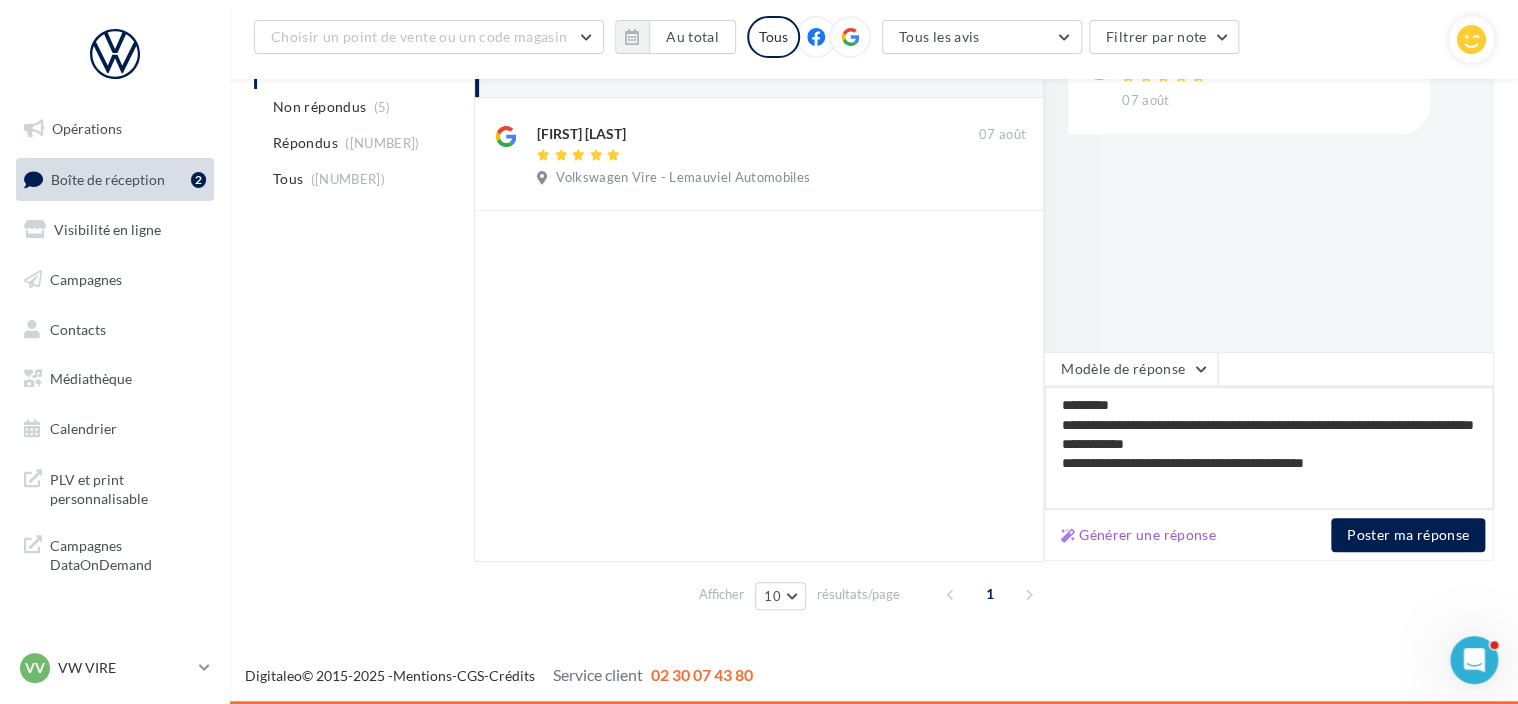 click on "*********" at bounding box center [1269, 448] 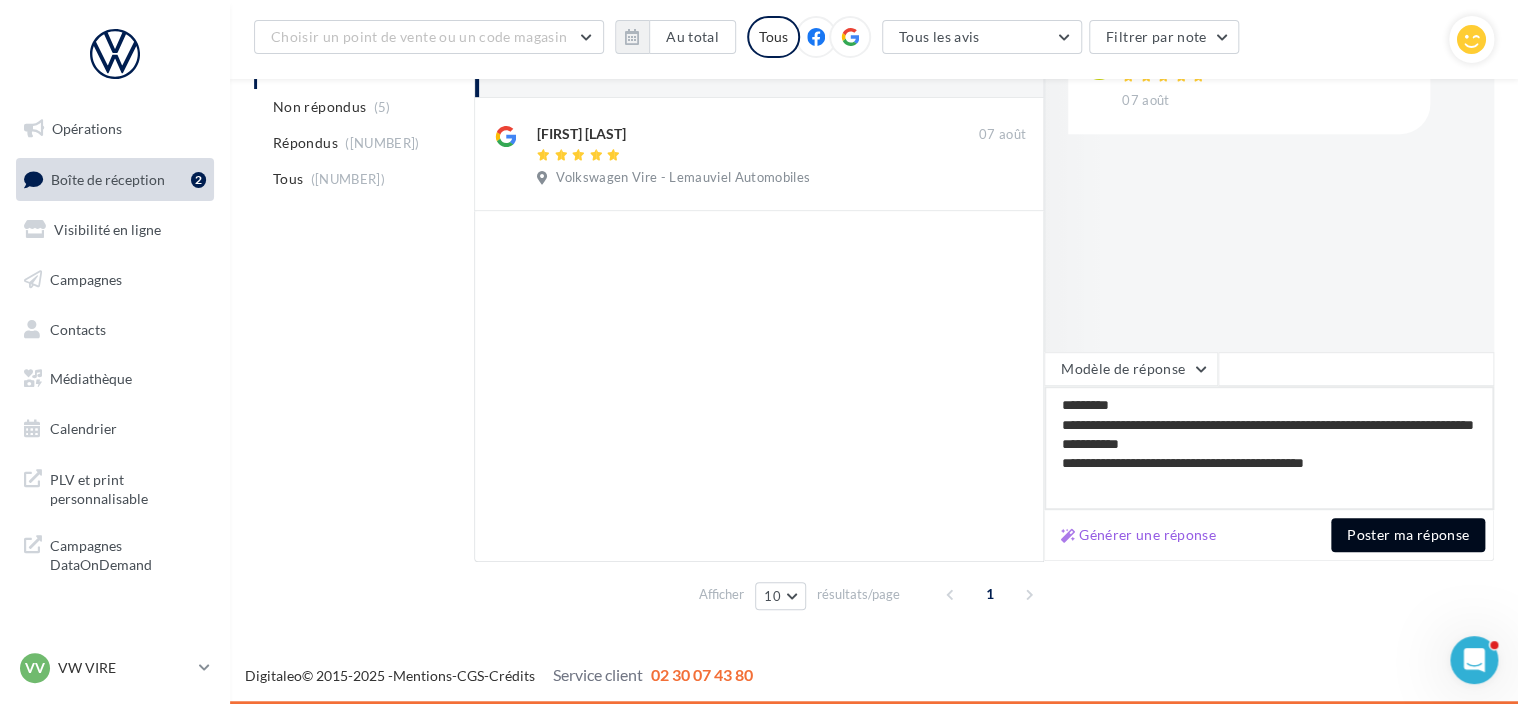 type on "*********" 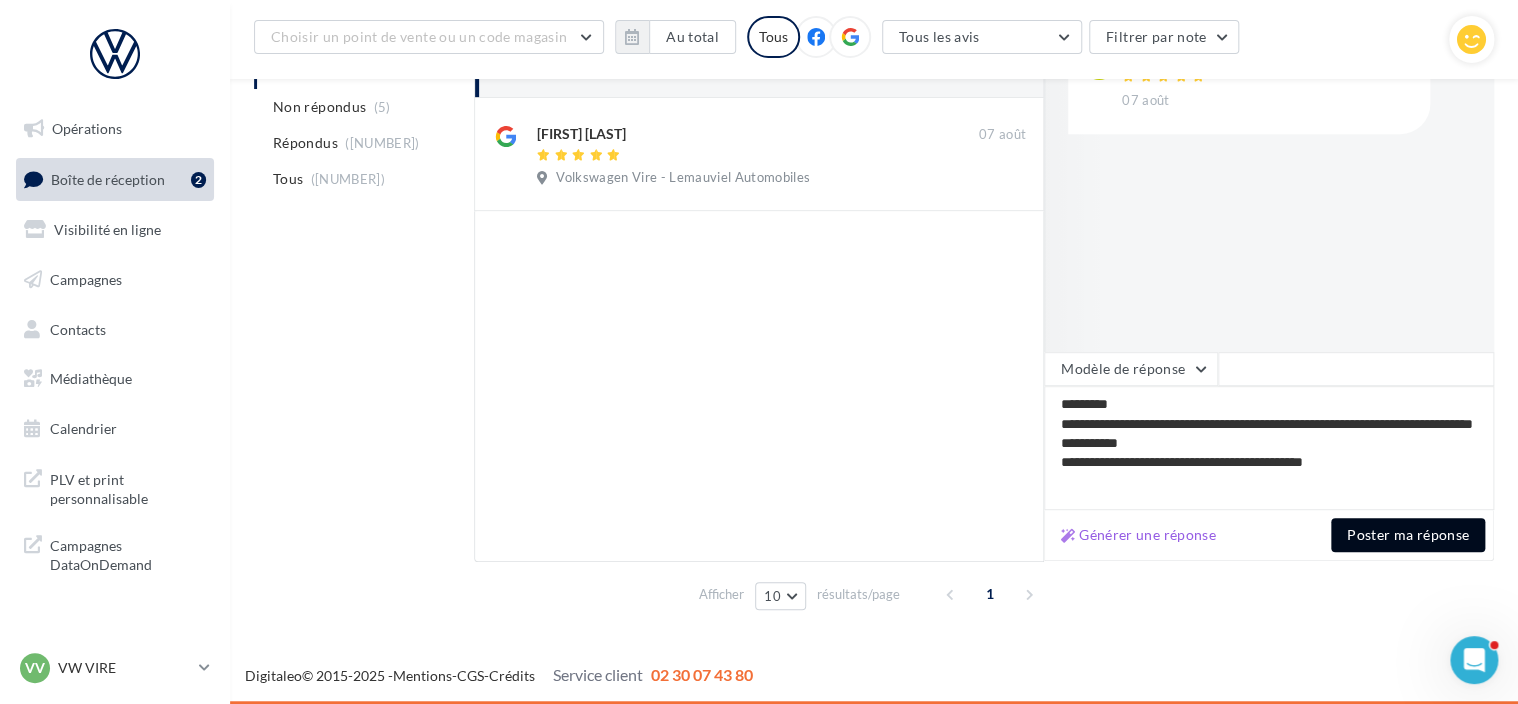 click on "Poster ma réponse" at bounding box center (1408, 535) 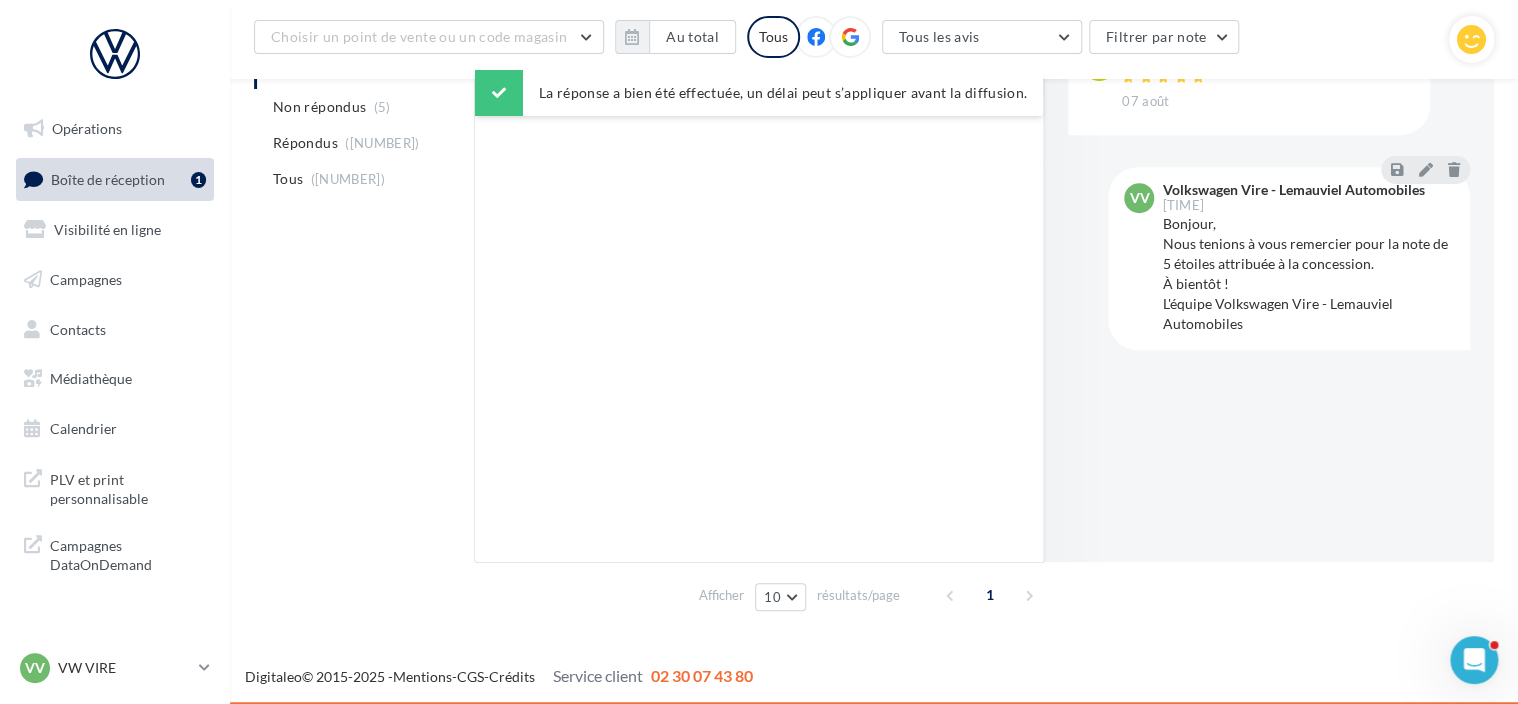 scroll, scrollTop: 0, scrollLeft: 0, axis: both 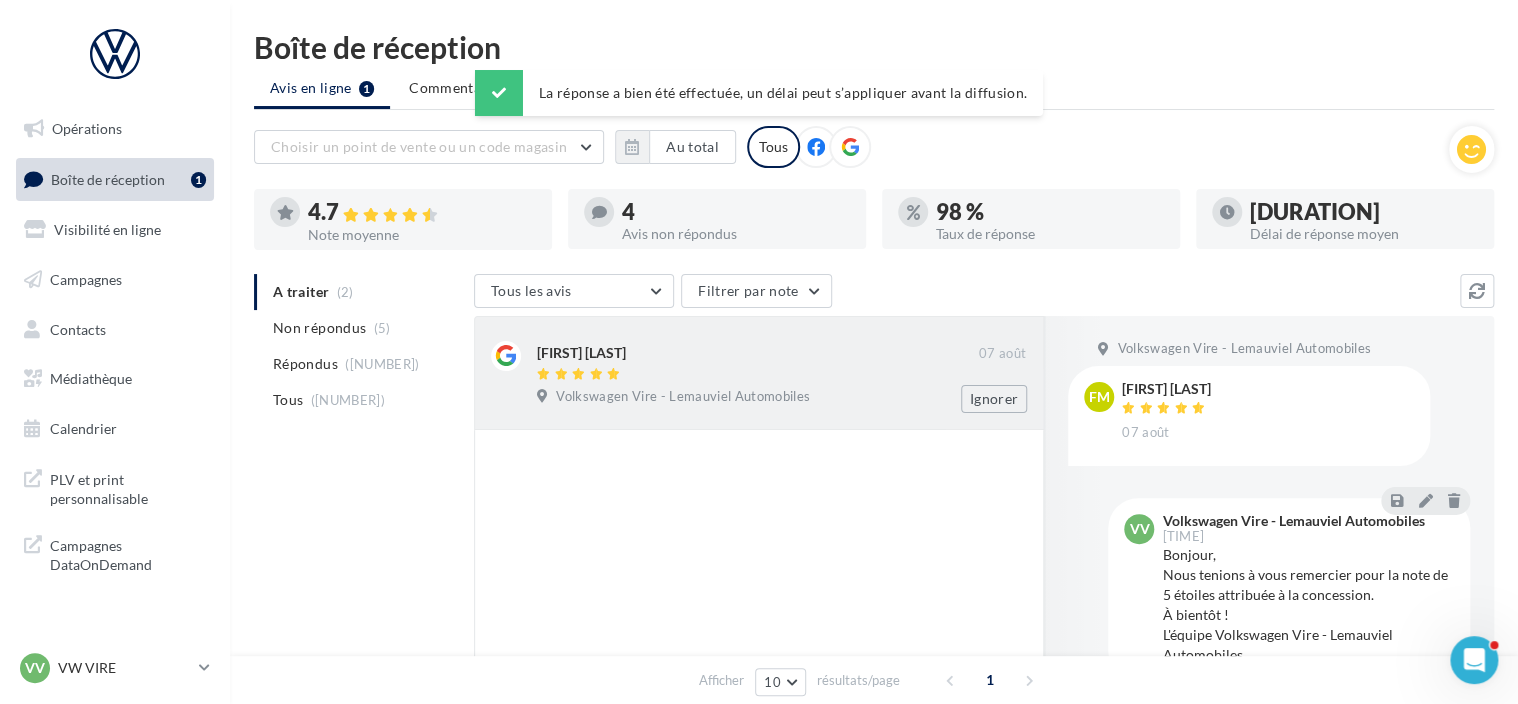 click on "Volkswagen Vire - Lemauviel Automobiles" at bounding box center (683, 397) 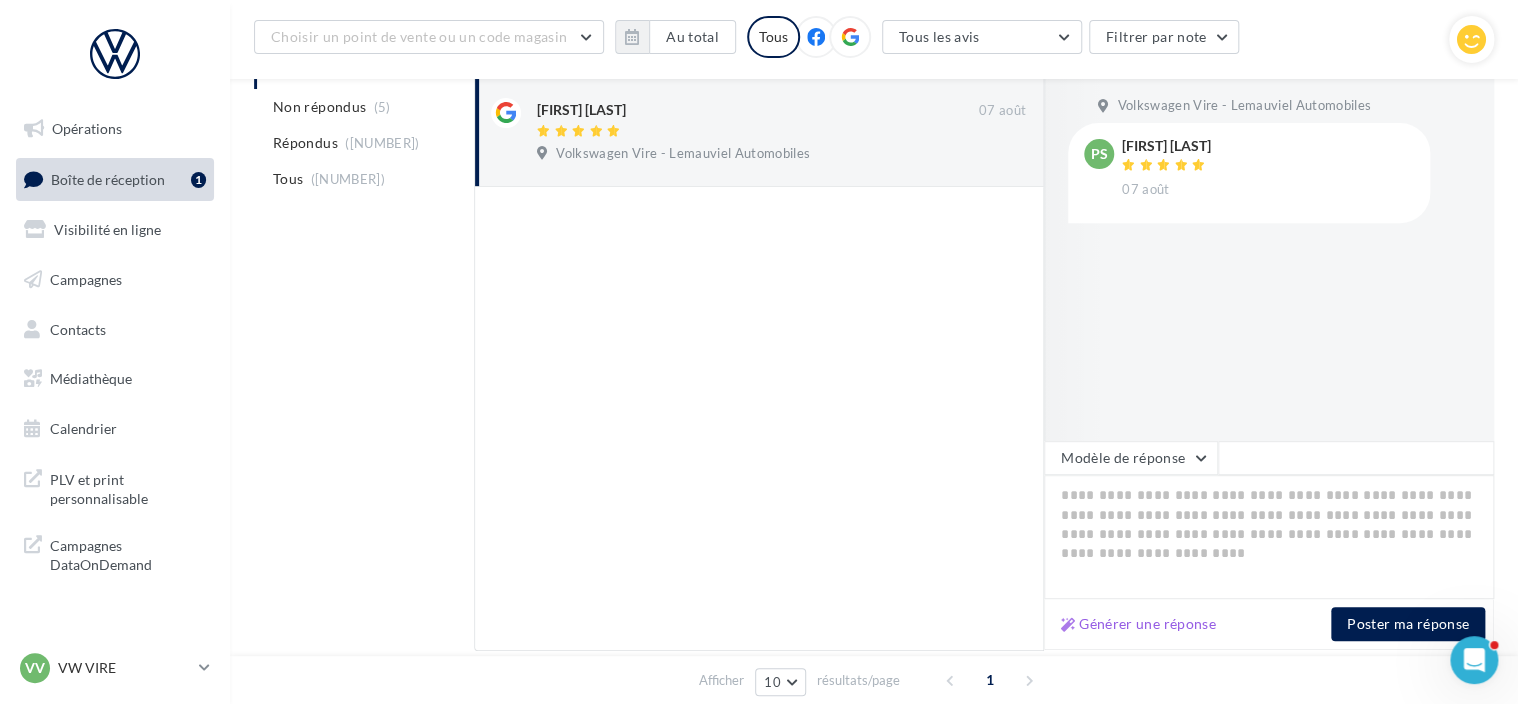scroll, scrollTop: 271, scrollLeft: 0, axis: vertical 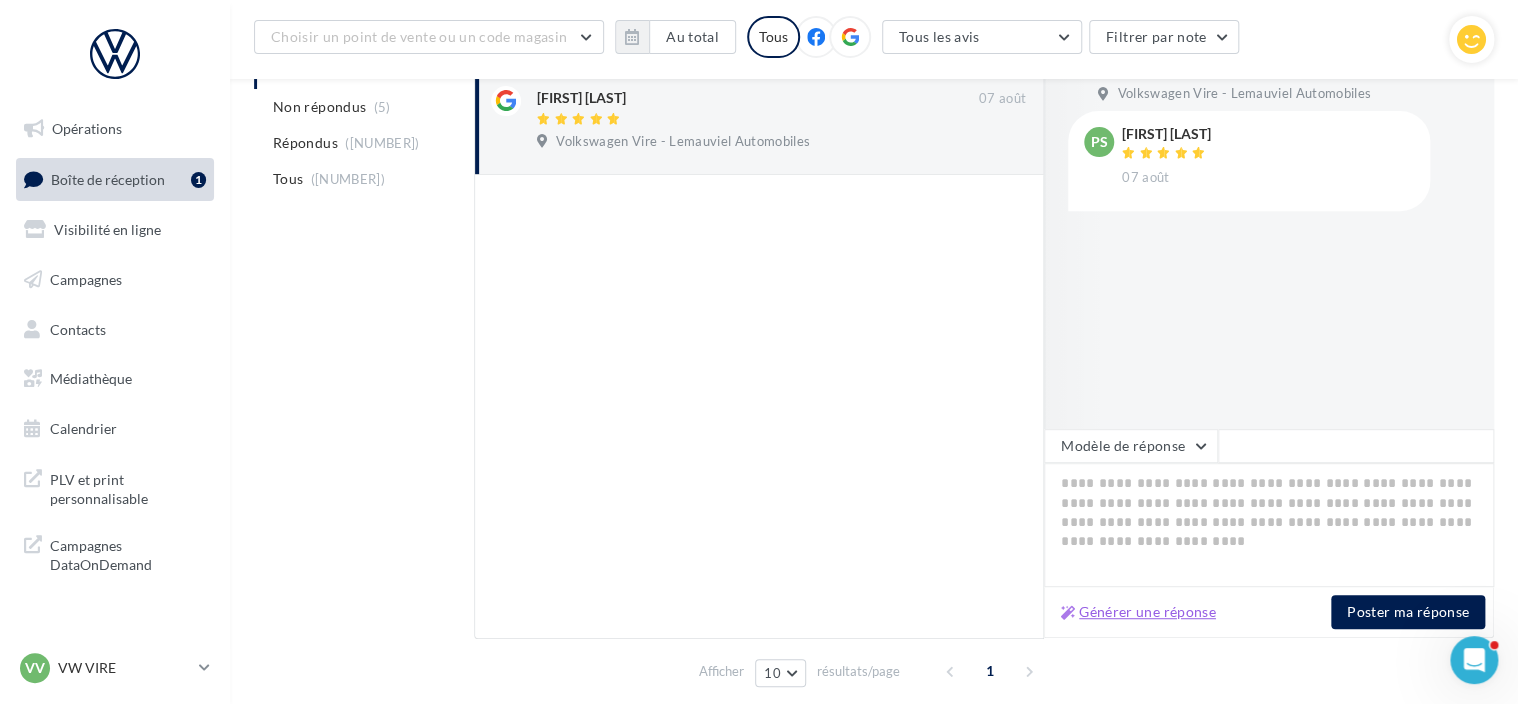 click on "Générer une réponse" at bounding box center (1138, 612) 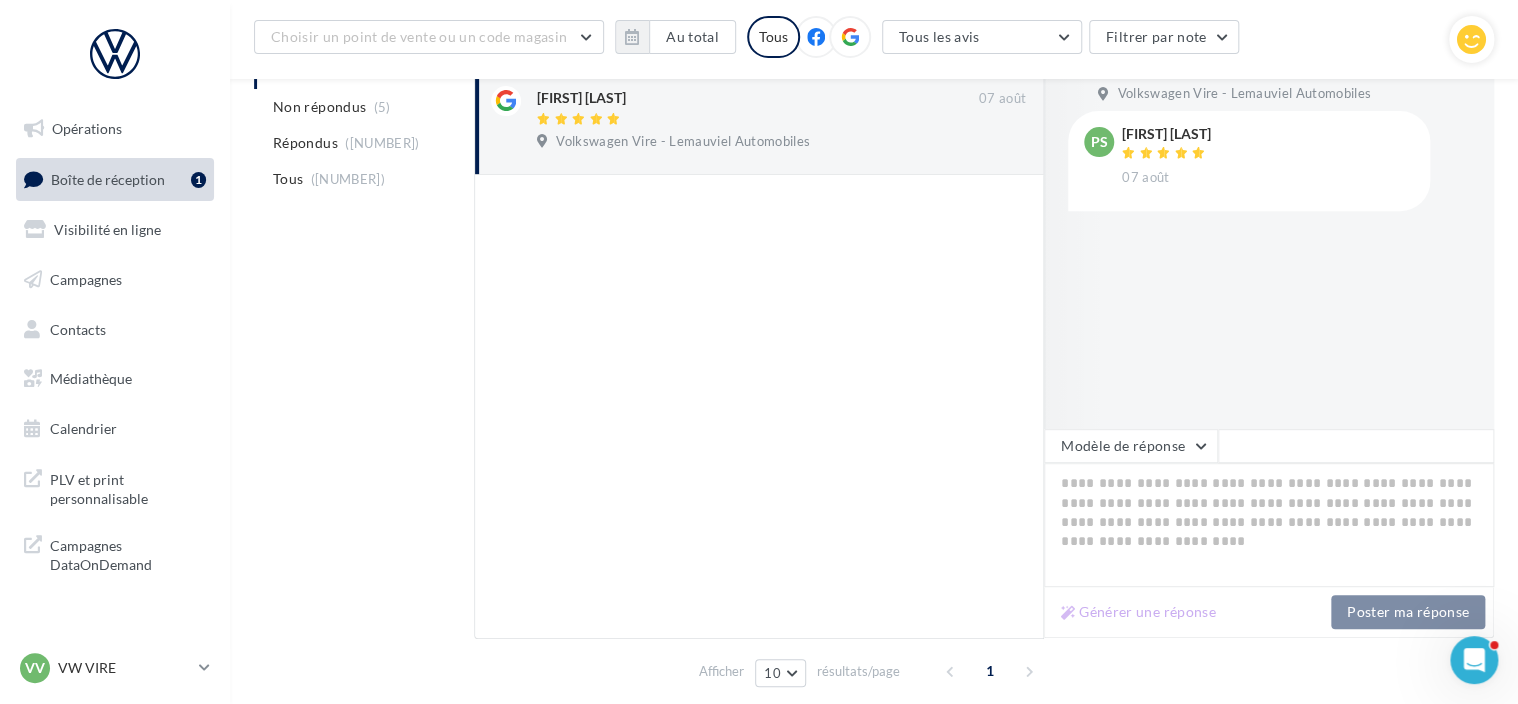 type on "**********" 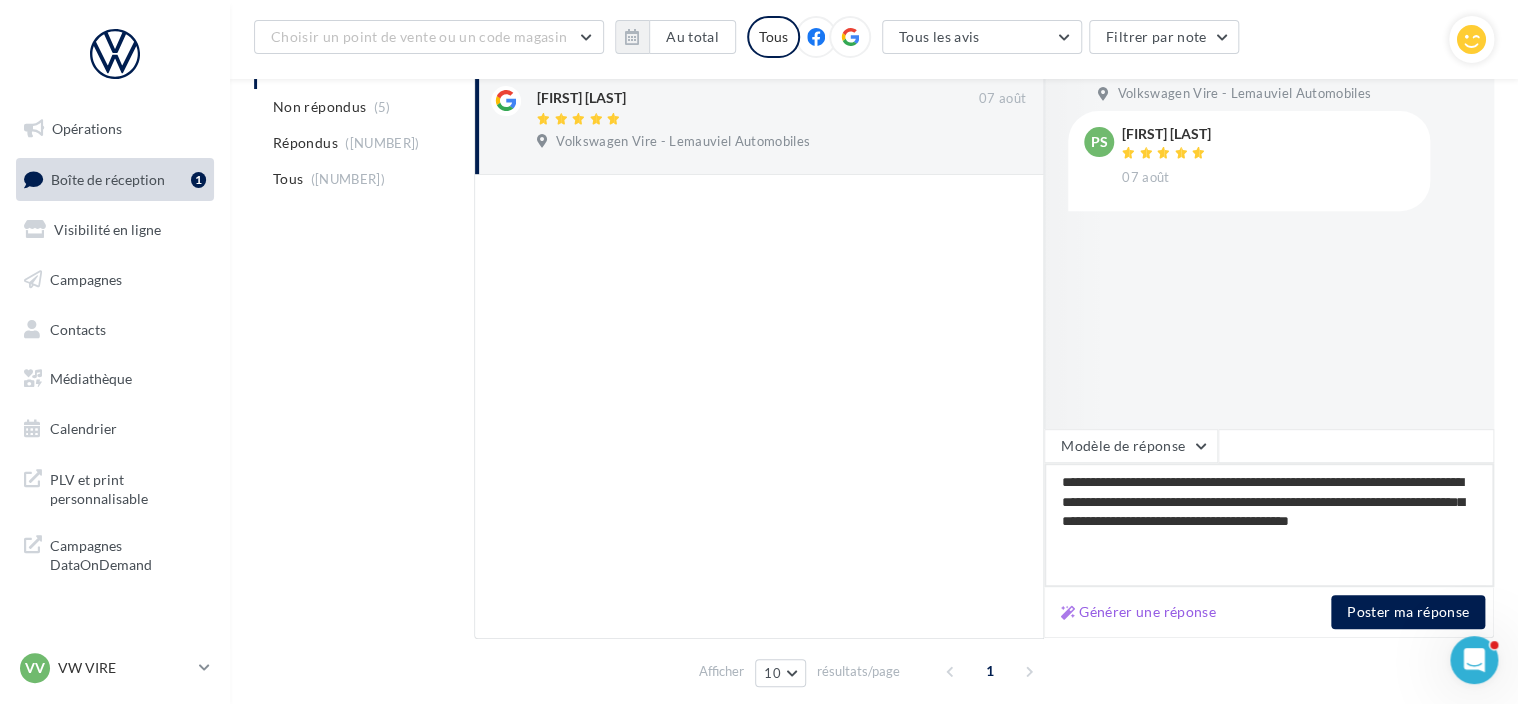 drag, startPoint x: 1114, startPoint y: 484, endPoint x: 1184, endPoint y: 484, distance: 70 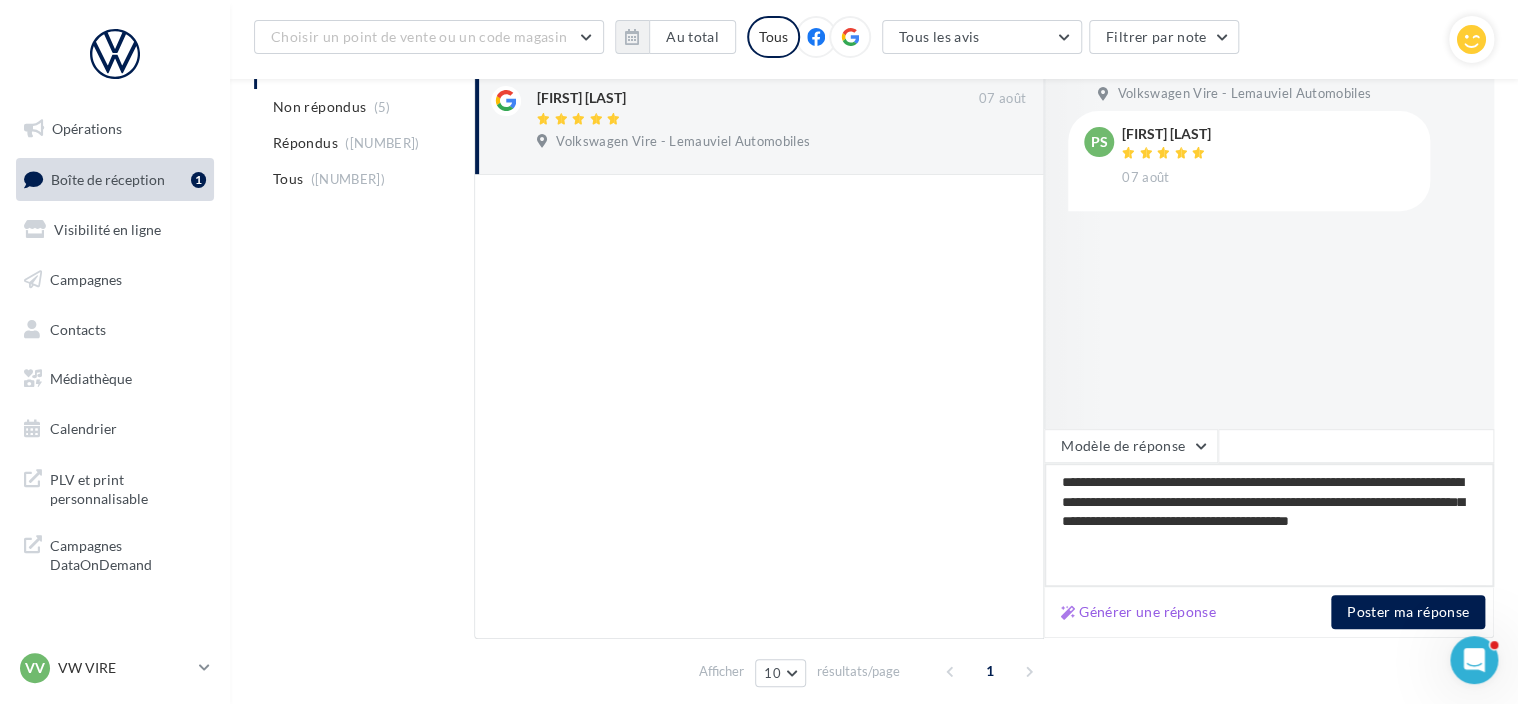type 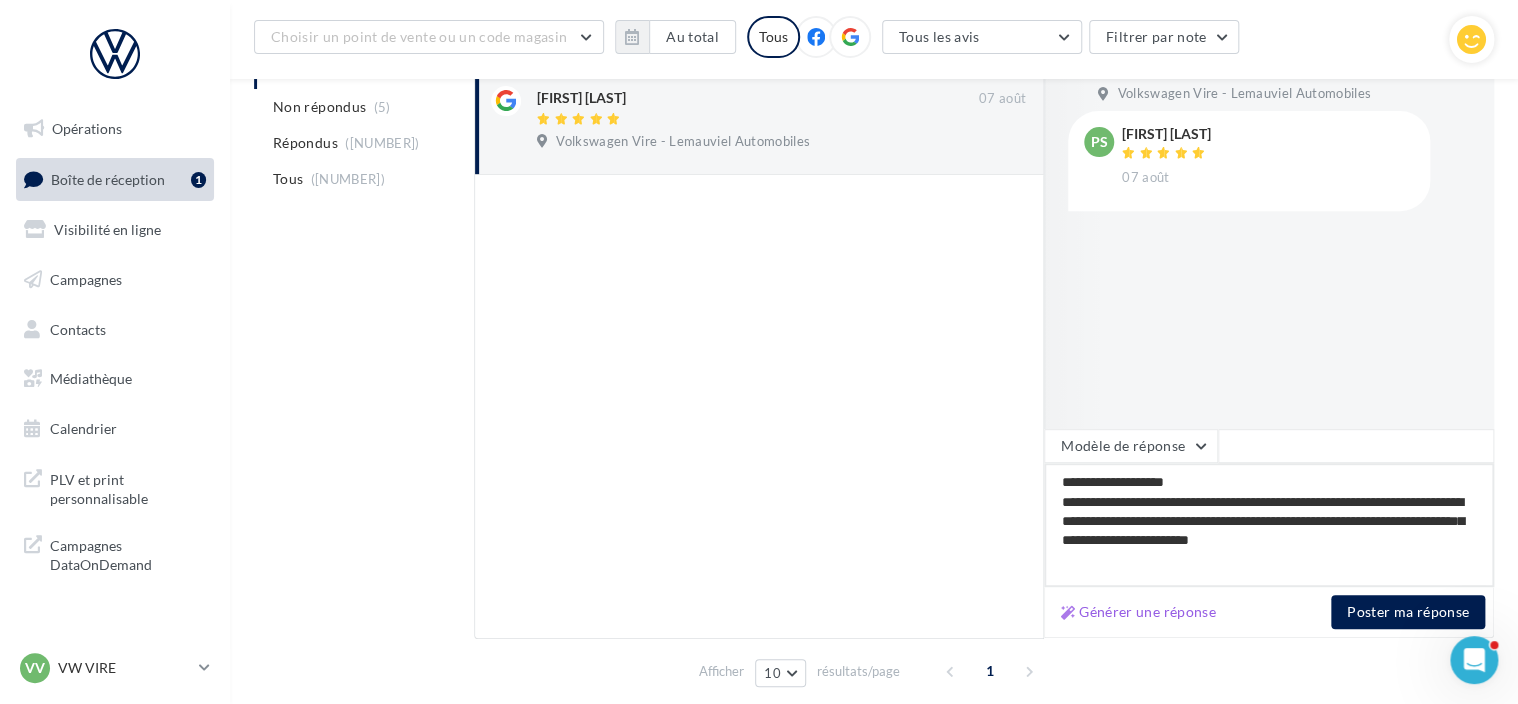 drag, startPoint x: 1350, startPoint y: 502, endPoint x: 1338, endPoint y: 522, distance: 23.323807 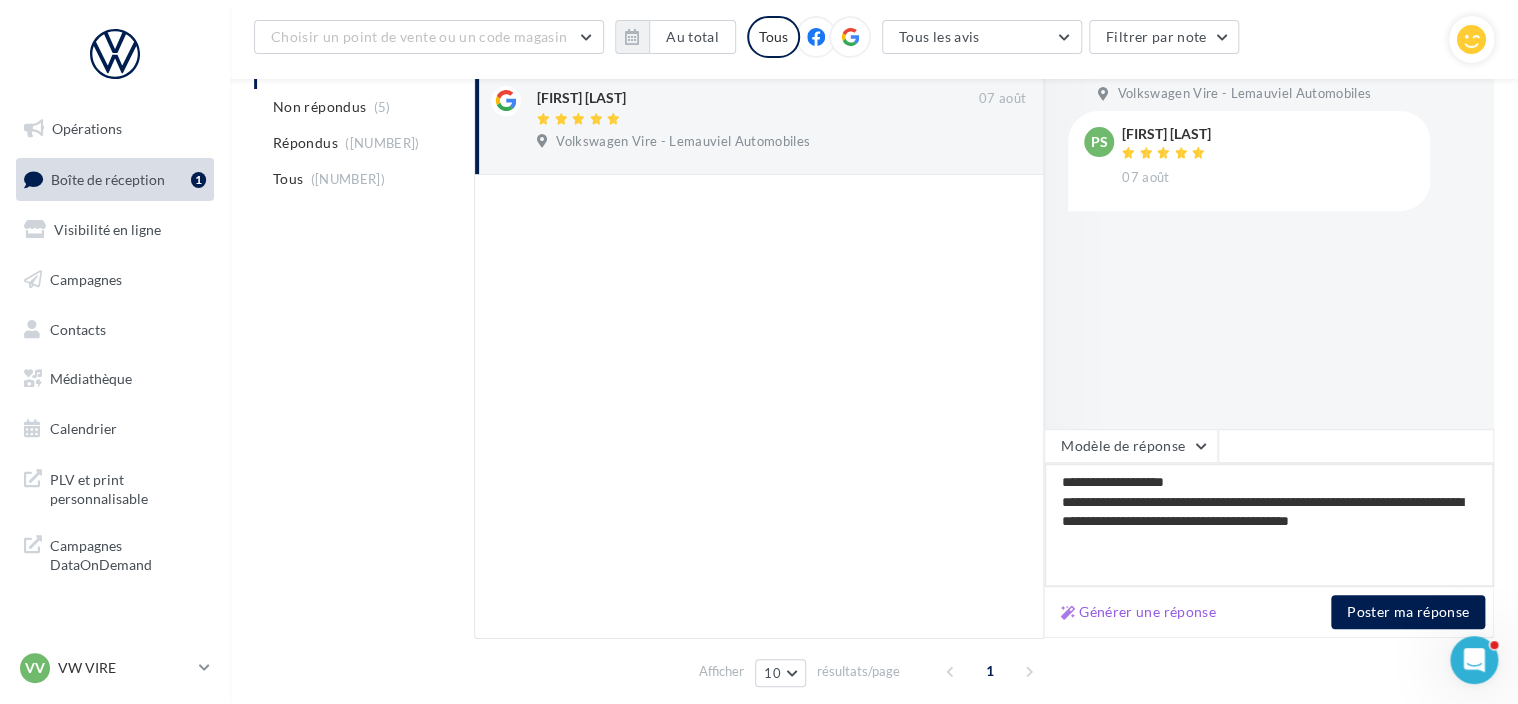 click on "**********" at bounding box center [1269, 525] 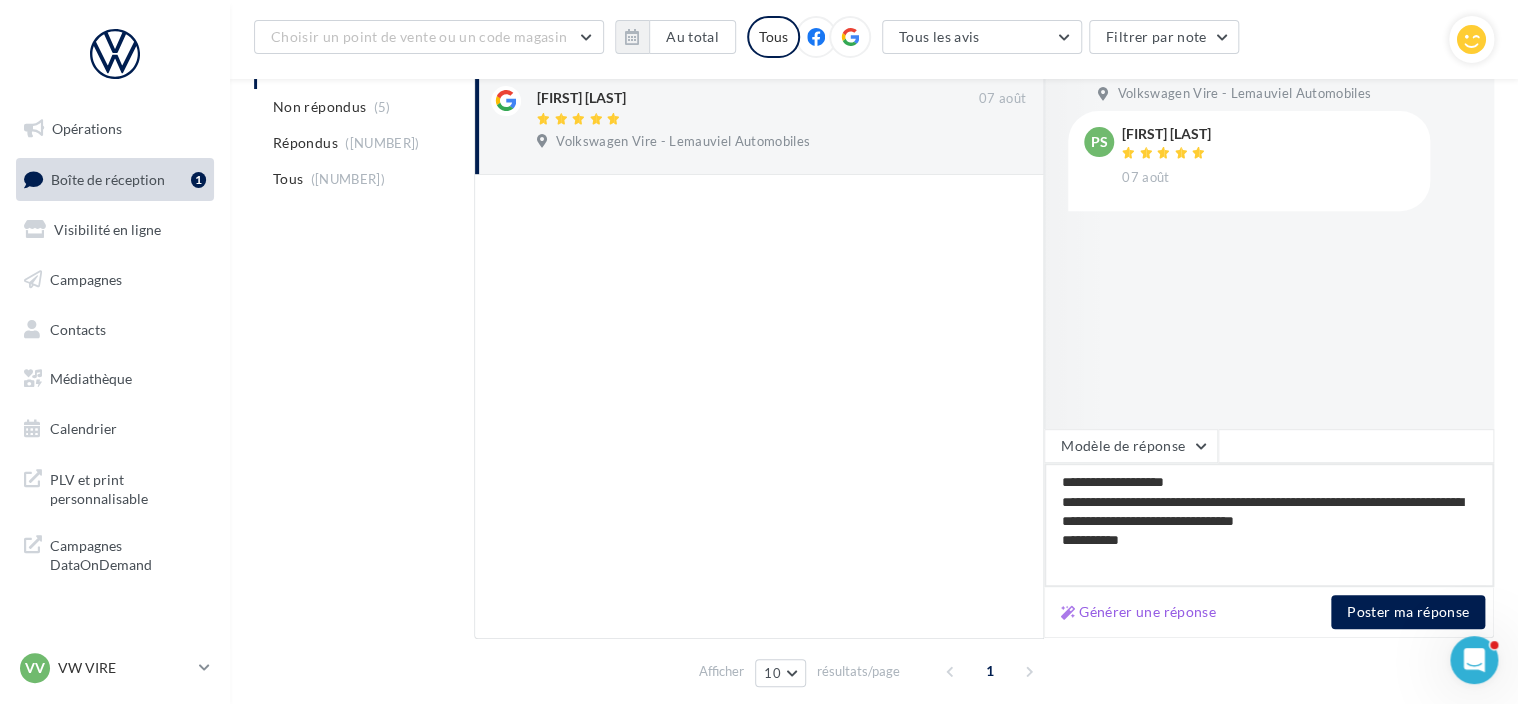 click on "**********" at bounding box center [1269, 525] 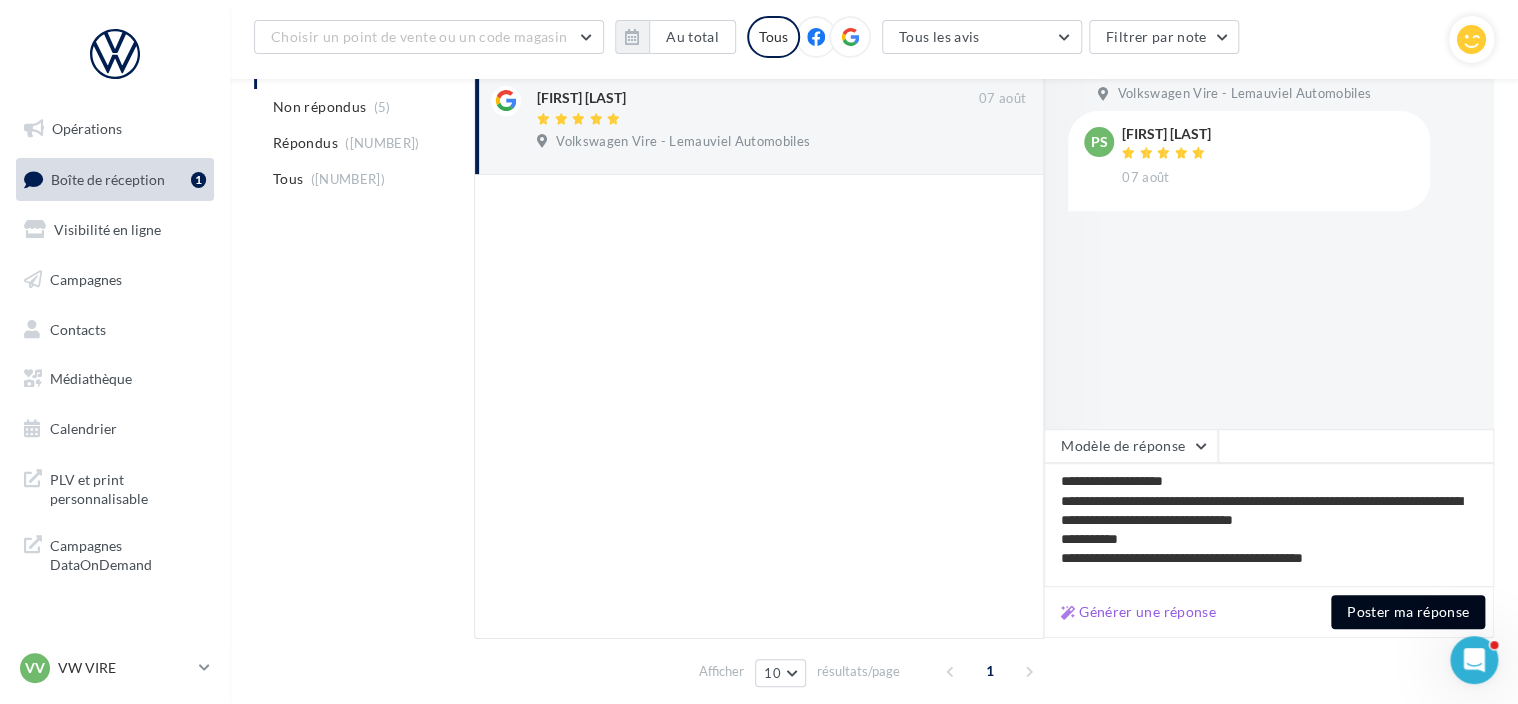 click on "Poster ma réponse" at bounding box center [1408, 612] 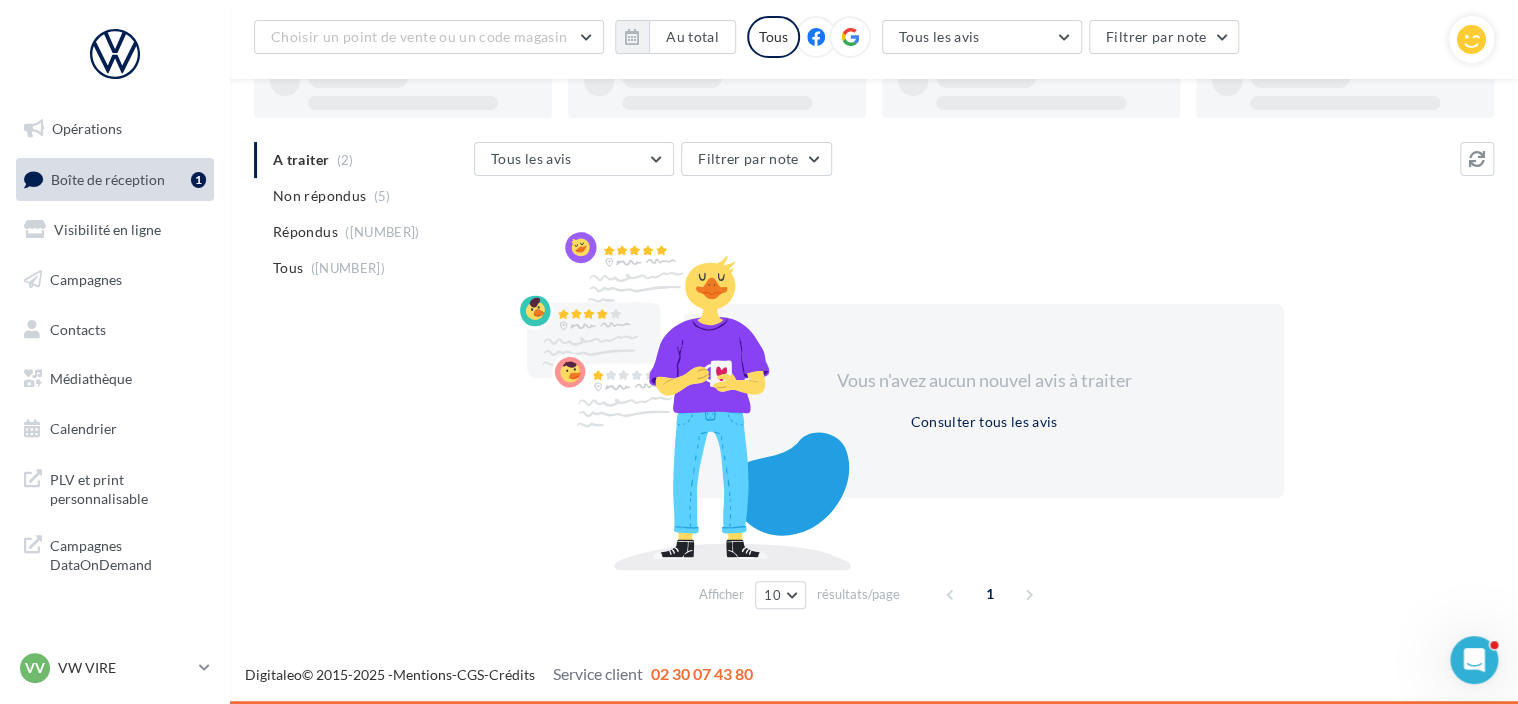 scroll, scrollTop: 145, scrollLeft: 0, axis: vertical 